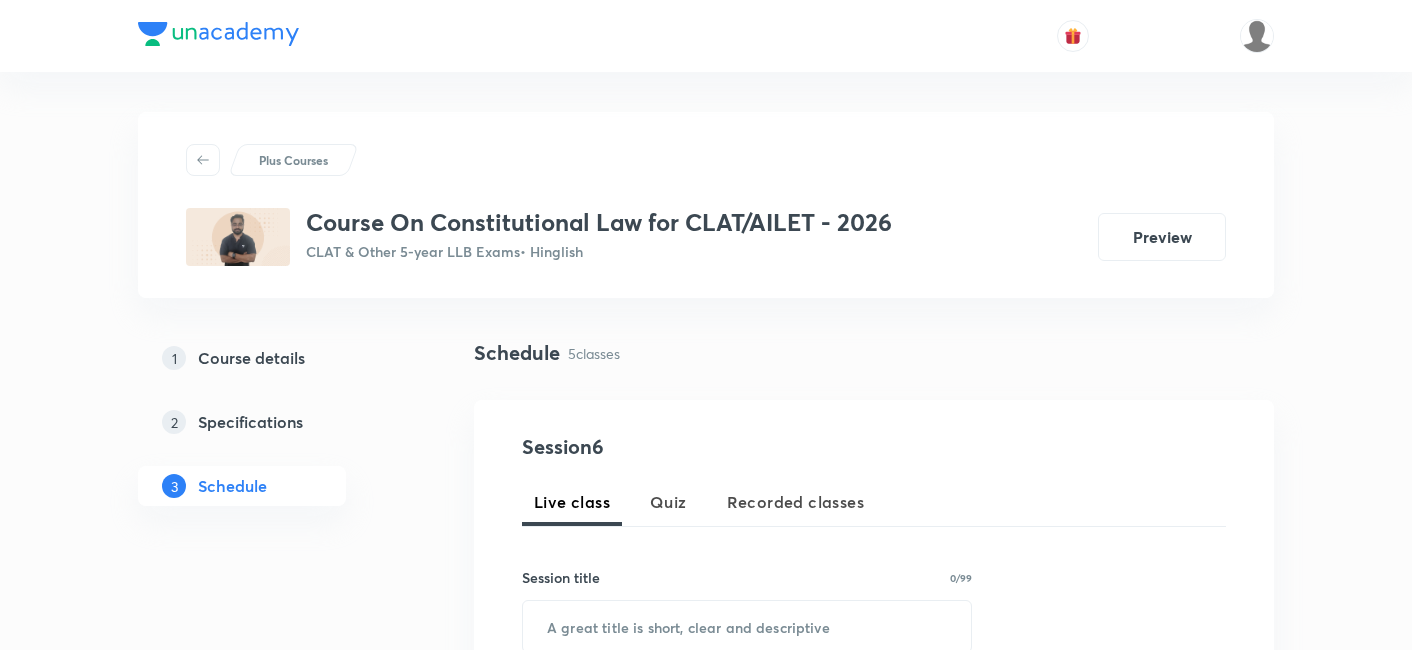 scroll, scrollTop: 1504, scrollLeft: 0, axis: vertical 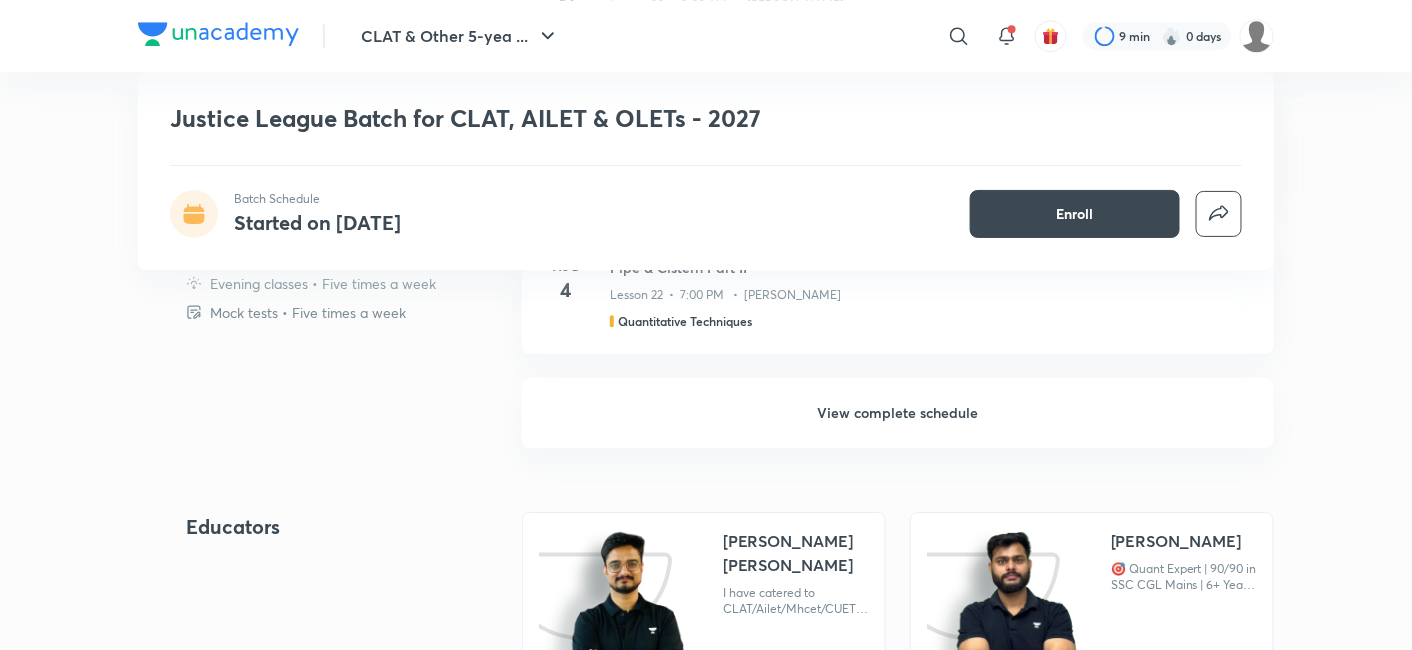 click on "View complete schedule" at bounding box center [898, 413] 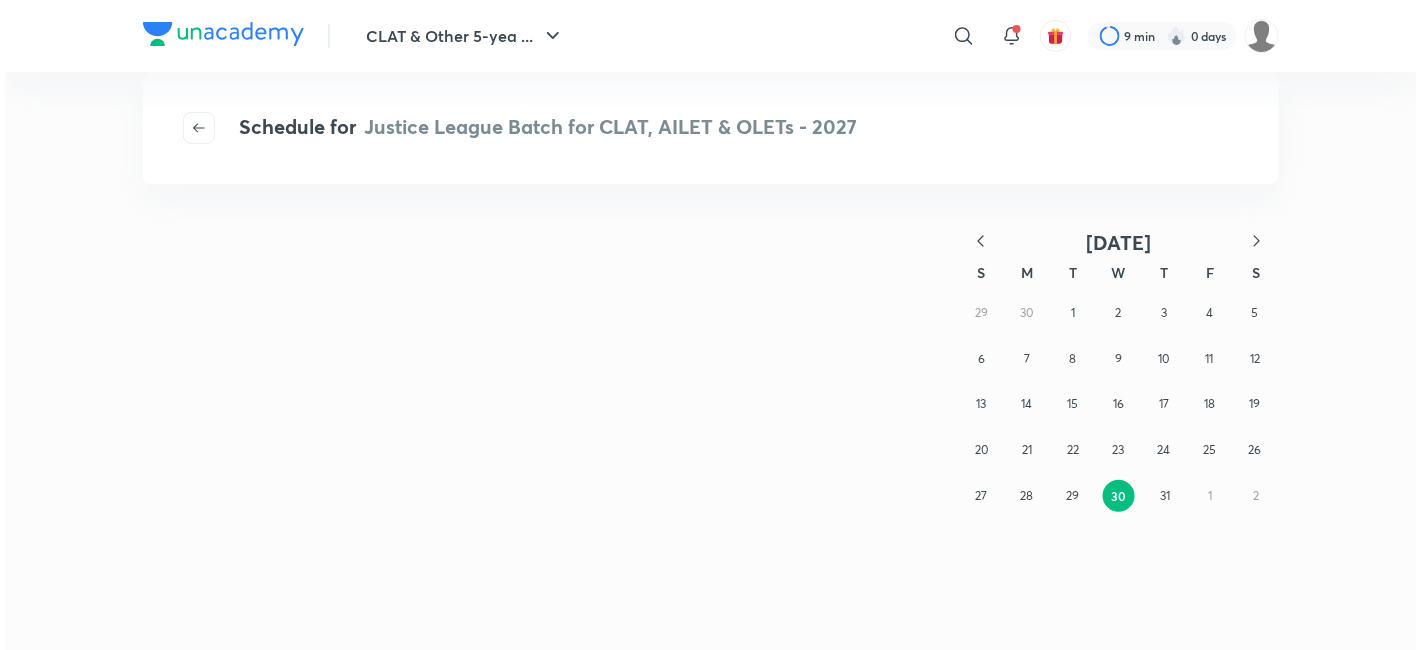 scroll, scrollTop: 0, scrollLeft: 0, axis: both 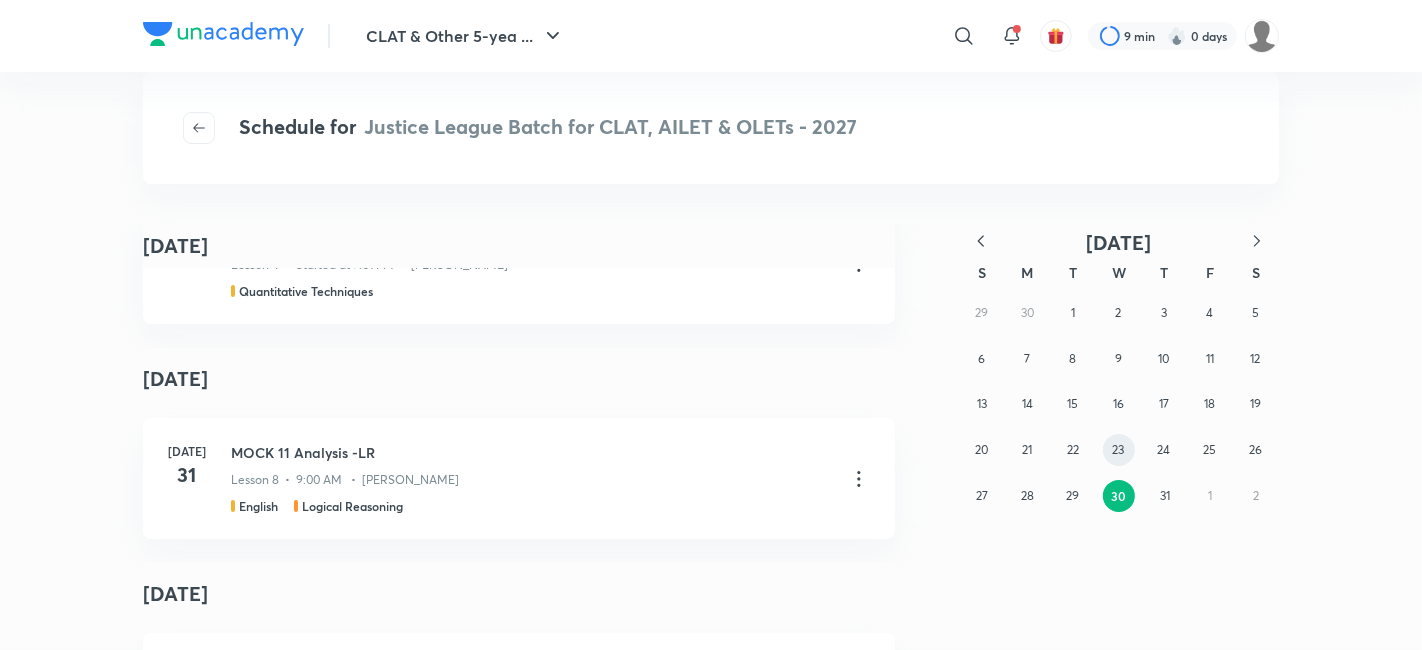 click on "23" at bounding box center [1119, 449] 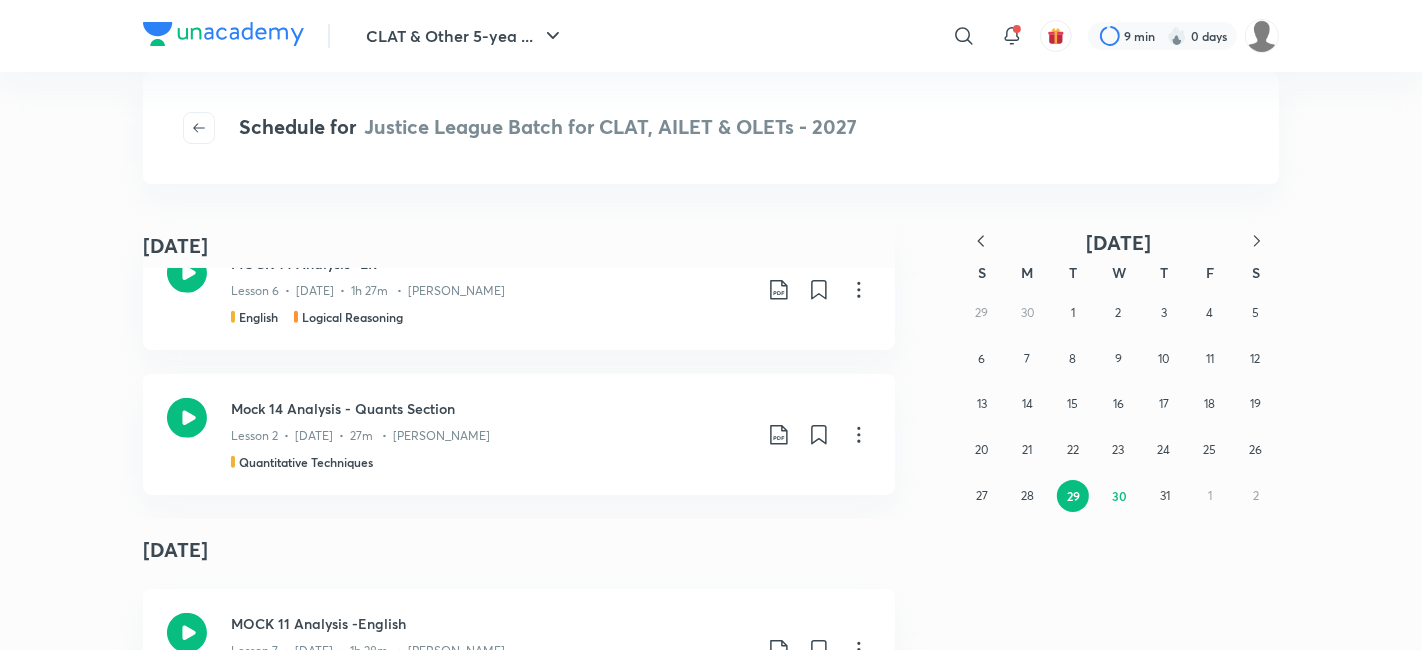 scroll, scrollTop: 1312, scrollLeft: 0, axis: vertical 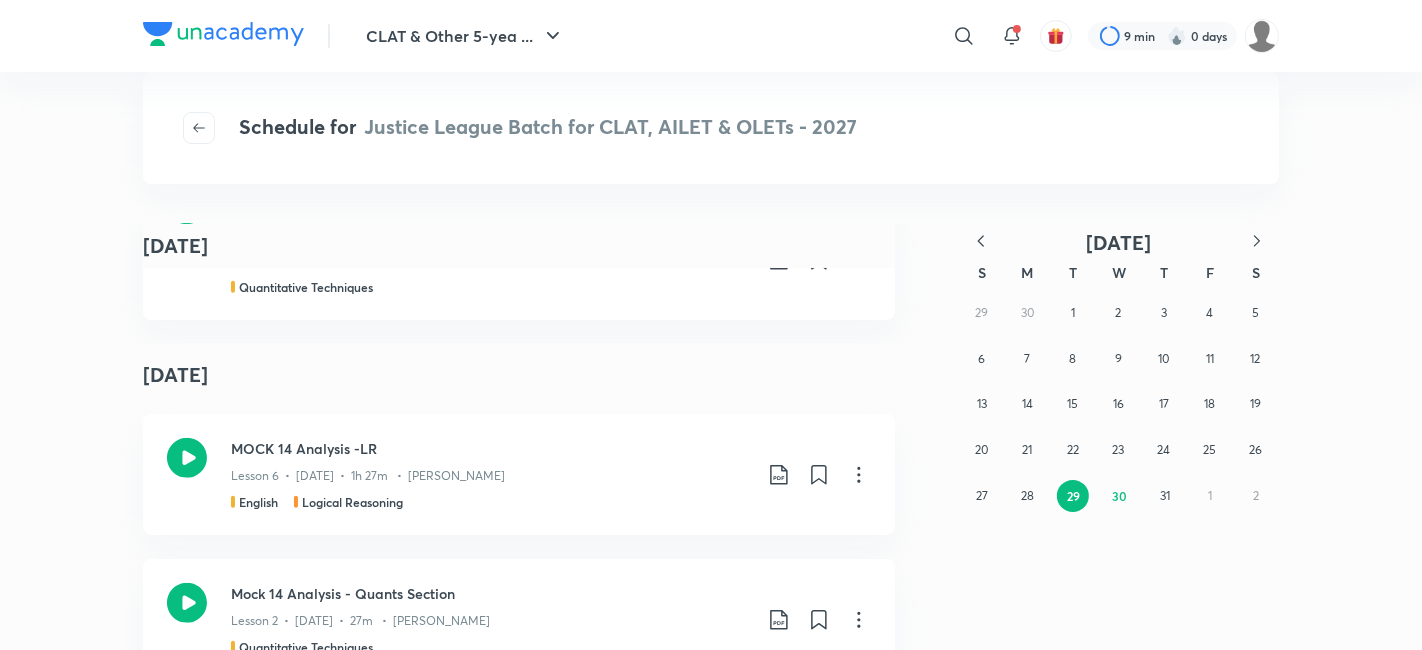 click on "9 min 0 days" at bounding box center (1175, 36) 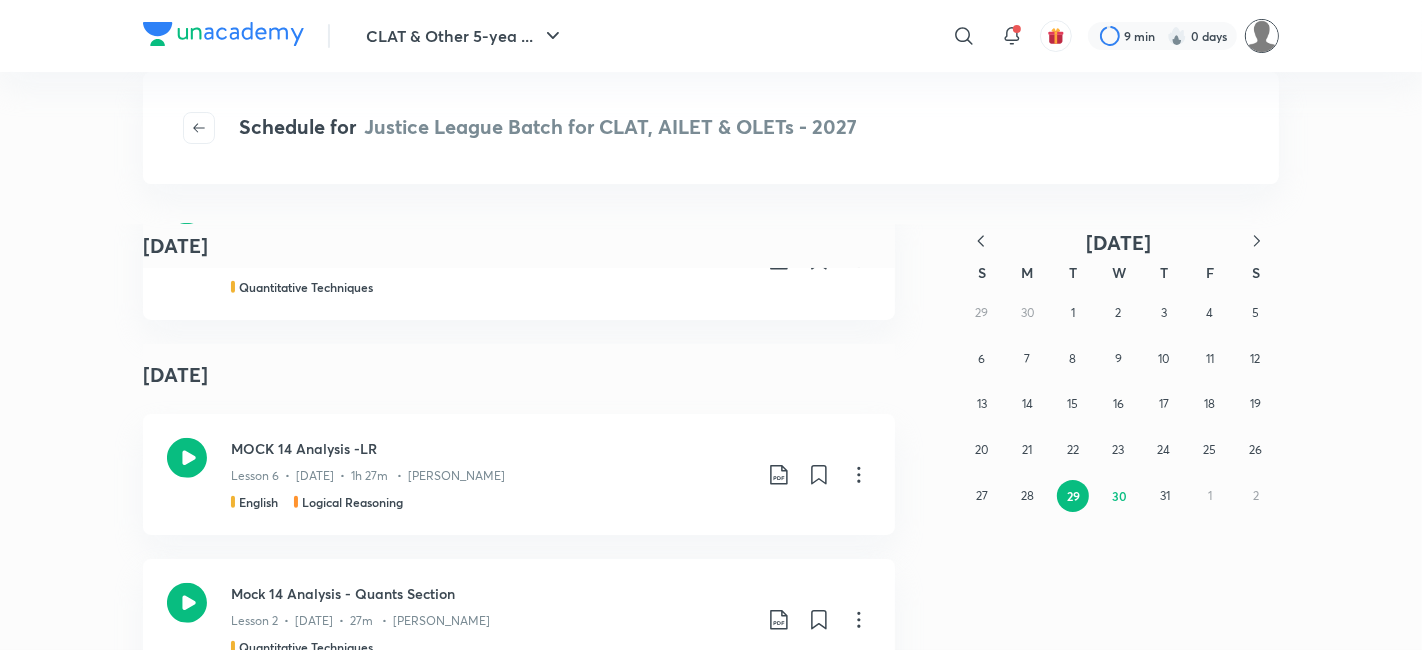 click at bounding box center (1262, 36) 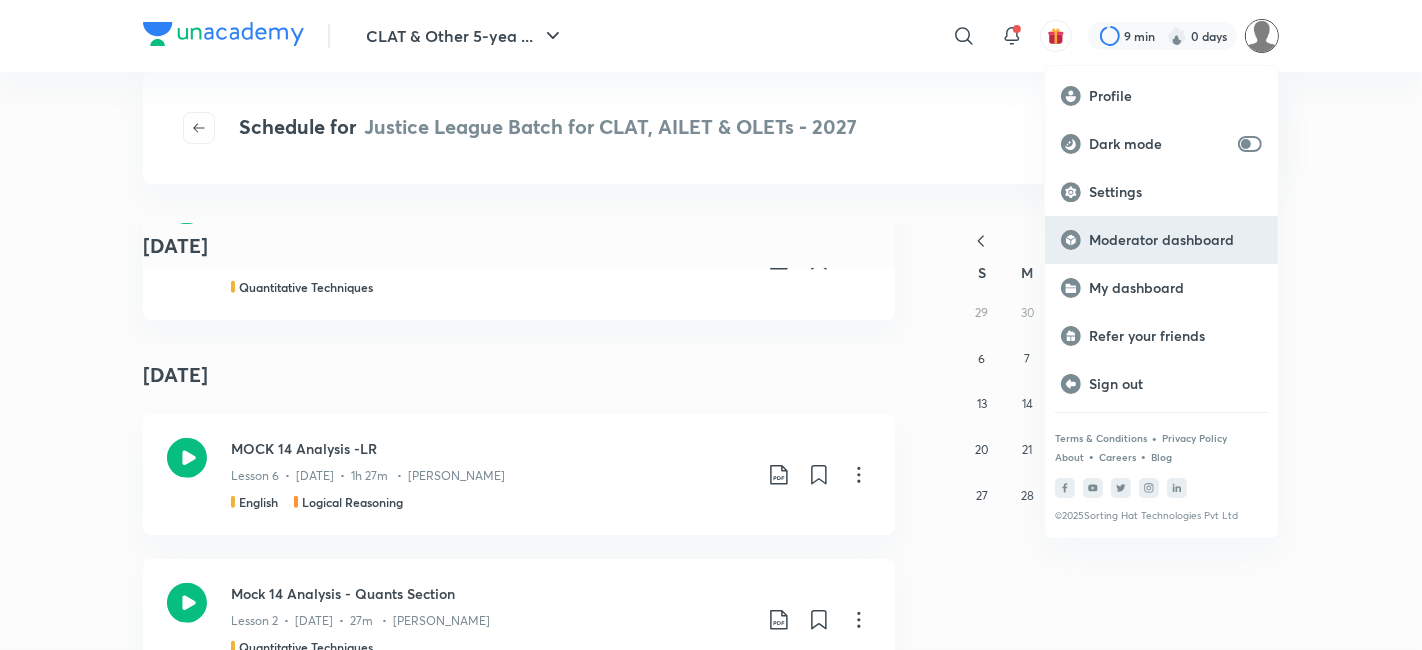 click on "Moderator dashboard" at bounding box center [1175, 240] 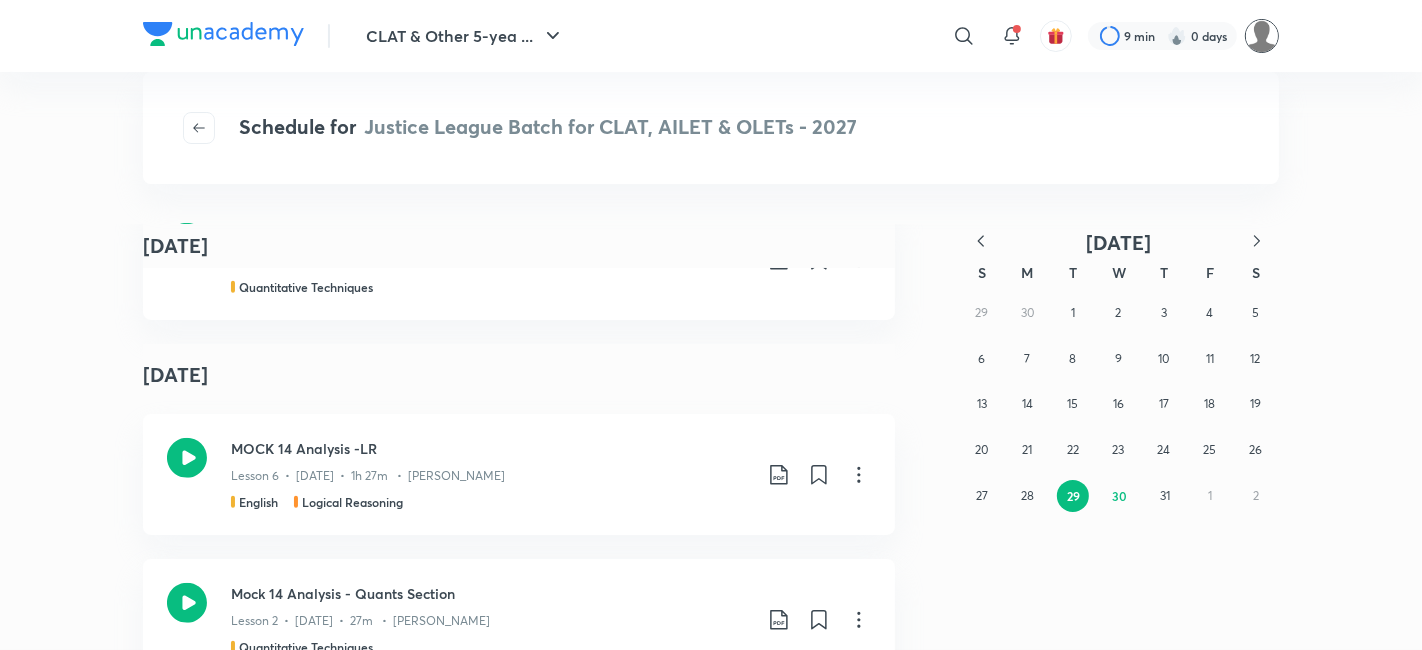 click at bounding box center (1262, 36) 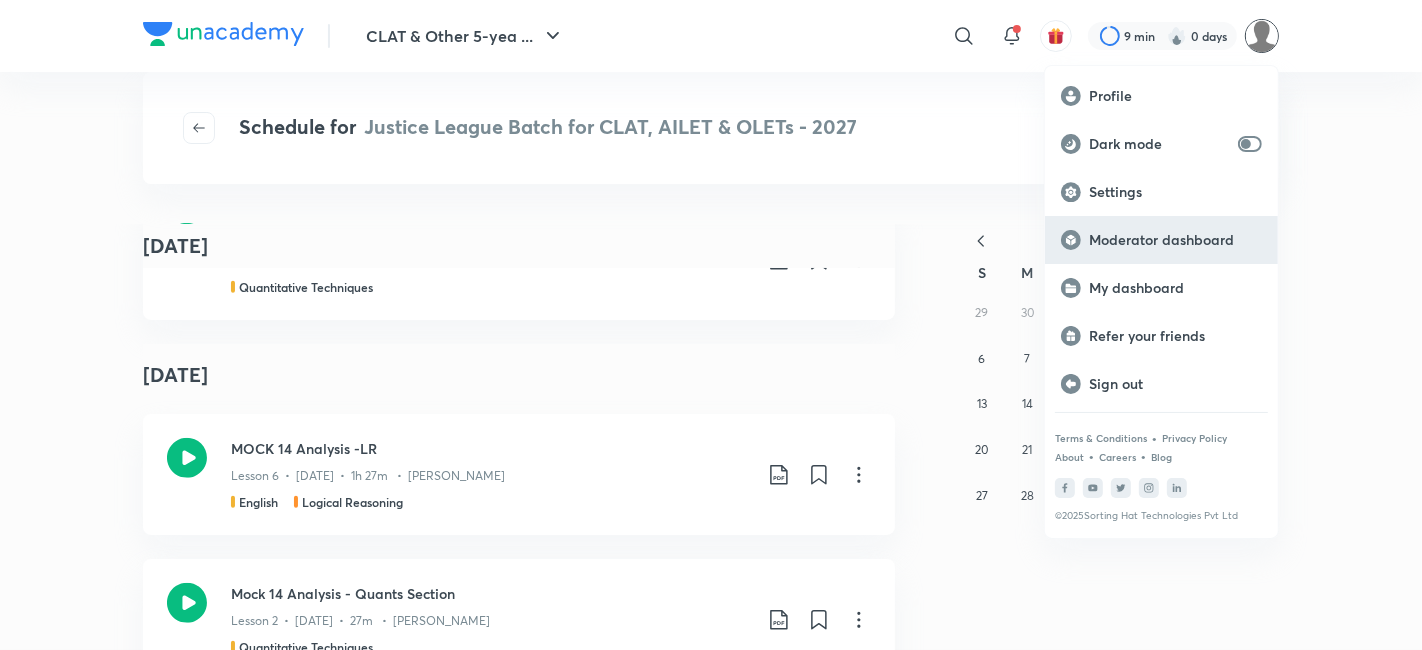 click on "Moderator dashboard" at bounding box center (1175, 240) 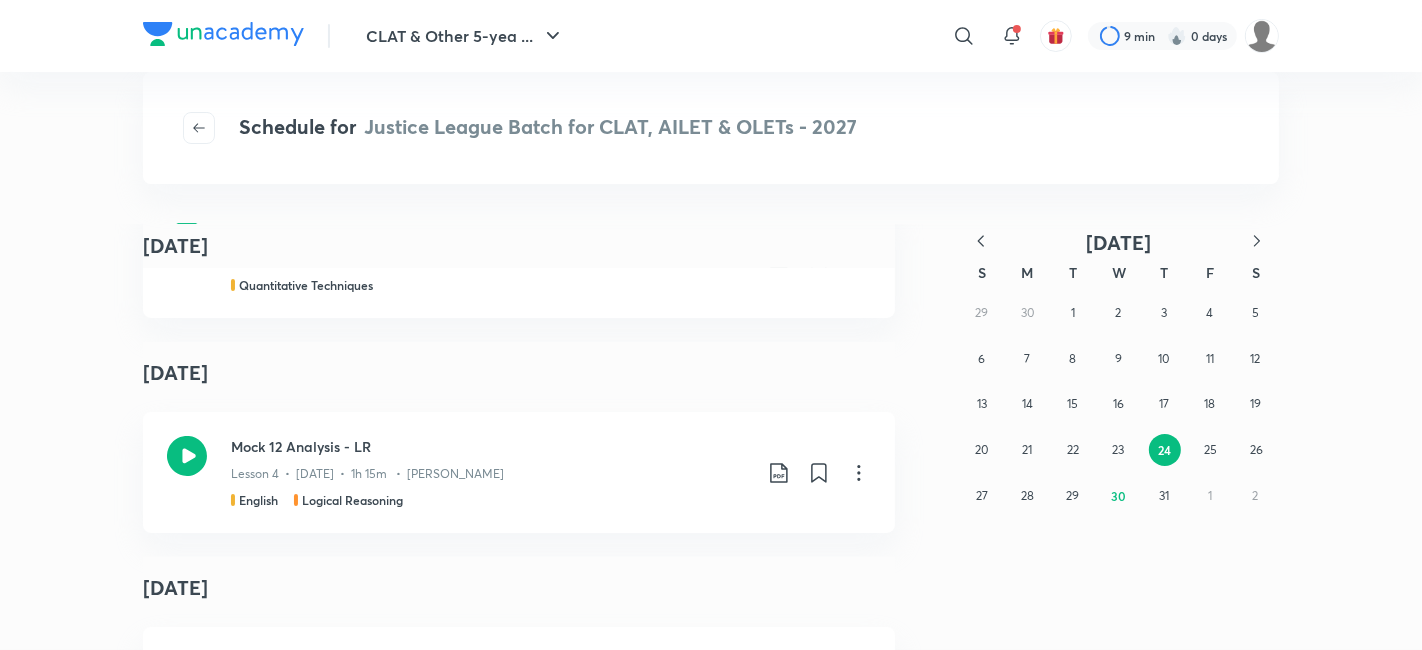 scroll, scrollTop: 0, scrollLeft: 0, axis: both 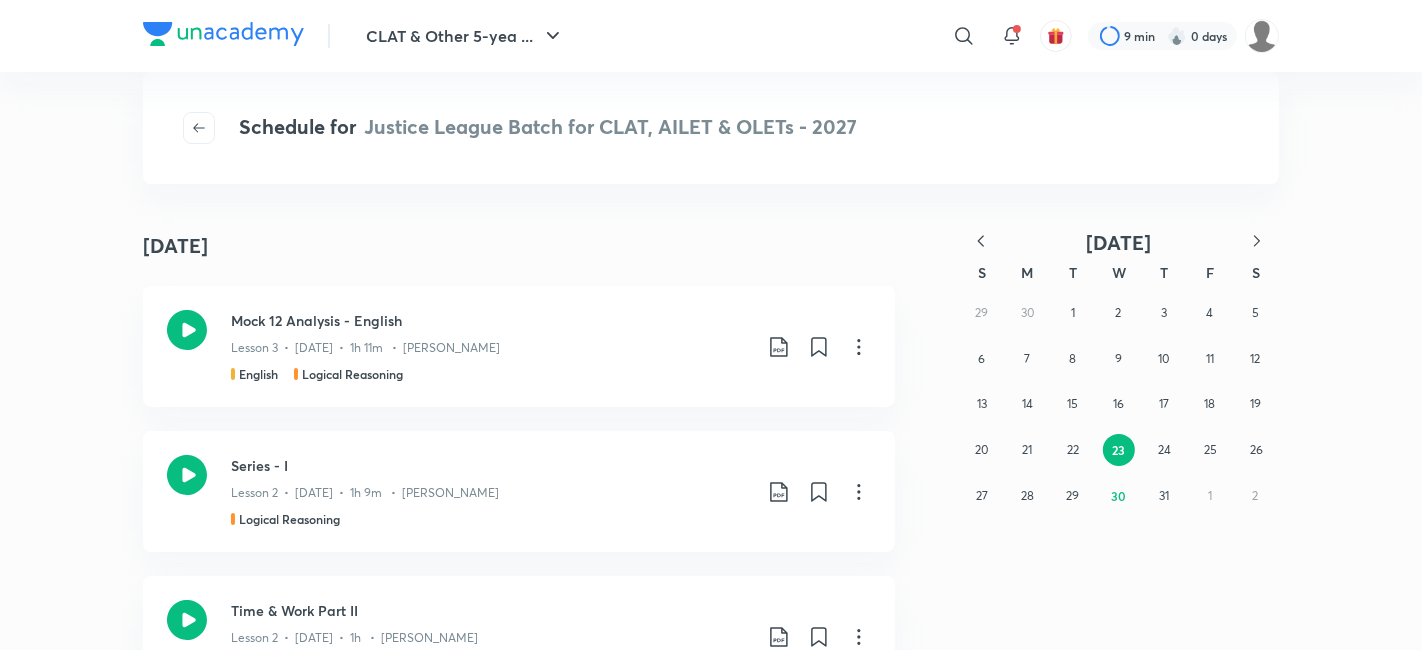 click on "29 30 1 2 3 4 5 6 7 8 9 10 11 12 13 14 15 16 17 18 19 20 21 22 23 24 25 26 27 28 29 30 31 1 2" at bounding box center (1119, 404) 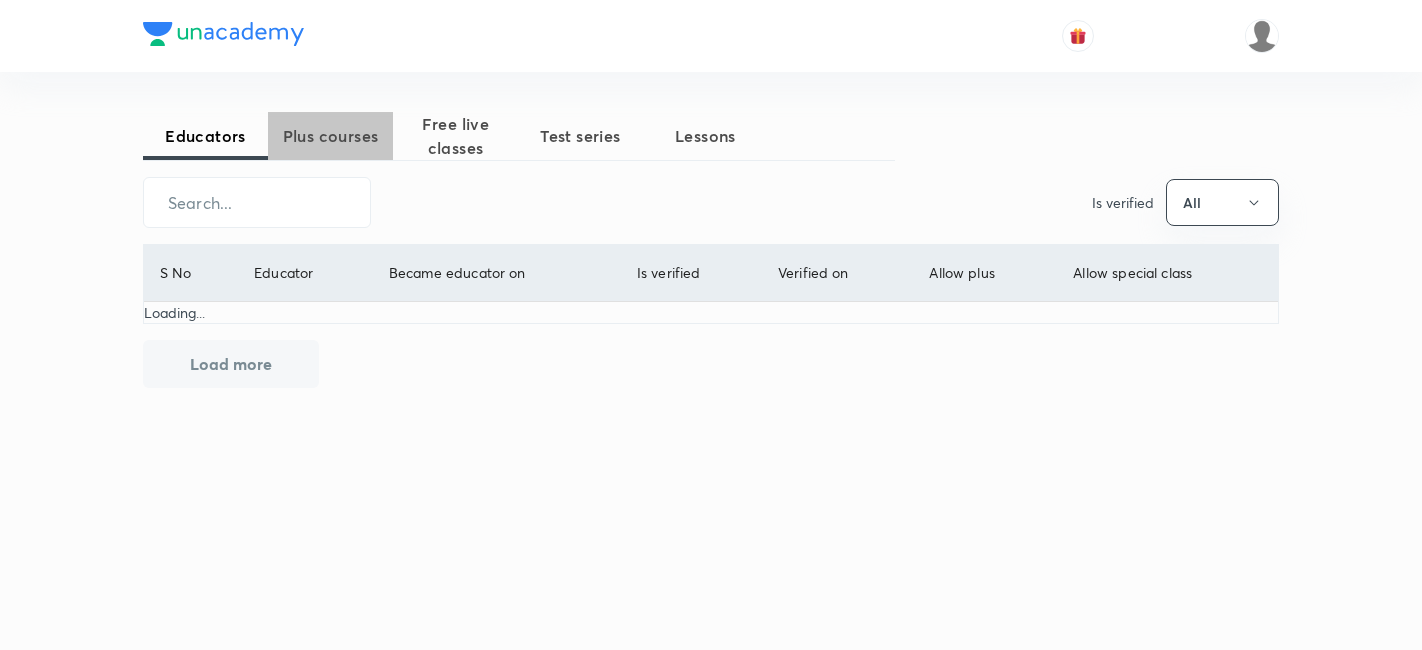 scroll, scrollTop: 0, scrollLeft: 0, axis: both 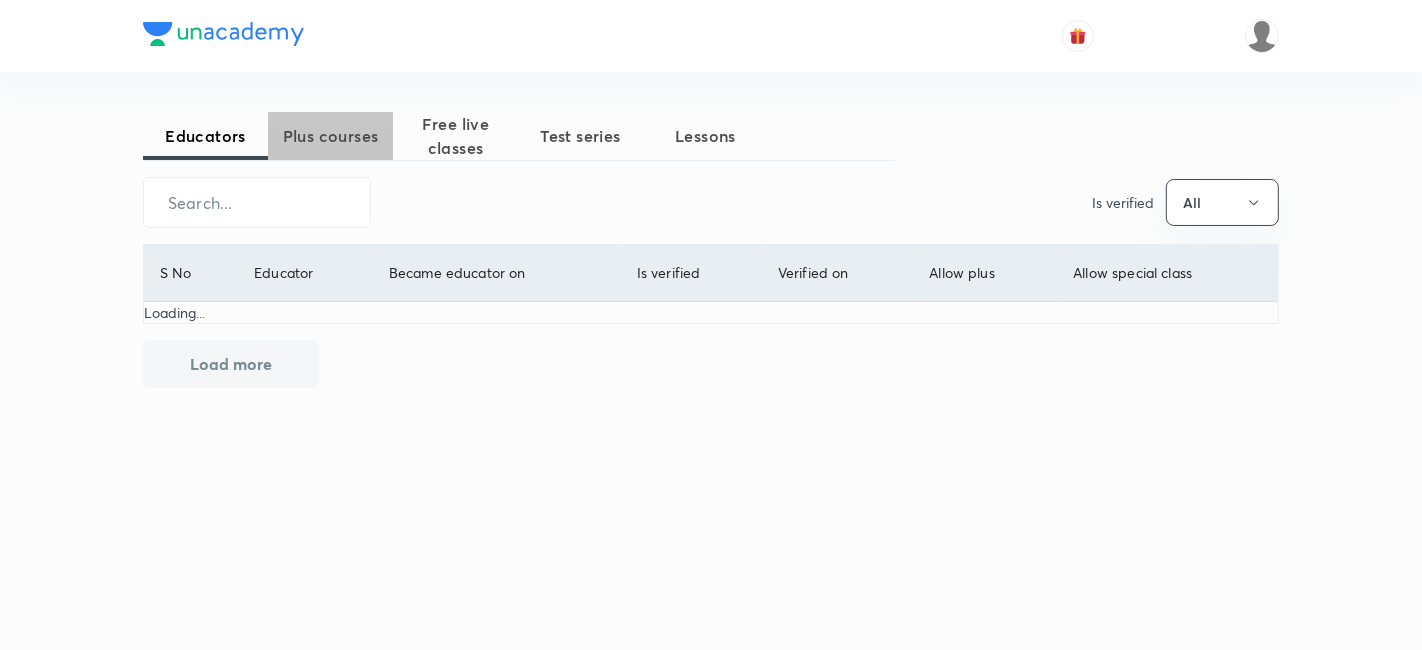 click on "Plus courses" at bounding box center [330, 136] 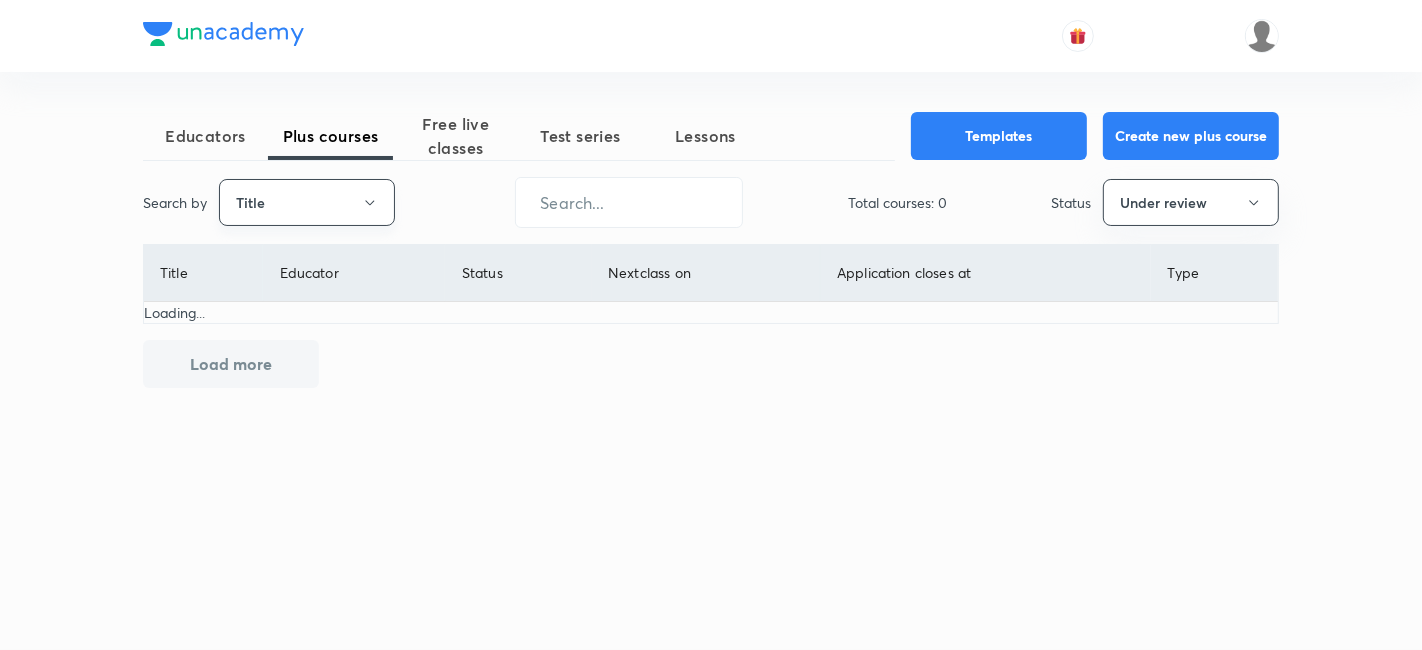 click on "Title" at bounding box center [307, 202] 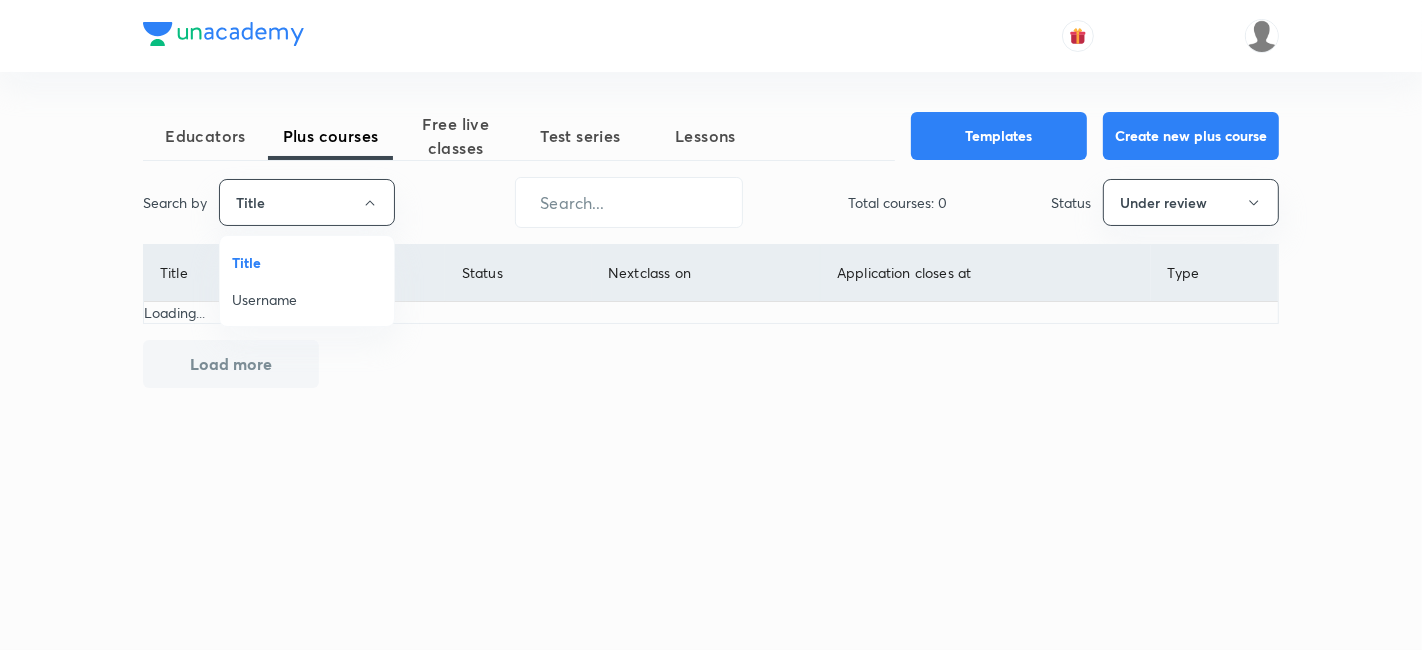 click on "Username" at bounding box center [307, 299] 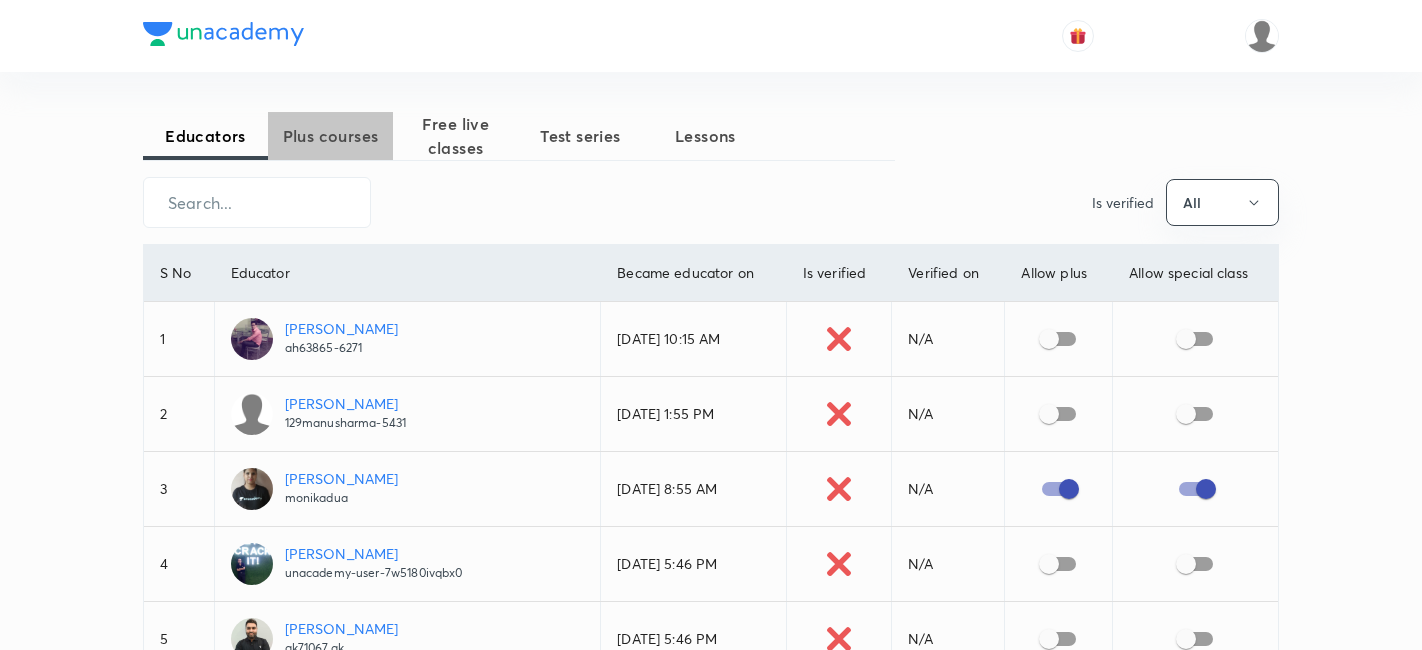 scroll, scrollTop: 0, scrollLeft: 0, axis: both 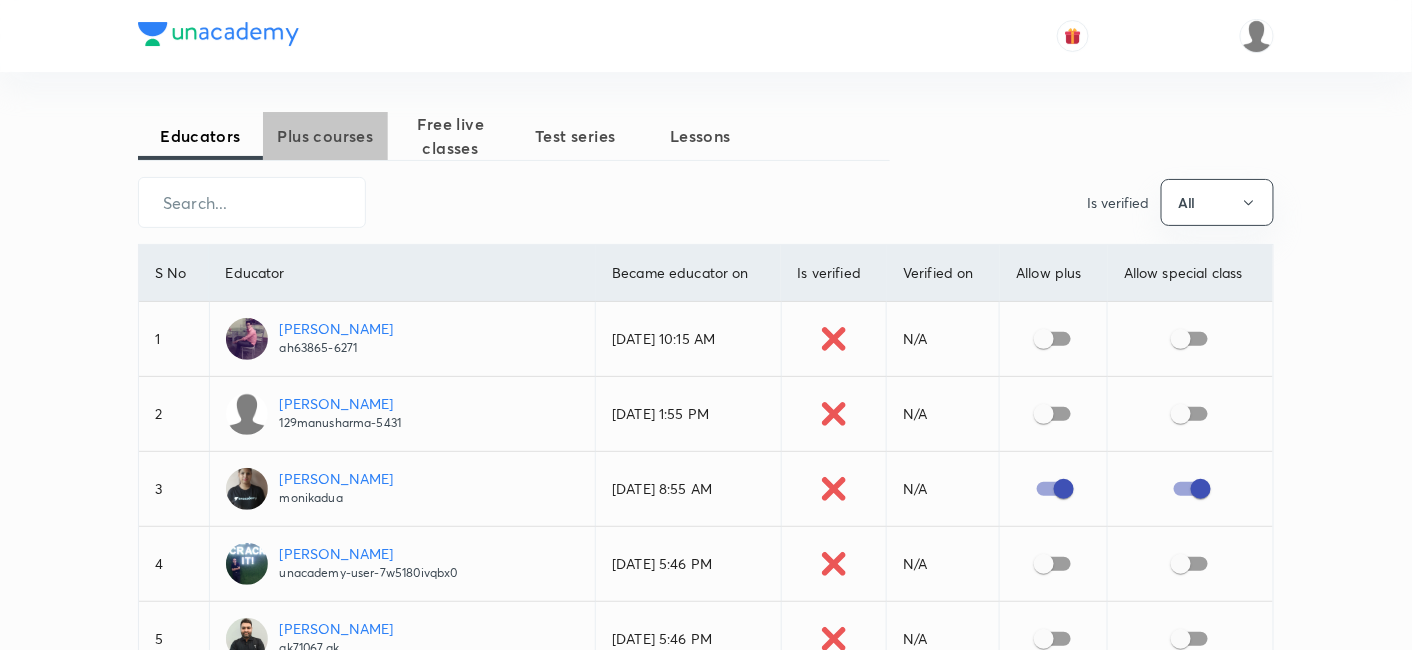 click on "Plus courses" at bounding box center [325, 136] 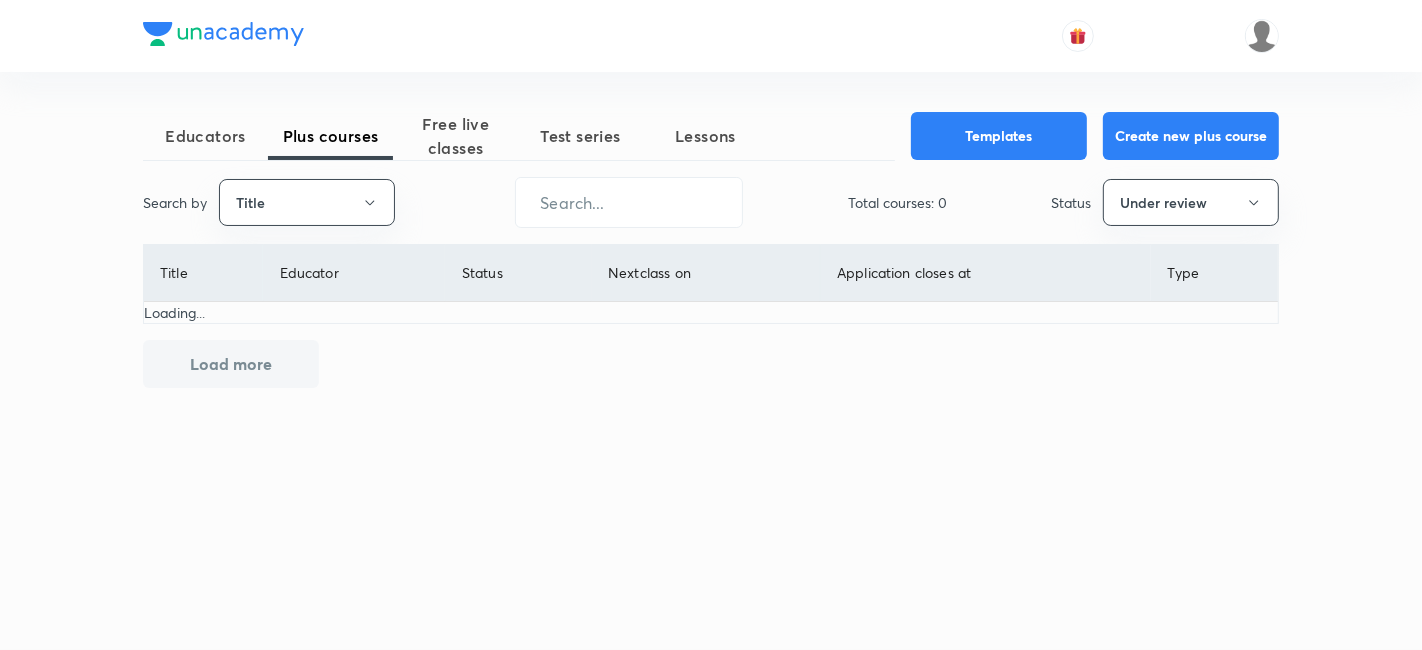 scroll, scrollTop: 0, scrollLeft: 0, axis: both 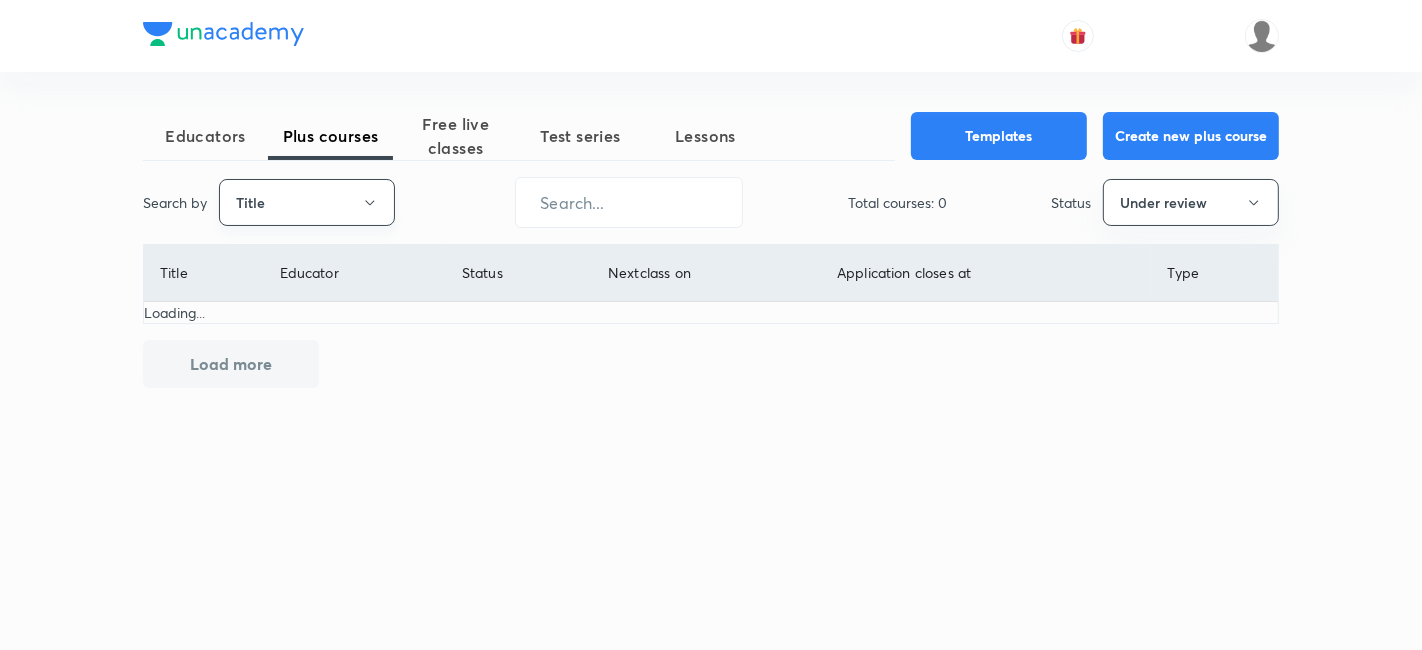 click on "Title" at bounding box center (307, 202) 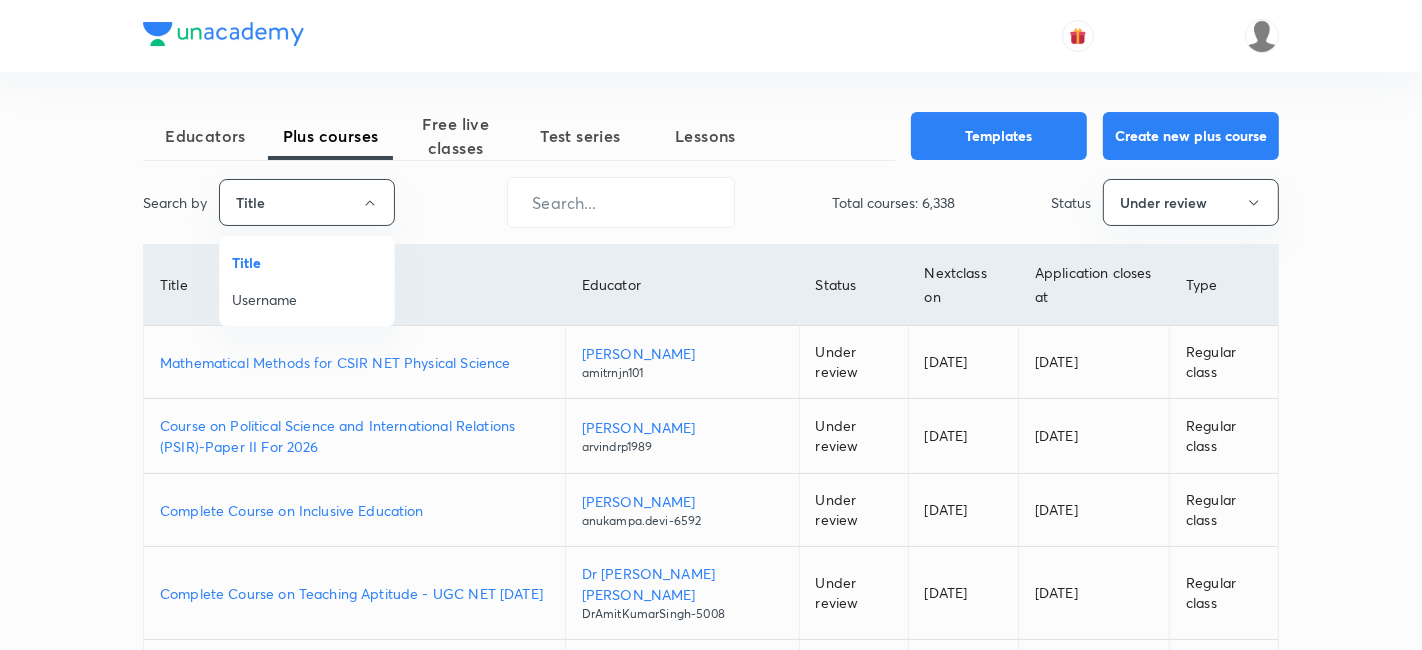 click on "Username" at bounding box center (307, 299) 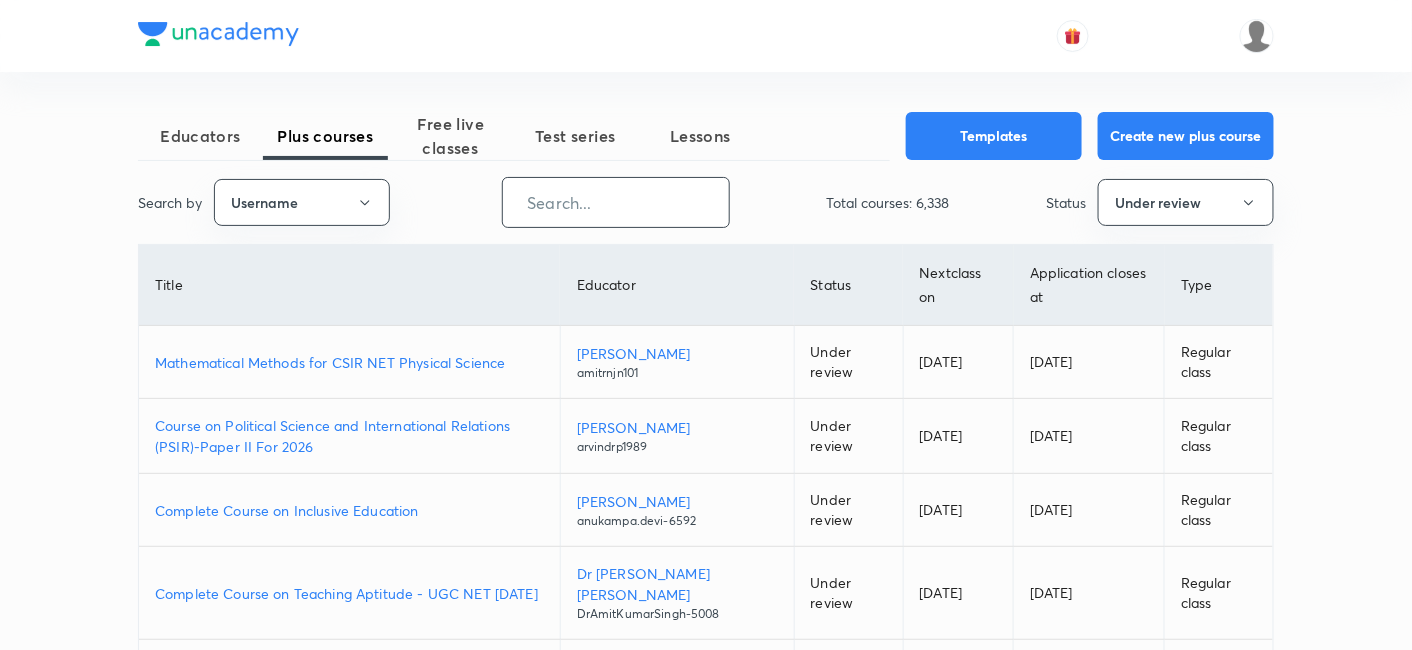 click at bounding box center [616, 202] 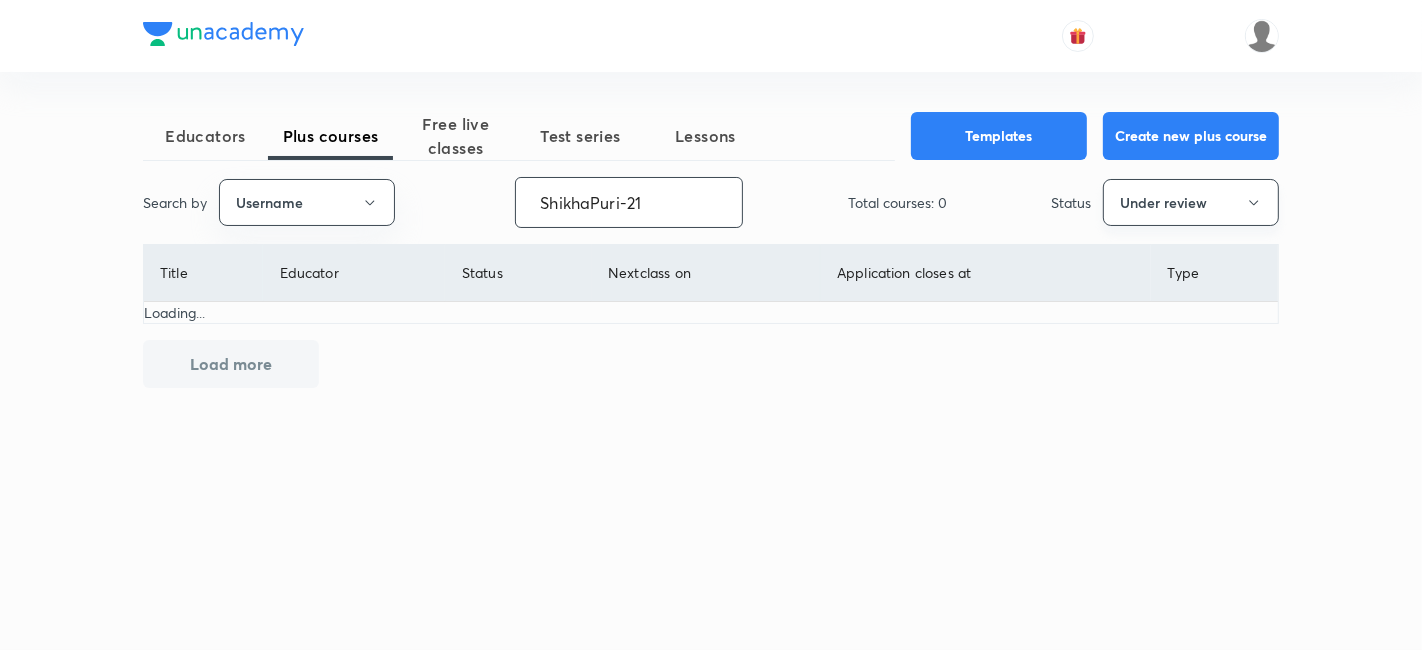 type on "ShikhaPuri-21" 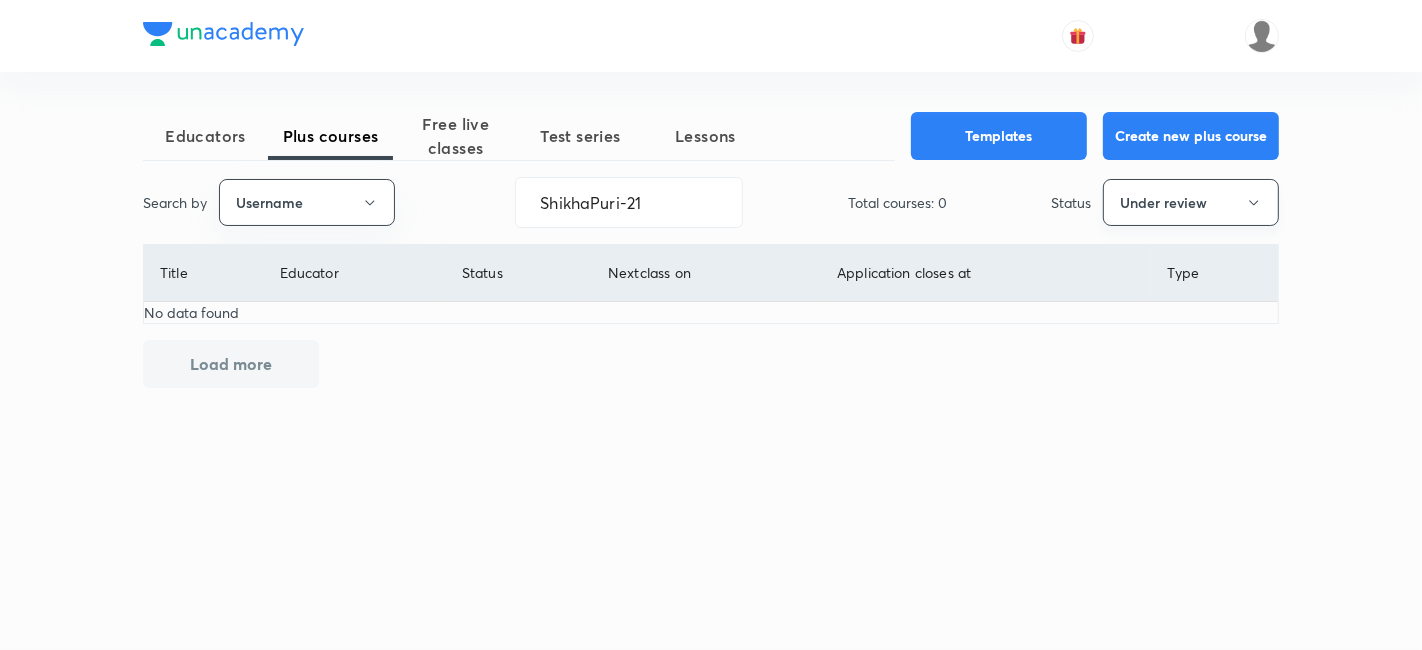 click on "Under review" at bounding box center (1191, 202) 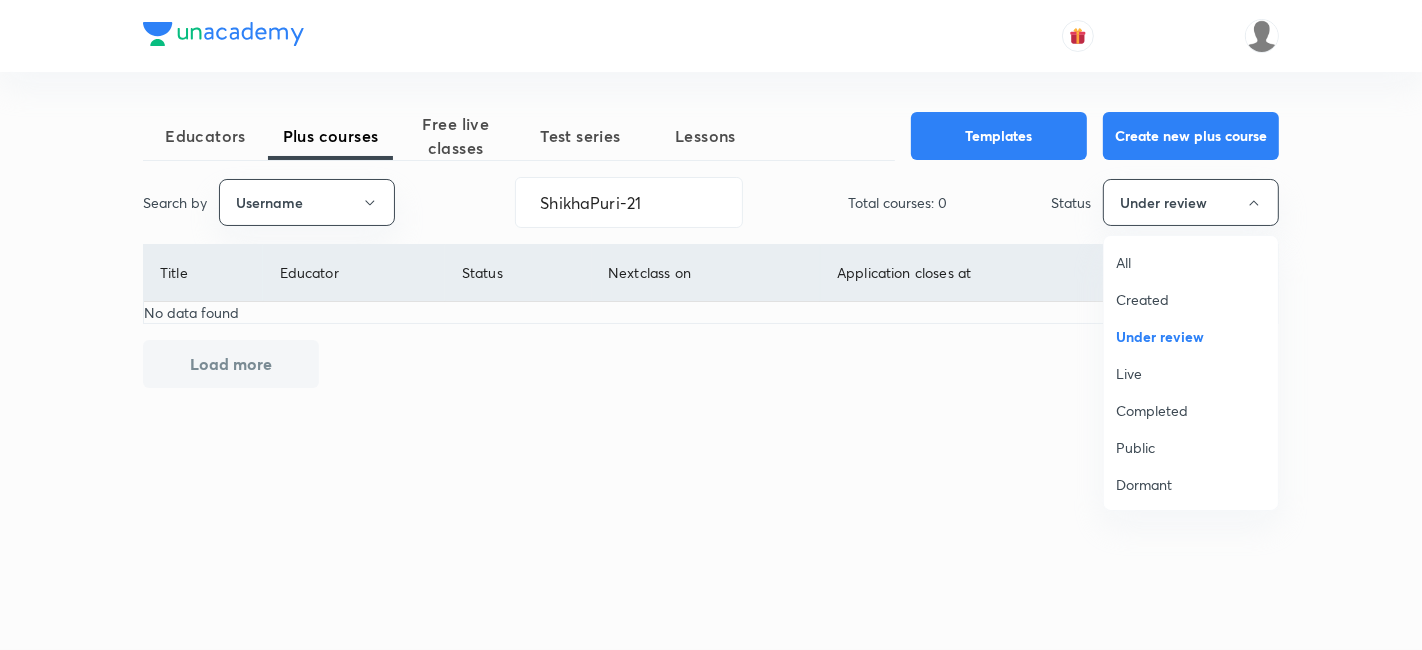 click at bounding box center [711, 325] 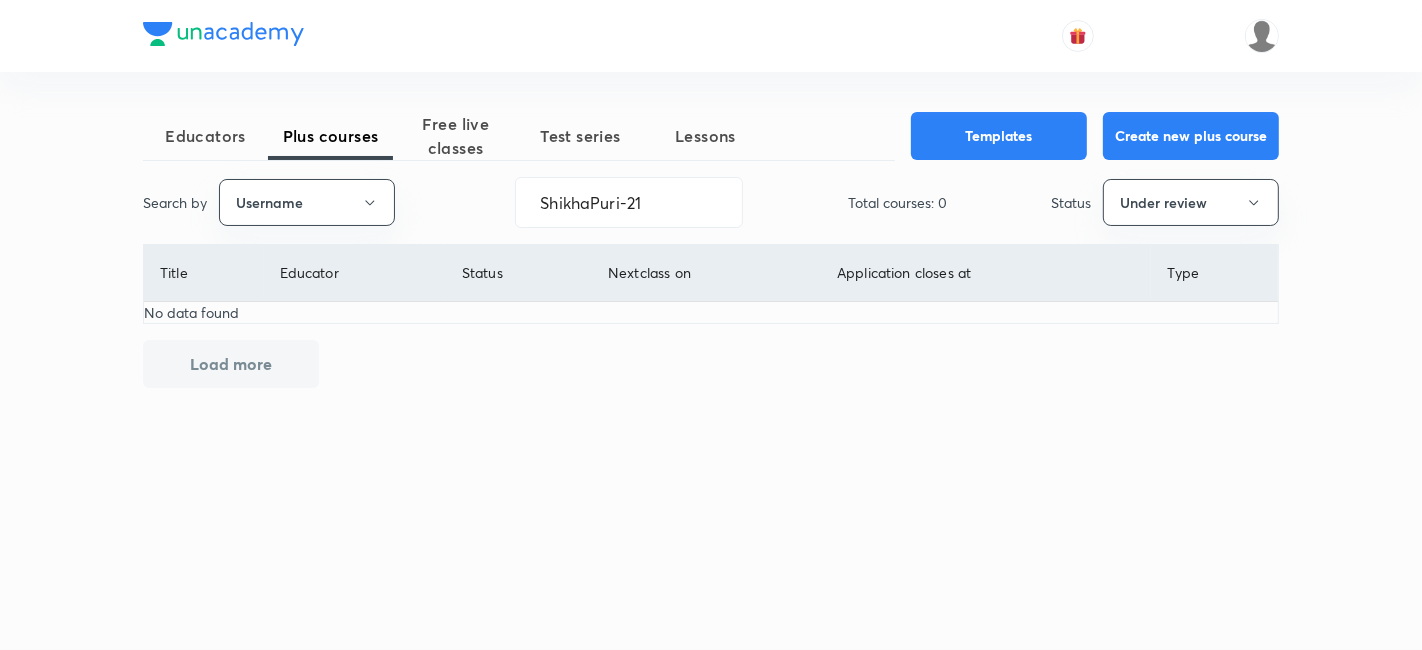 click on "Create new plus course" at bounding box center [1191, 136] 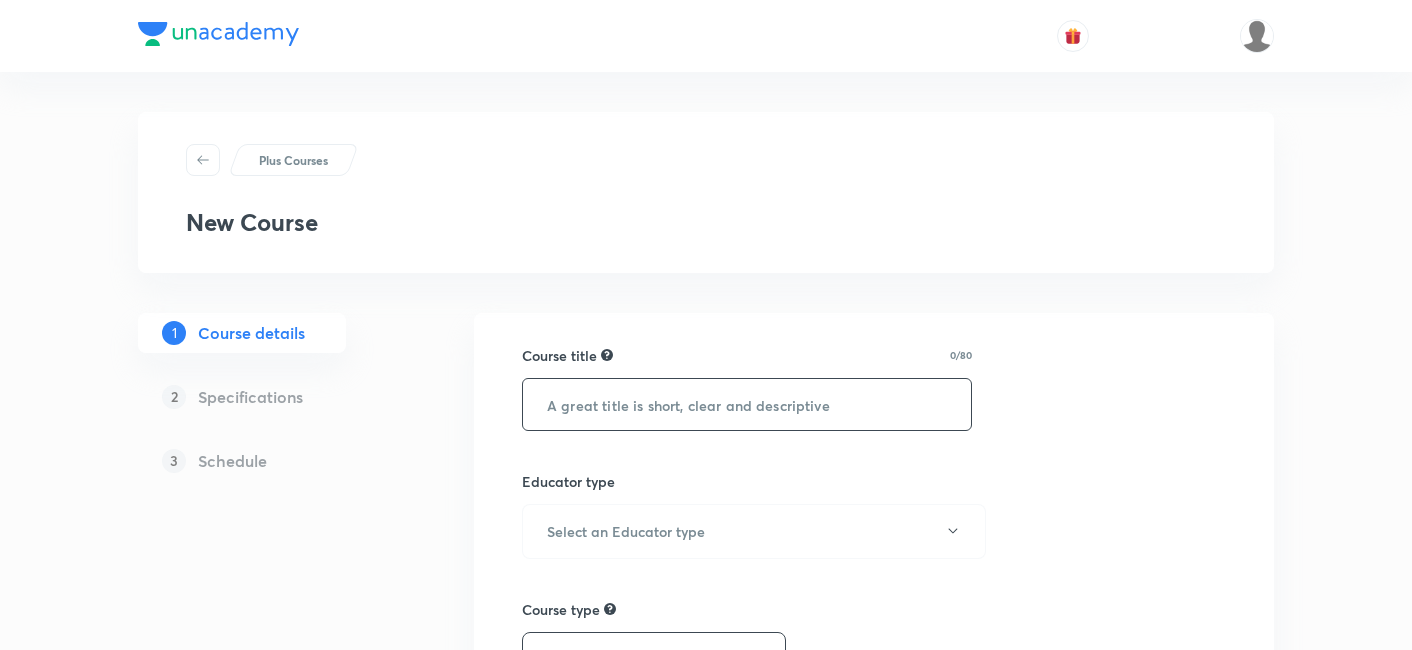click at bounding box center (747, 404) 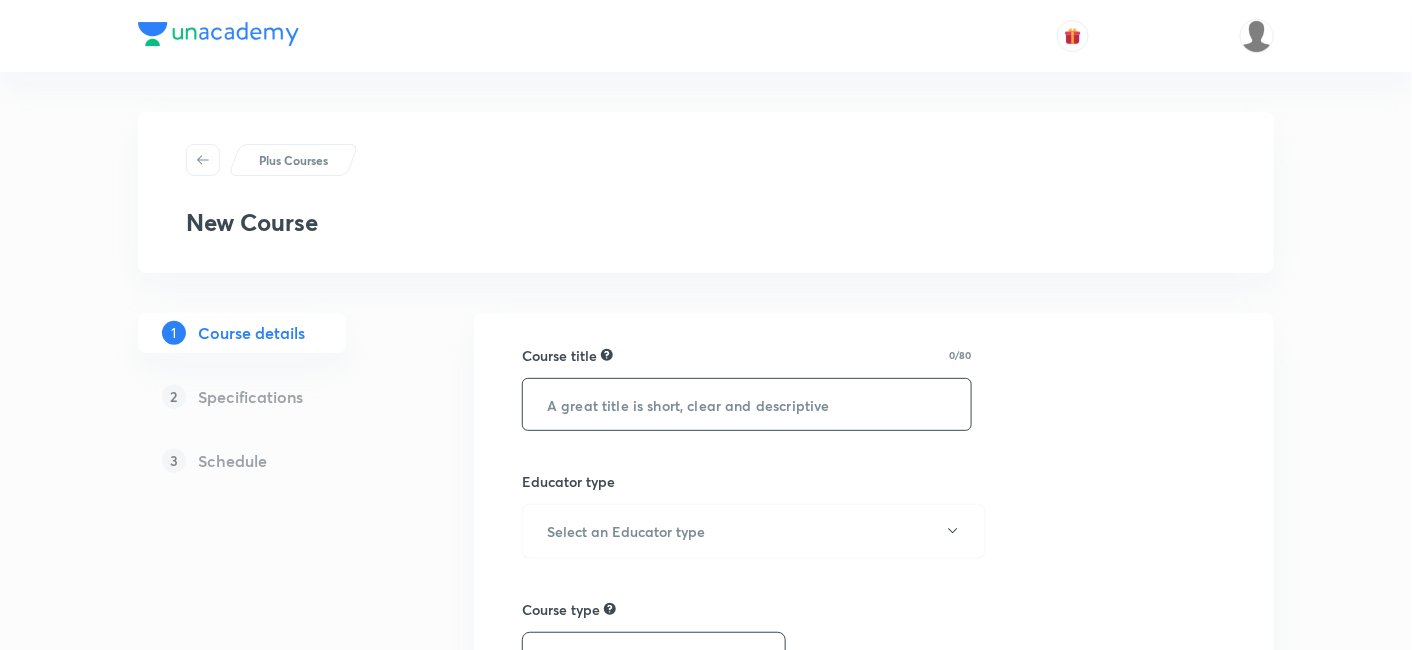 scroll, scrollTop: 0, scrollLeft: 0, axis: both 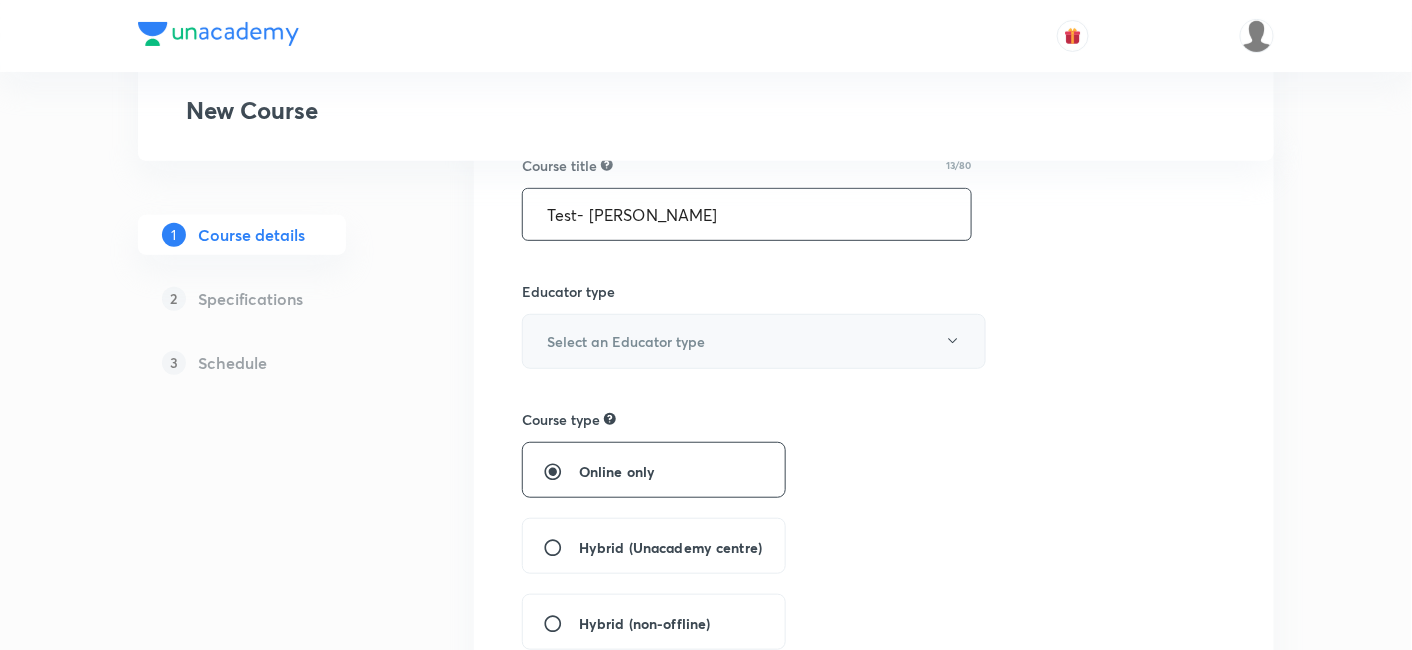 type on "Test- [PERSON_NAME]" 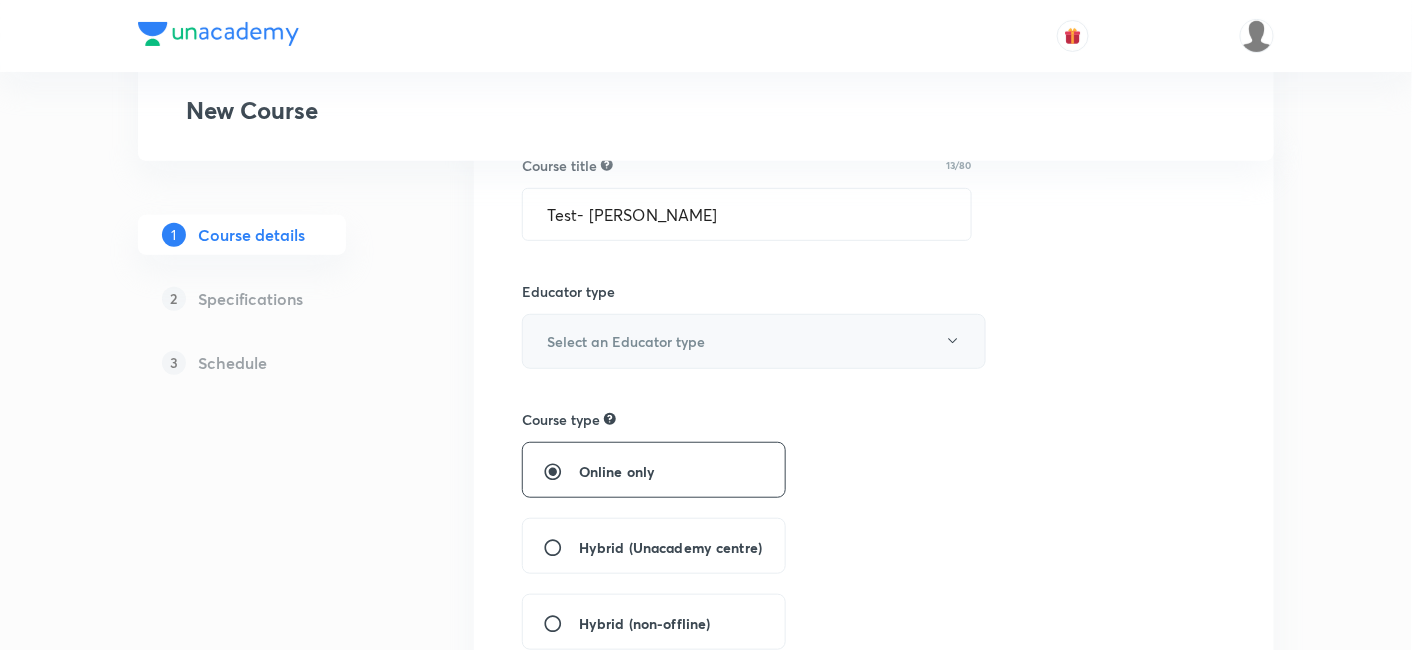 click on "Select an Educator type" at bounding box center (754, 341) 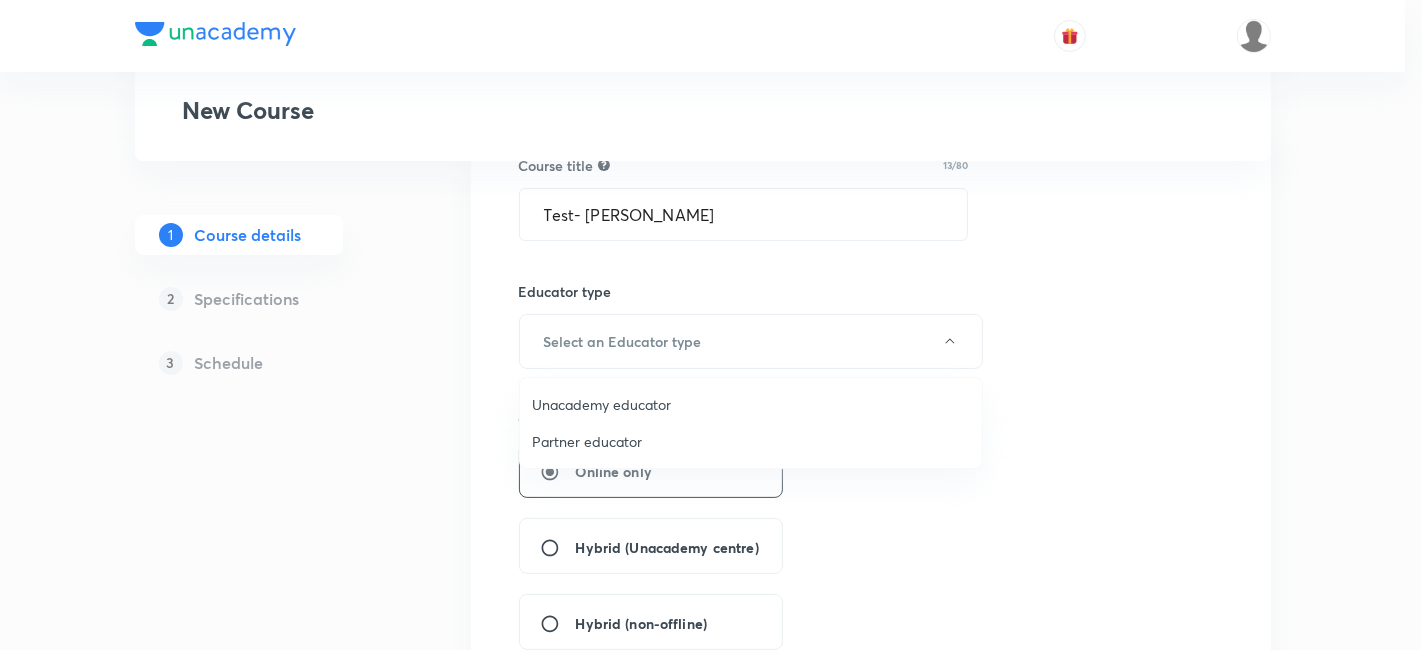 click on "Unacademy educator" at bounding box center [751, 404] 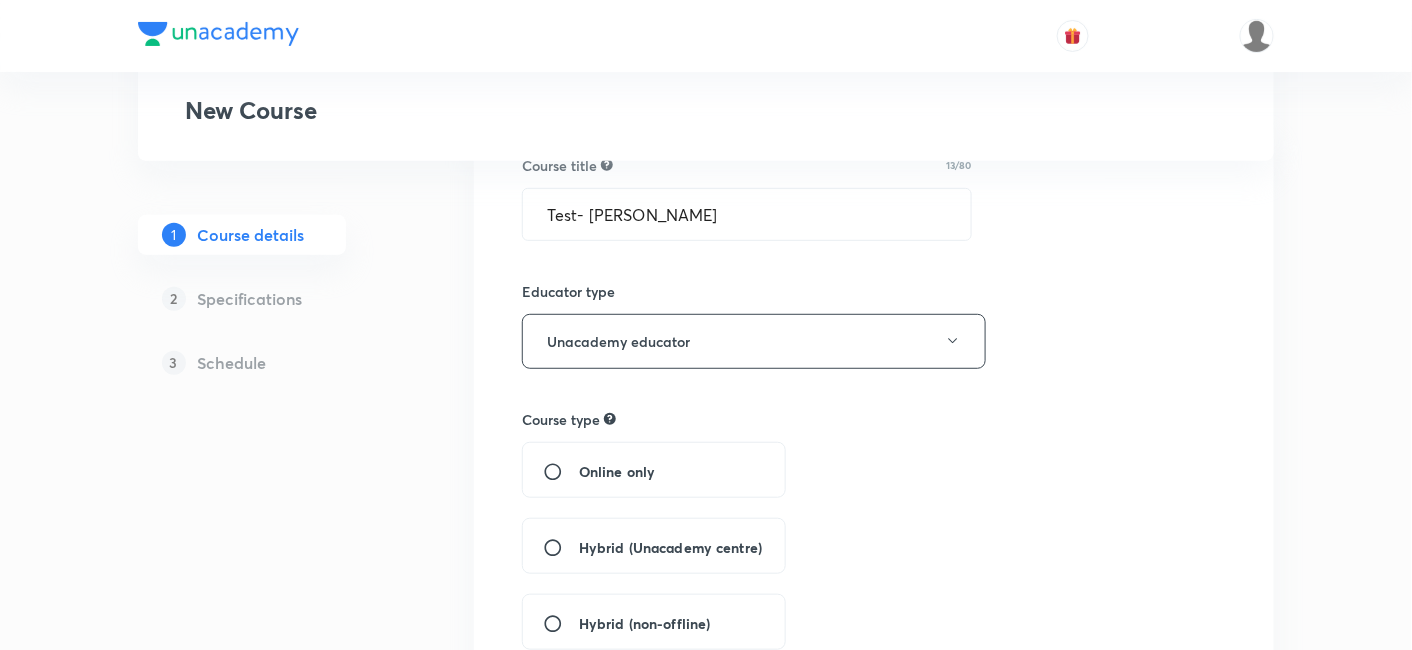 scroll, scrollTop: 359, scrollLeft: 0, axis: vertical 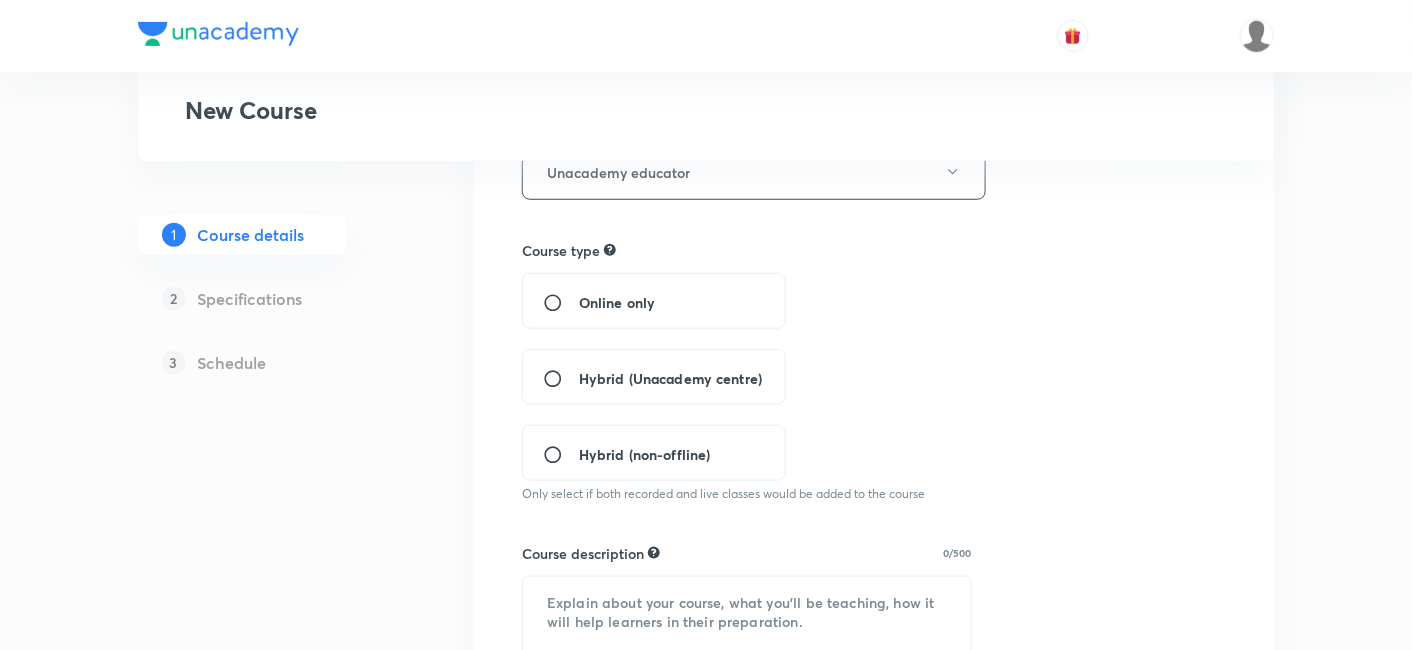 click on "Online only" at bounding box center (617, 302) 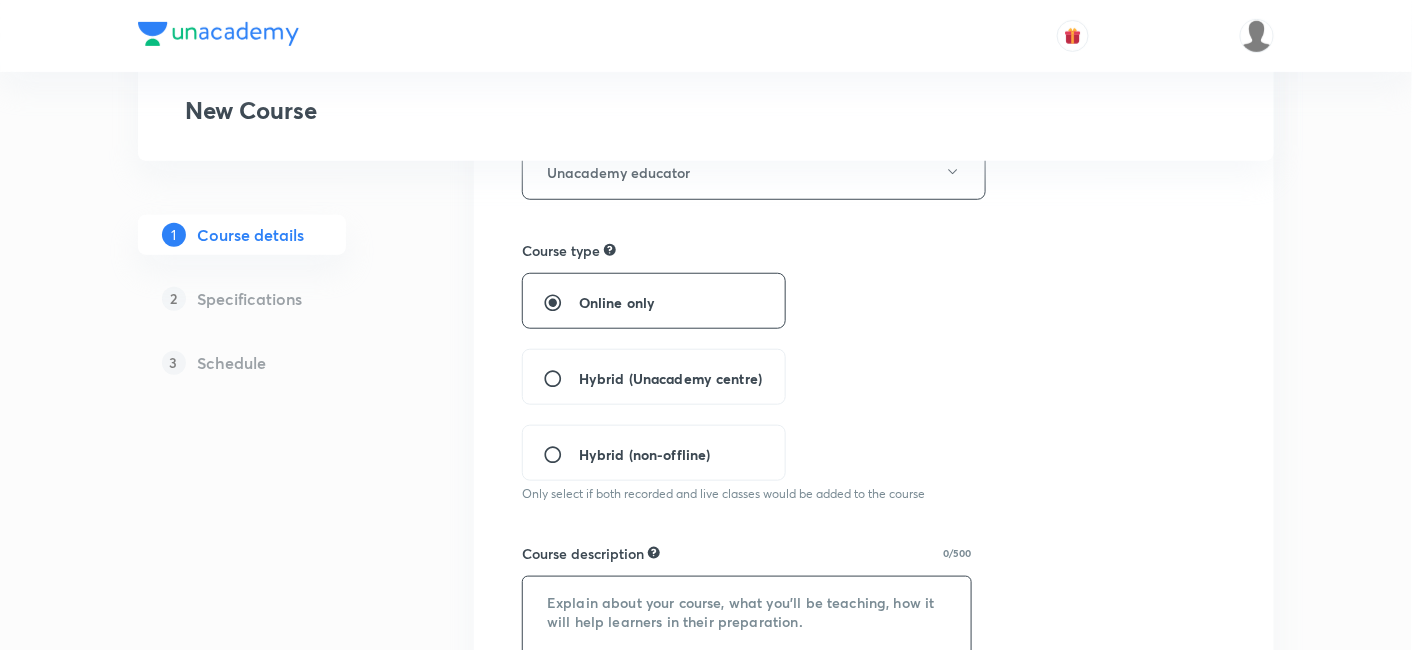 click at bounding box center (747, 621) 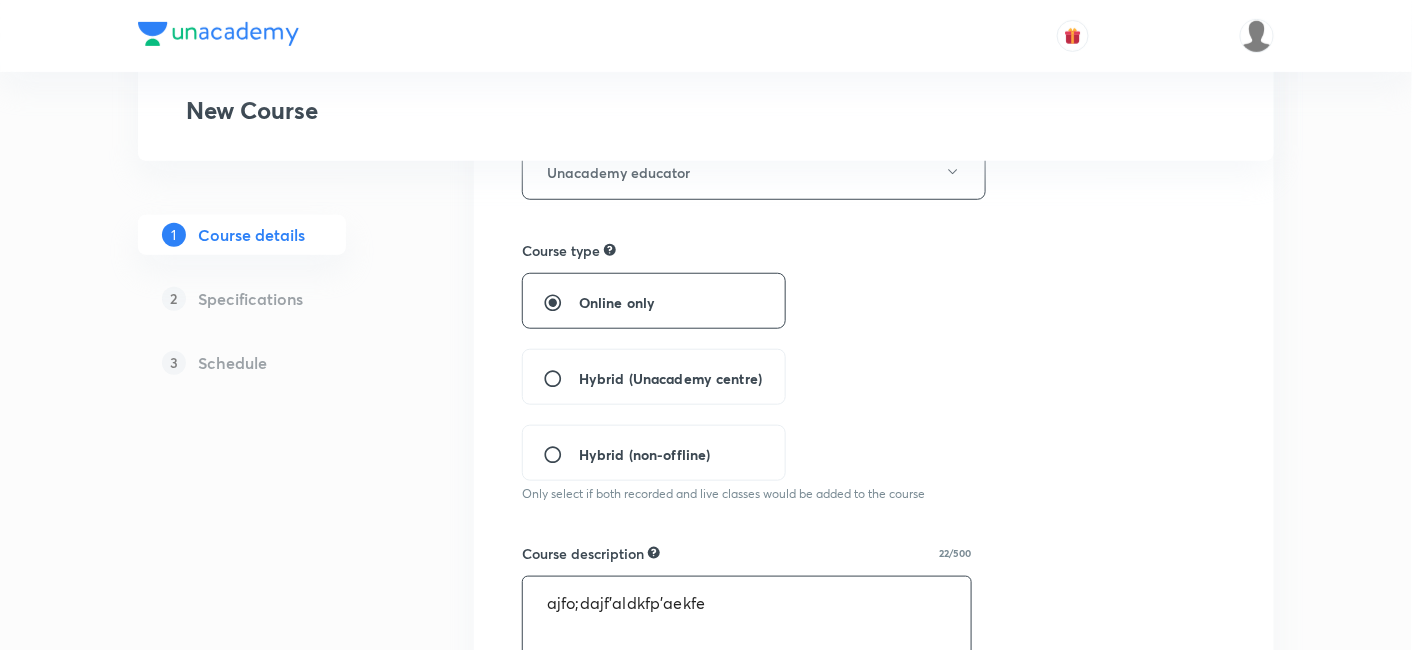 type on "ajfo;dajf'aldkfp'aekfe" 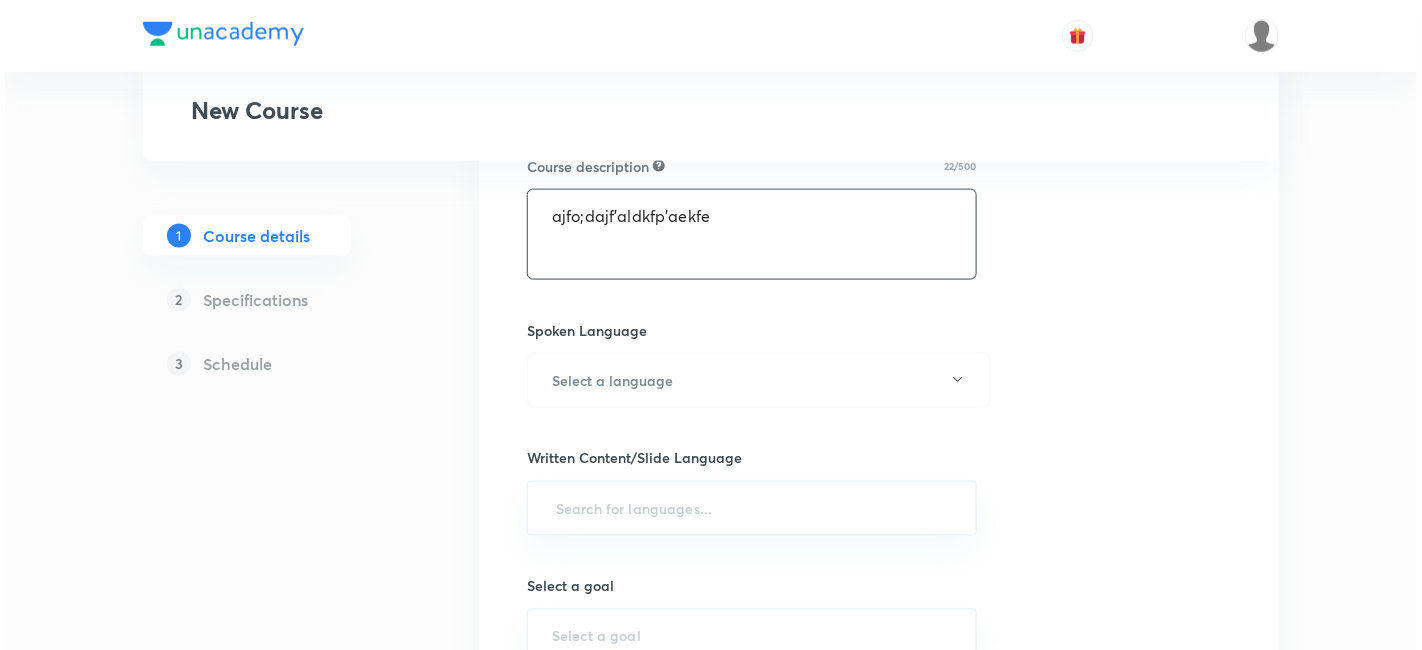 scroll, scrollTop: 748, scrollLeft: 0, axis: vertical 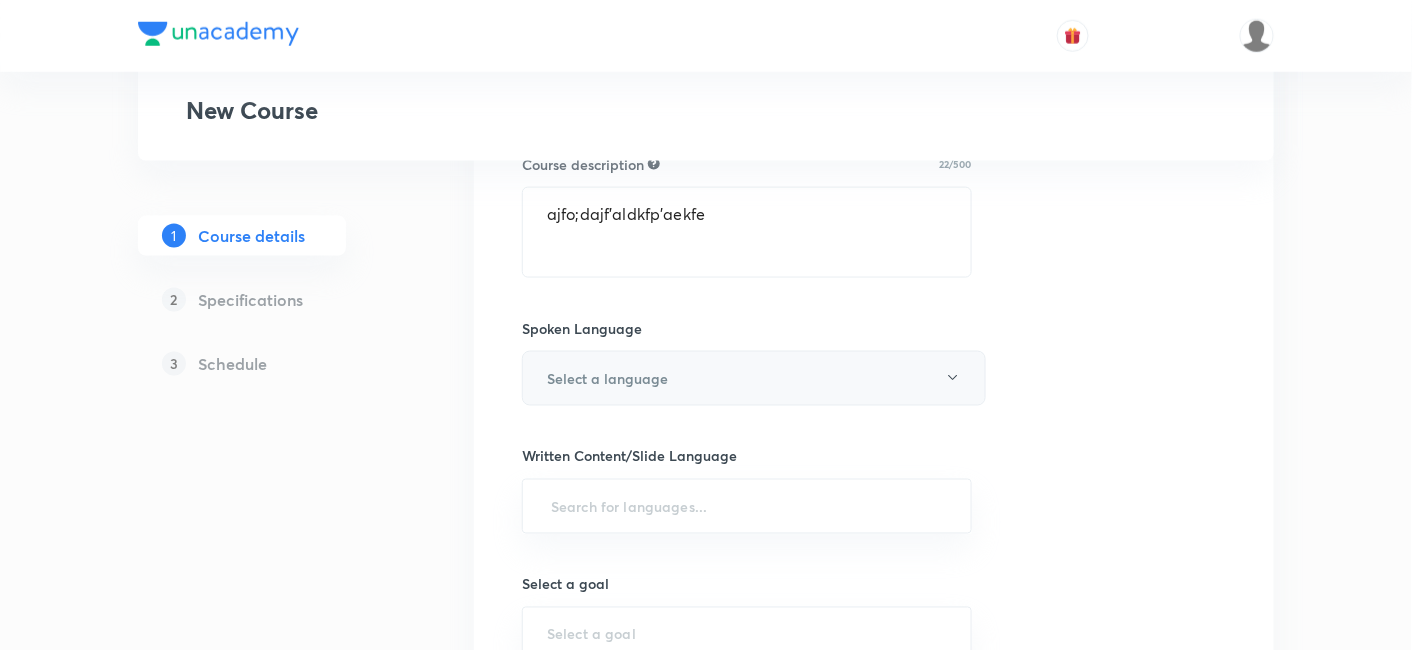 click on "Select a language" at bounding box center [607, 378] 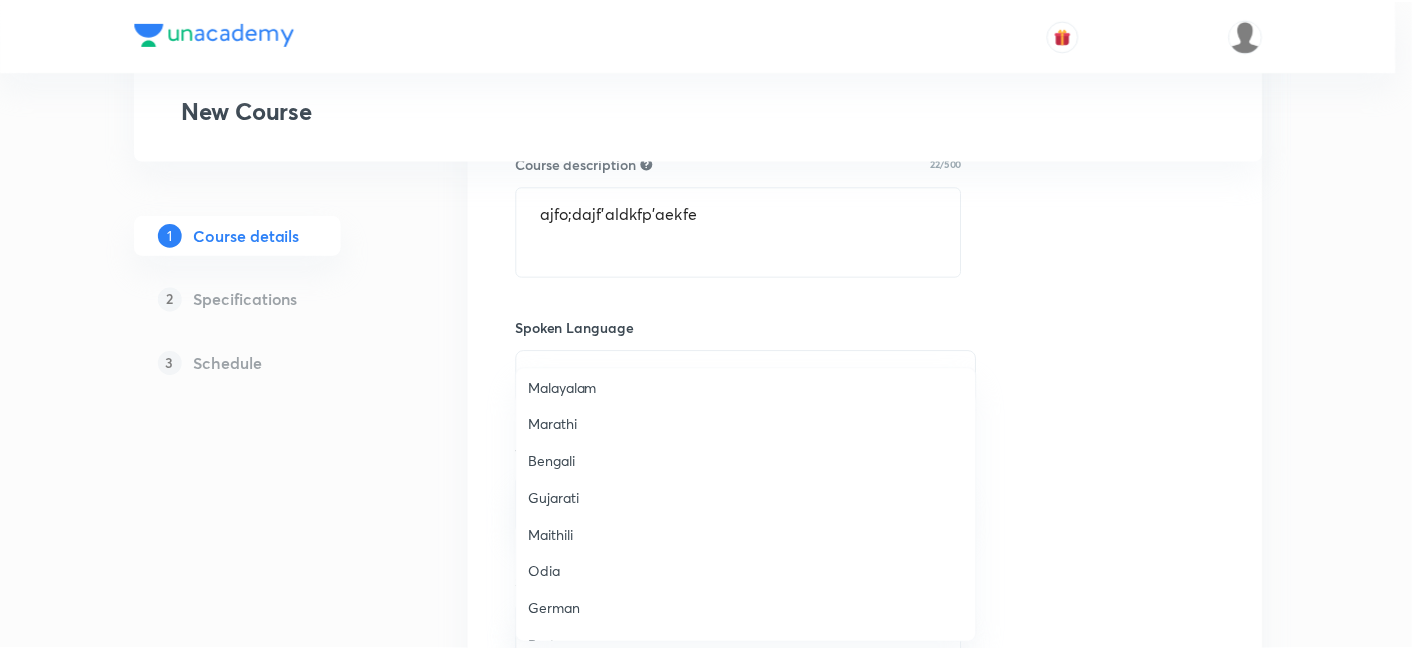 scroll, scrollTop: 591, scrollLeft: 0, axis: vertical 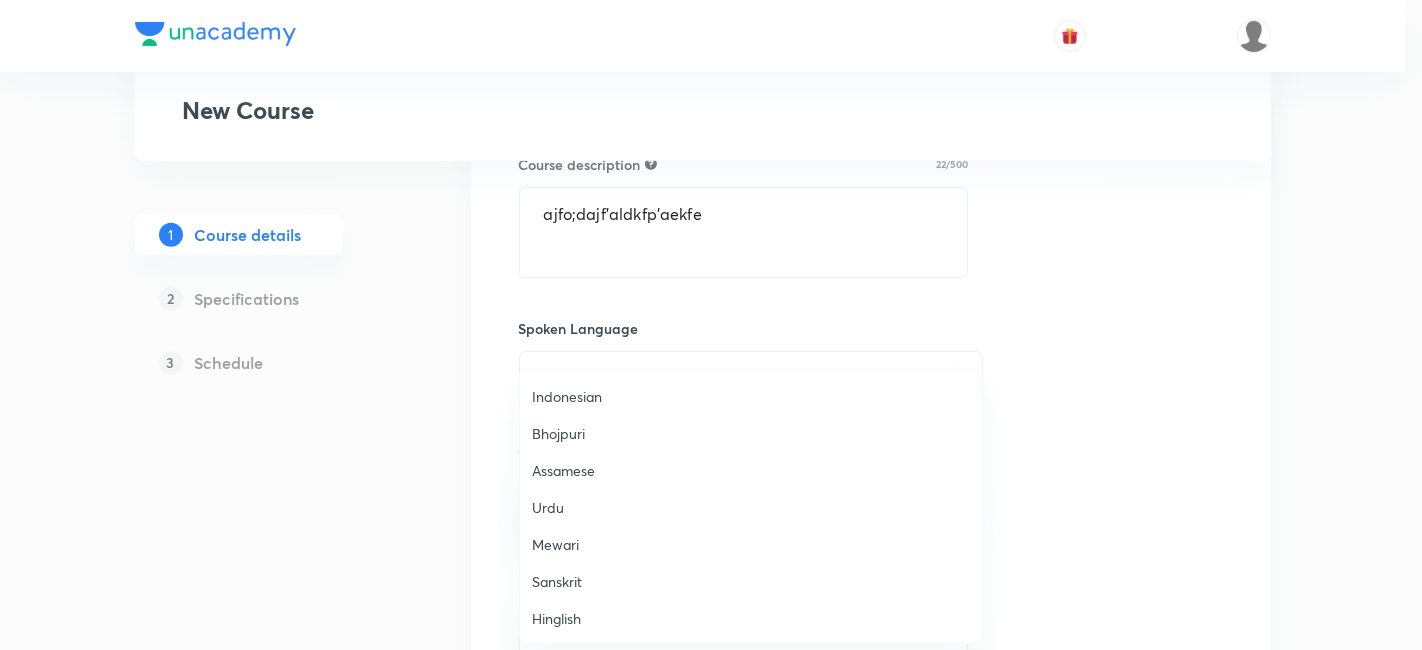 click on "Hinglish" at bounding box center [751, 618] 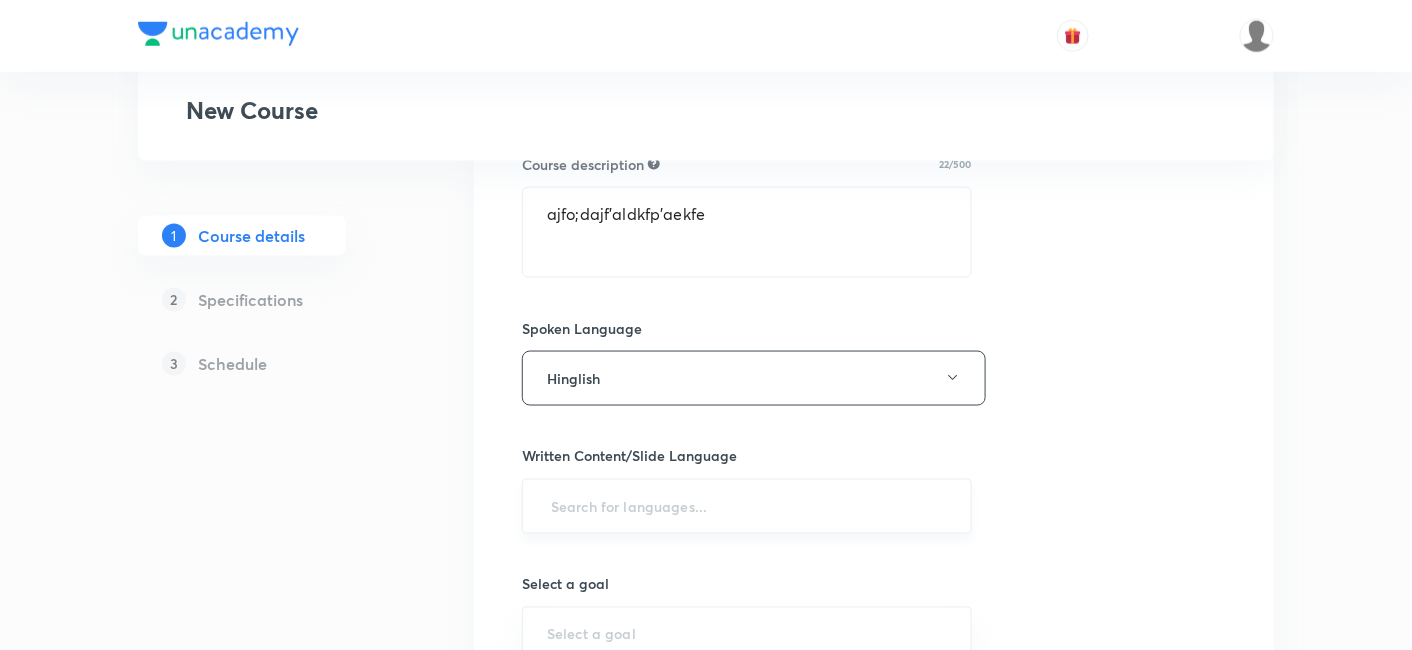scroll, scrollTop: 868, scrollLeft: 0, axis: vertical 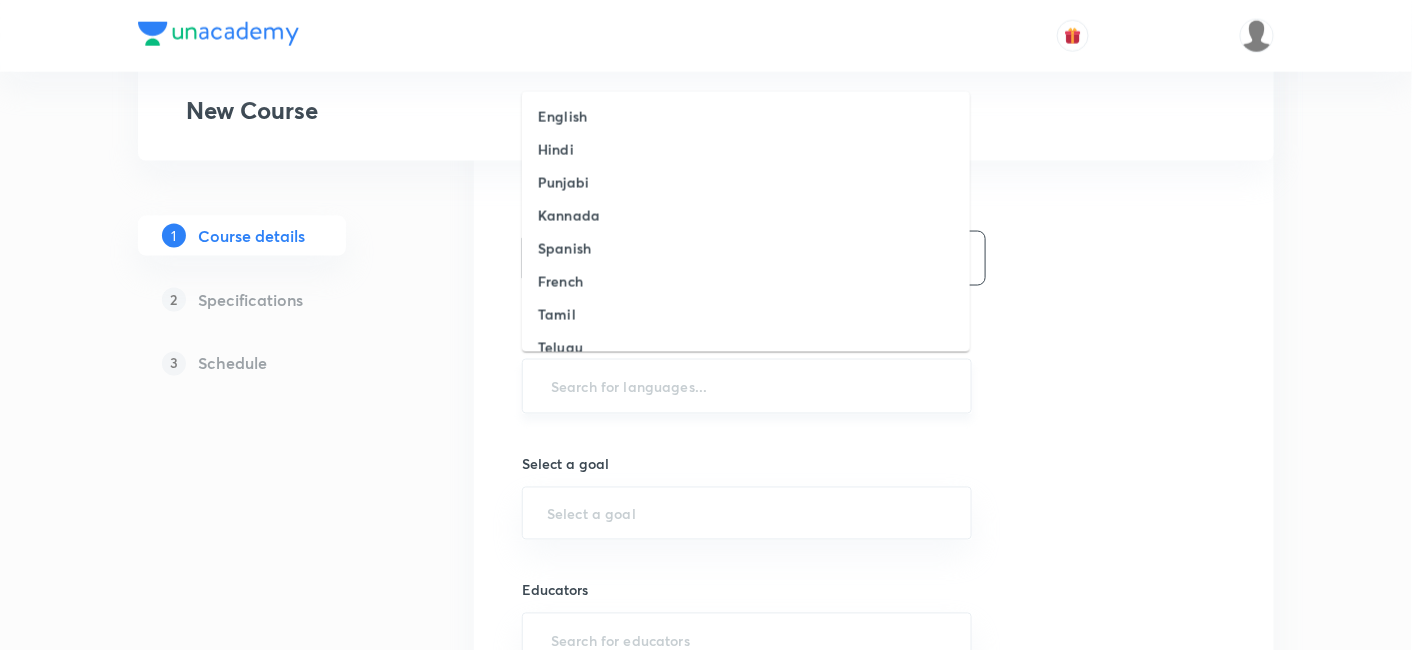click at bounding box center (747, 386) 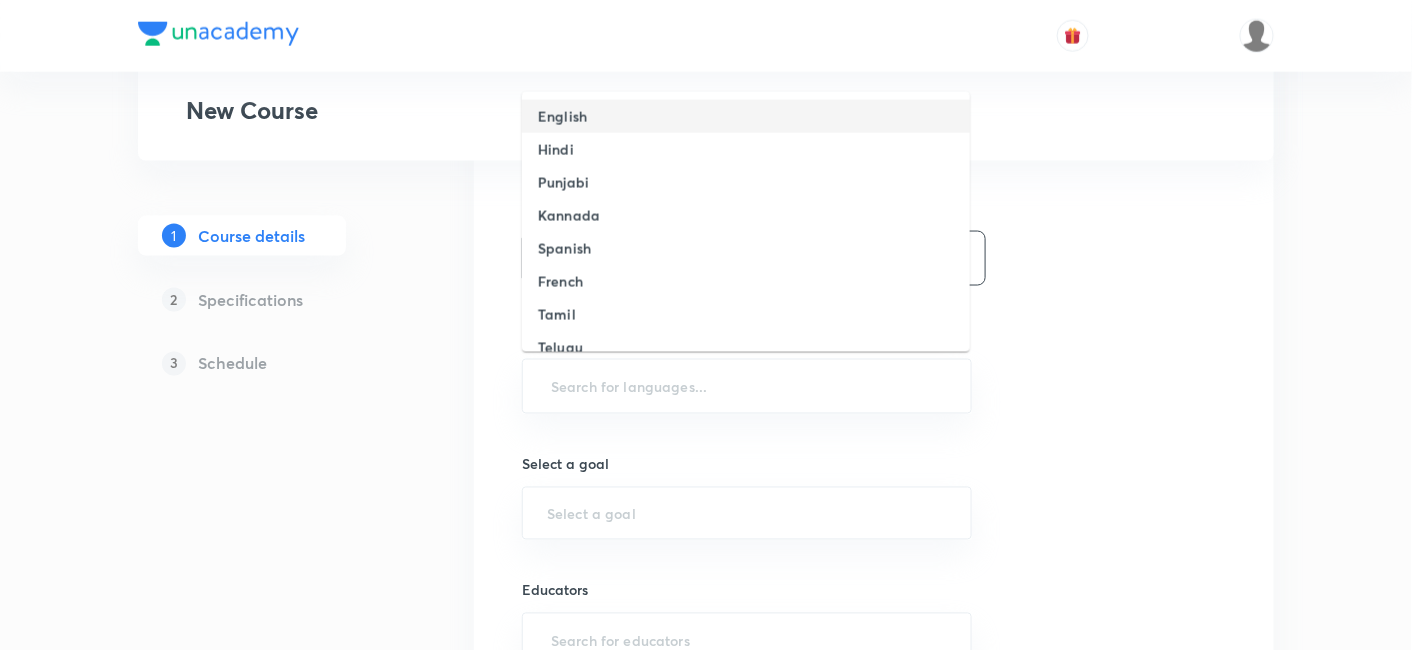 click on "English" at bounding box center (746, 116) 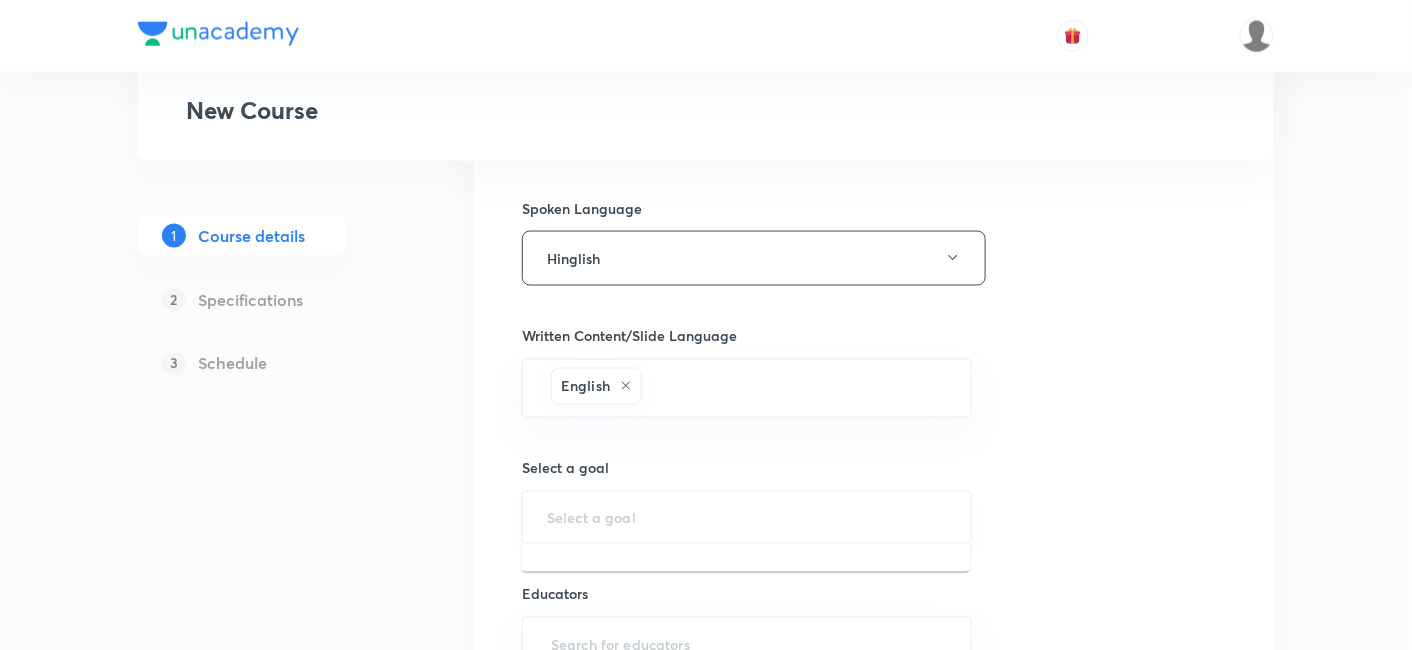 click at bounding box center [747, 517] 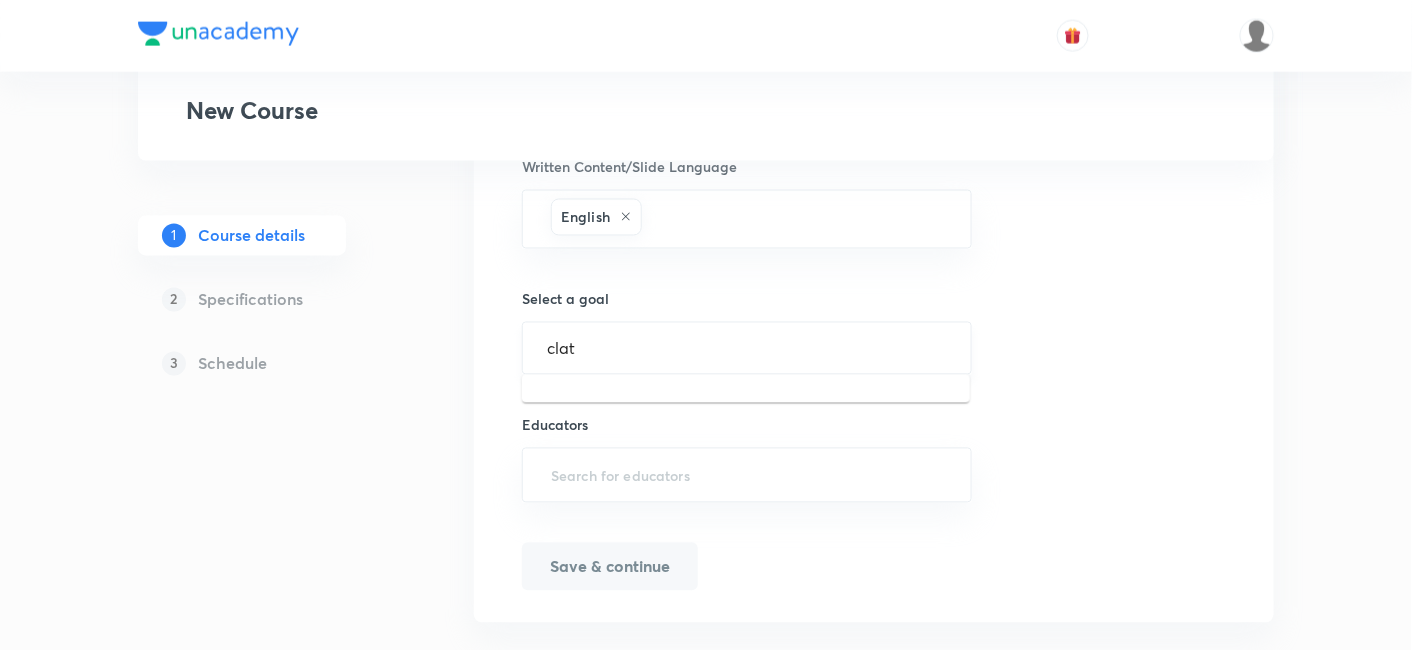 scroll, scrollTop: 1039, scrollLeft: 0, axis: vertical 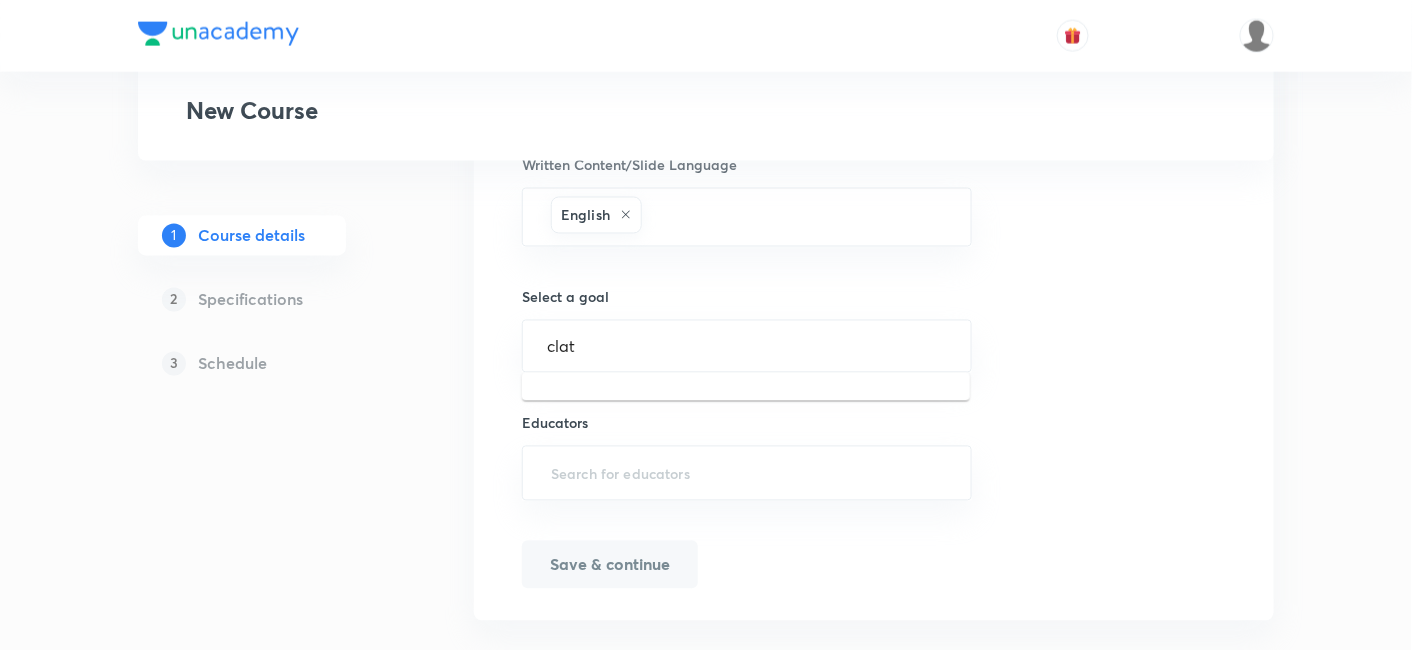 type on "clat" 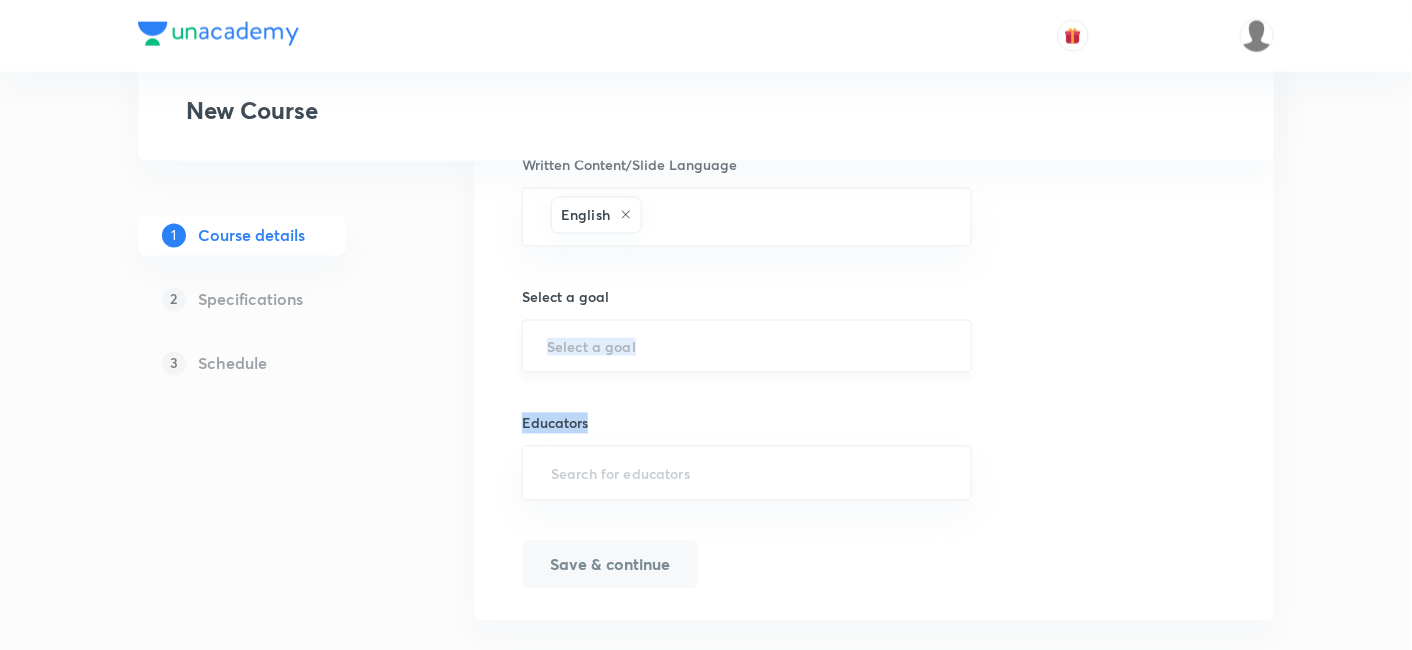 drag, startPoint x: 634, startPoint y: 409, endPoint x: 636, endPoint y: 364, distance: 45.044422 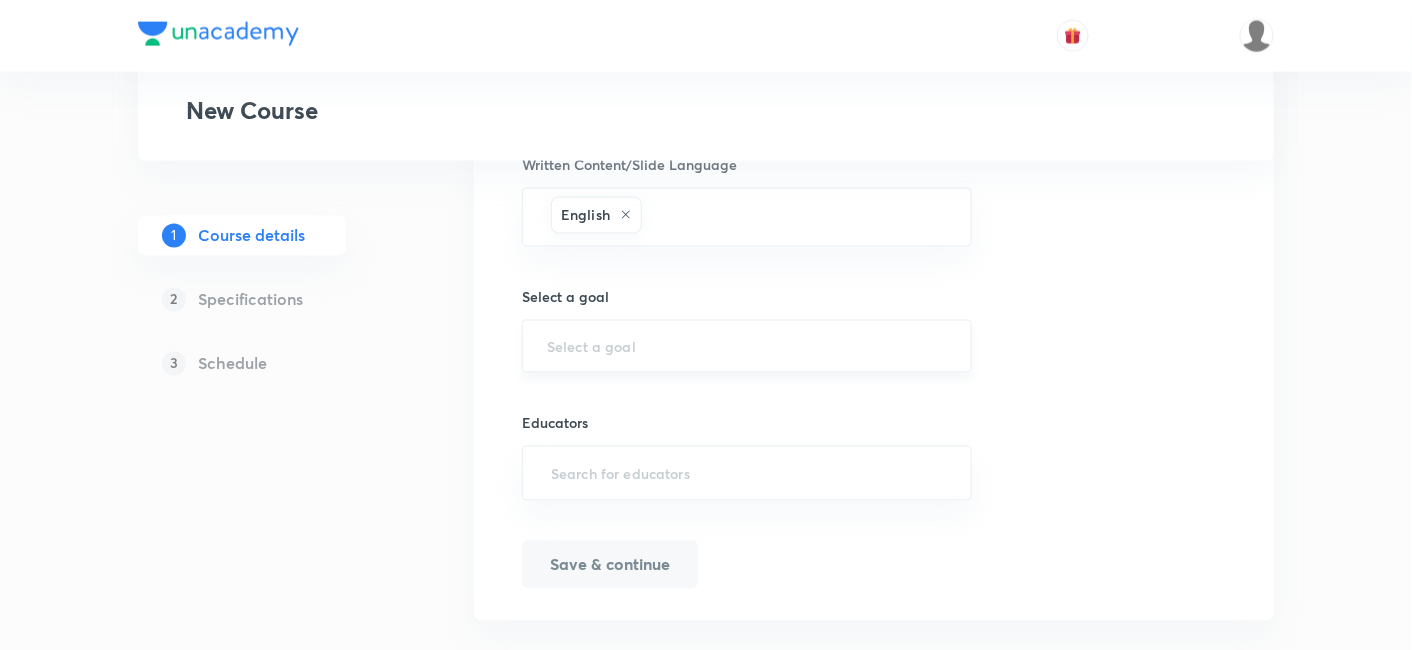 click on "​" at bounding box center [747, 346] 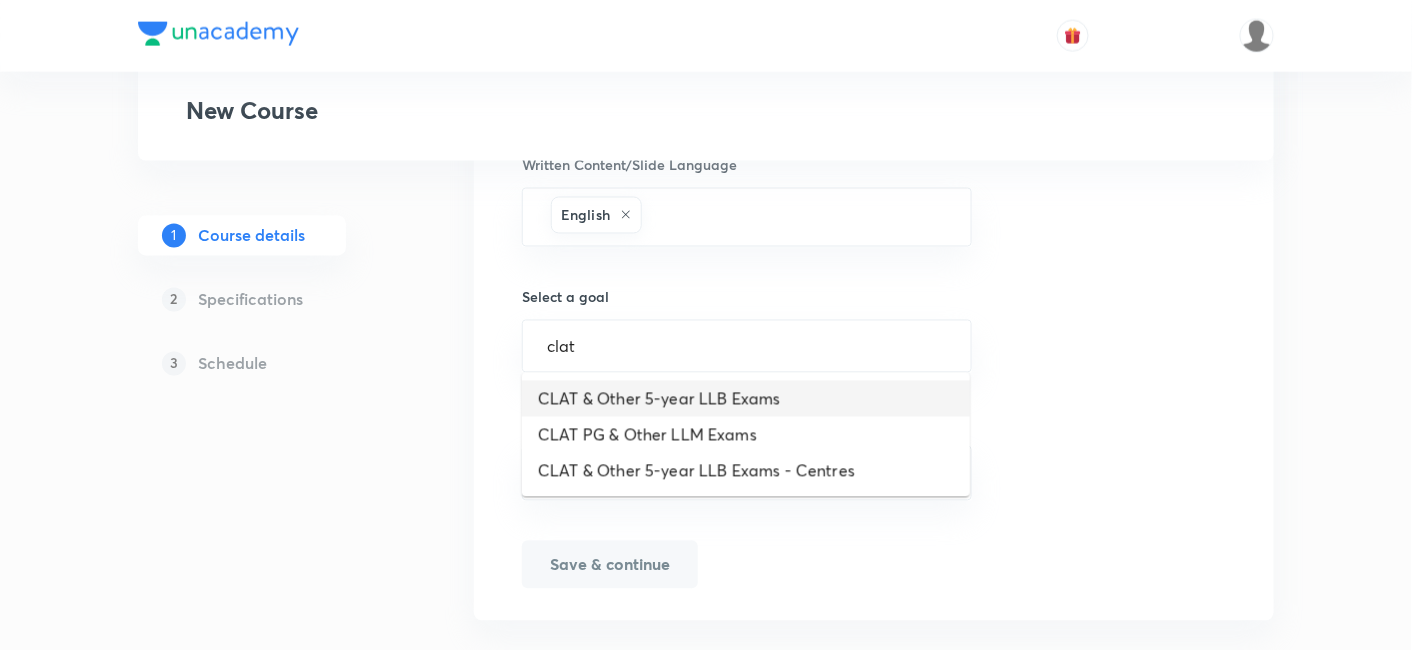 click on "CLAT & Other 5-year LLB Exams" at bounding box center (746, 399) 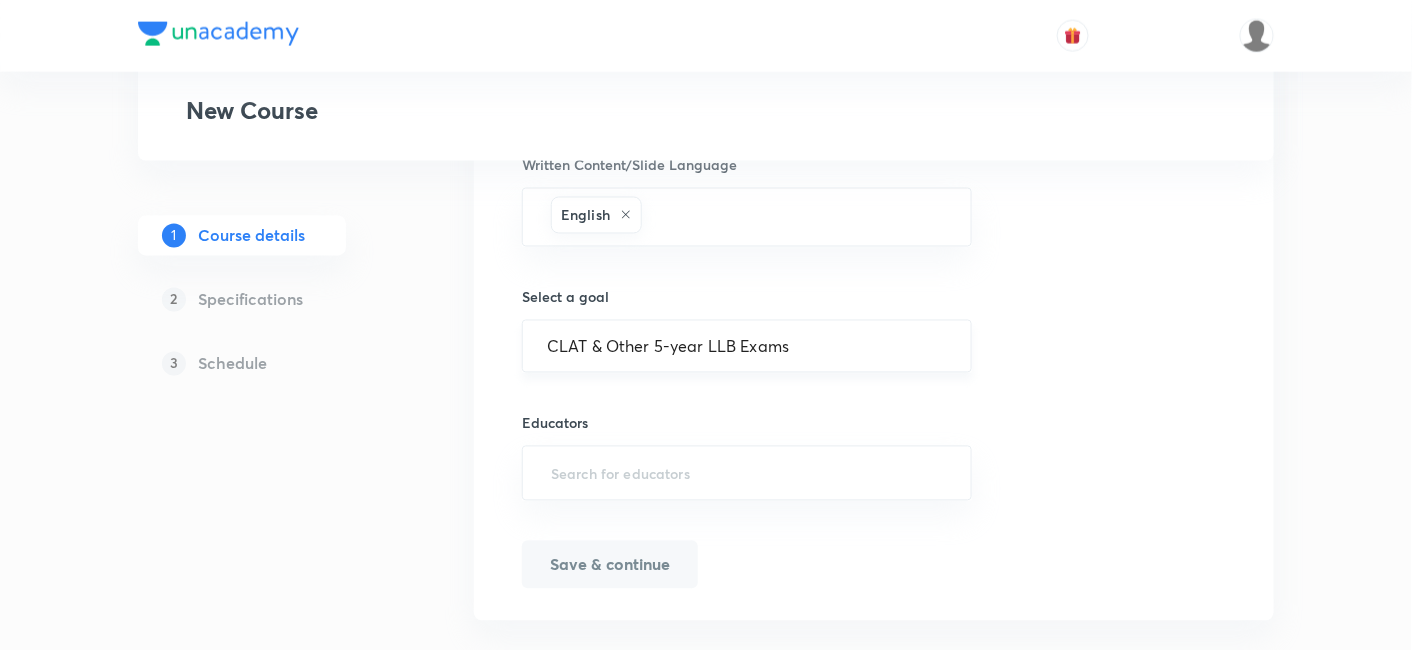 click on "CLAT & Other 5-year LLB Exams ​" at bounding box center [747, 346] 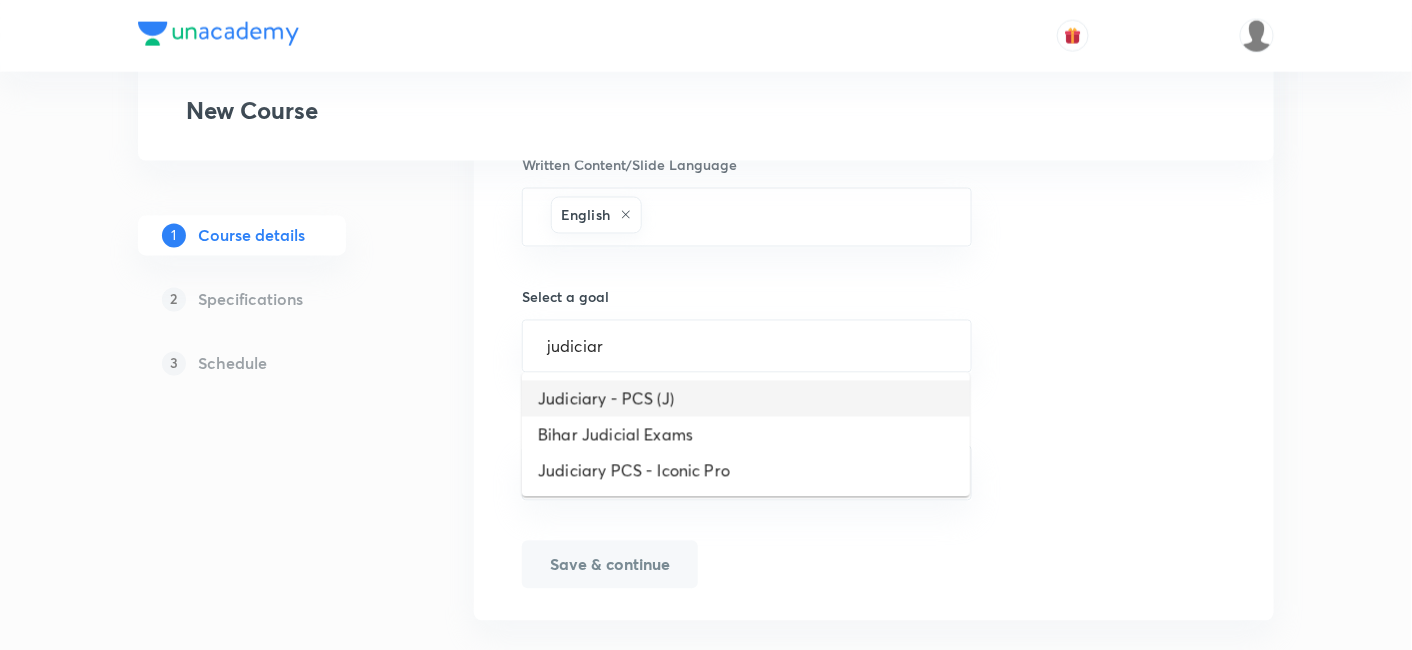 type on "CLAT & Other 5-year LLB Exams" 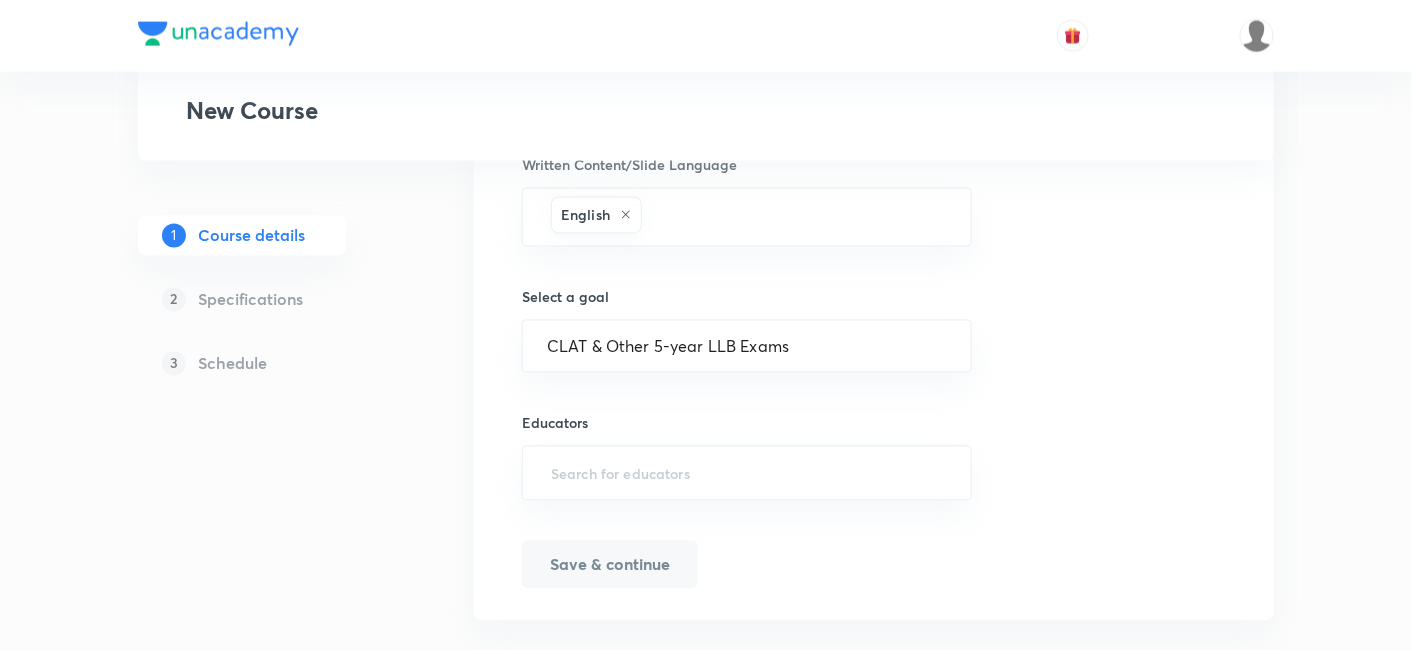 click on "Select a goal CLAT & Other 5-year LLB Exams ​" at bounding box center (747, 330) 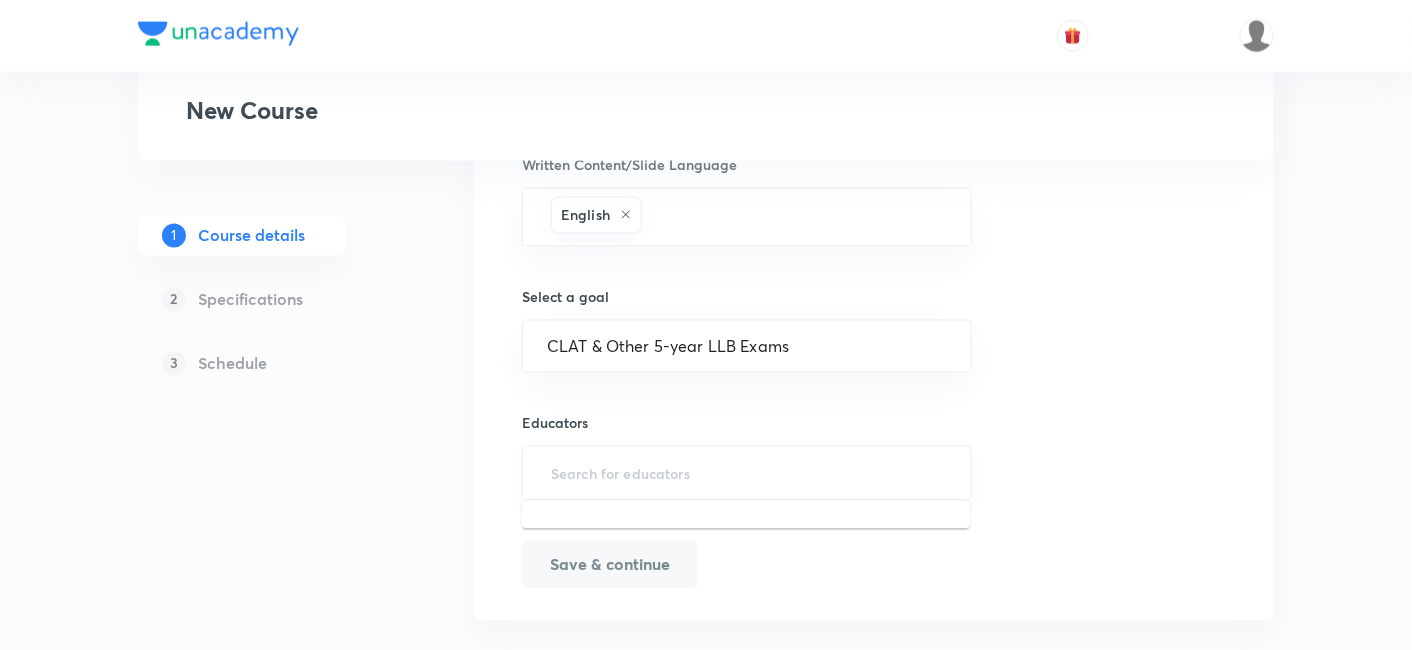 click at bounding box center (747, 473) 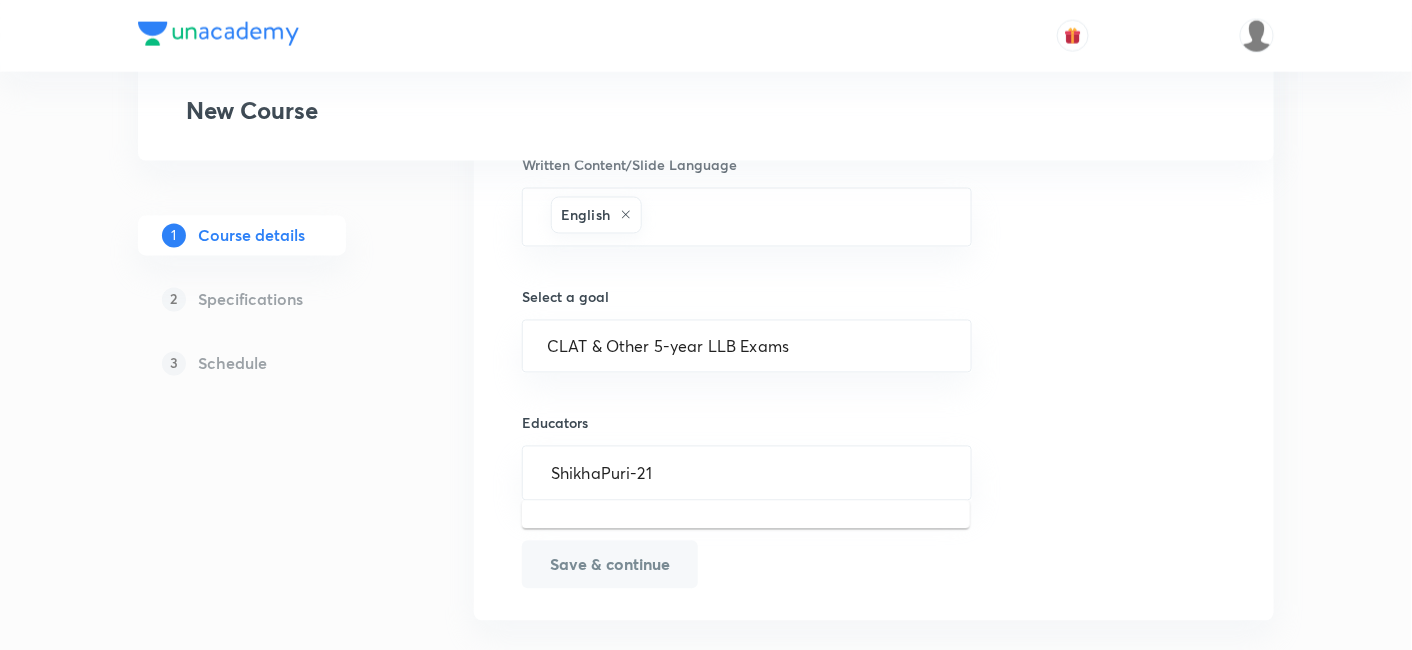 scroll, scrollTop: 1068, scrollLeft: 0, axis: vertical 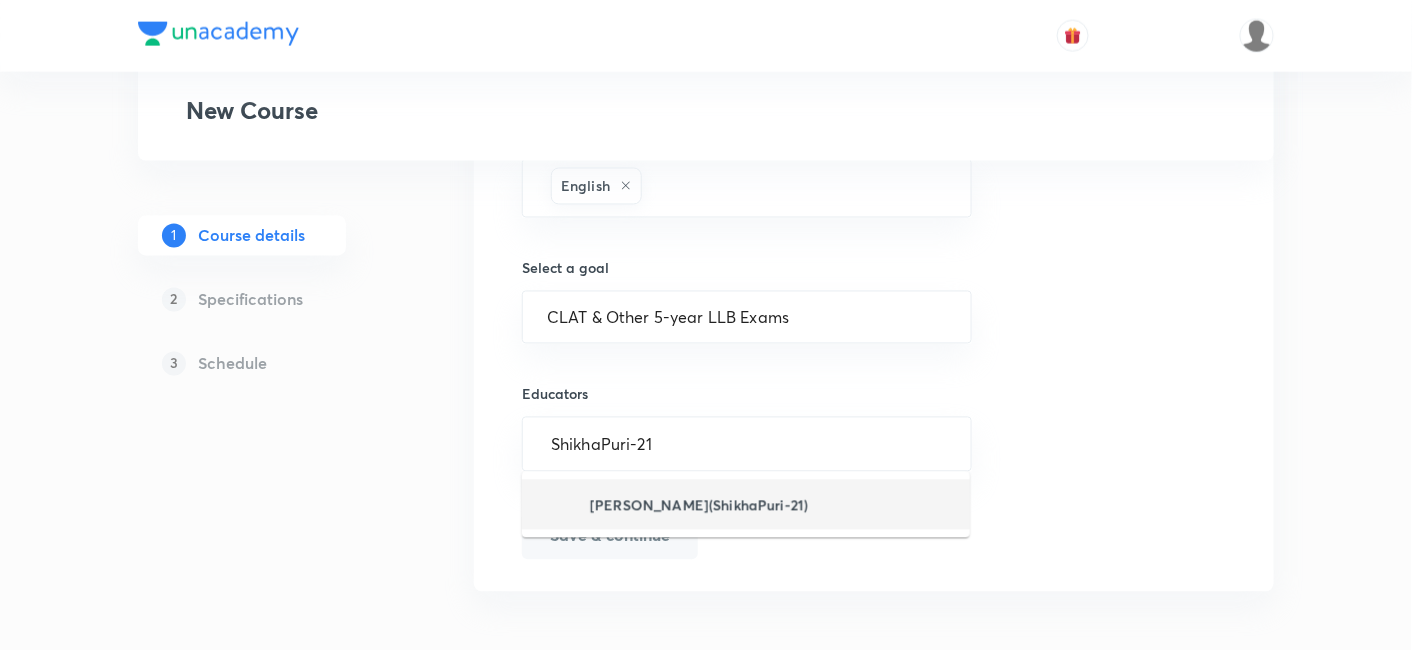 click on "Shikha Puri(ShikhaPuri-21)" at bounding box center [673, 505] 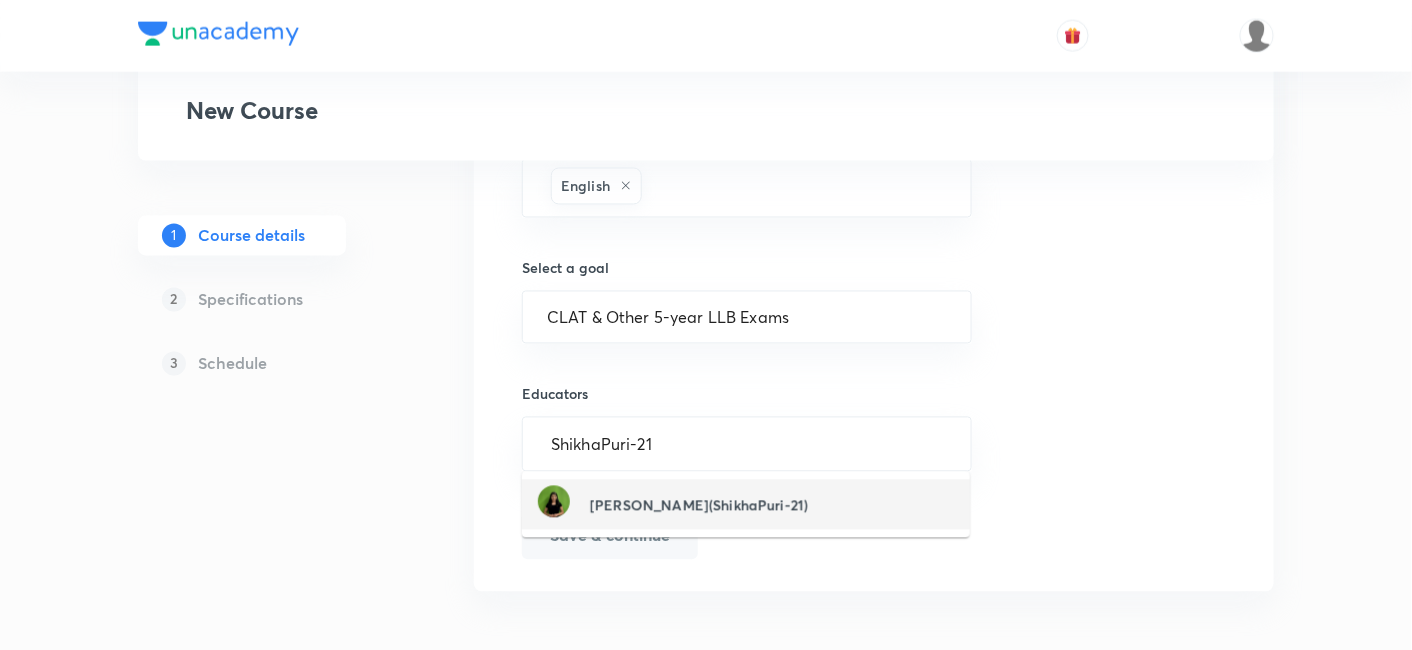 type 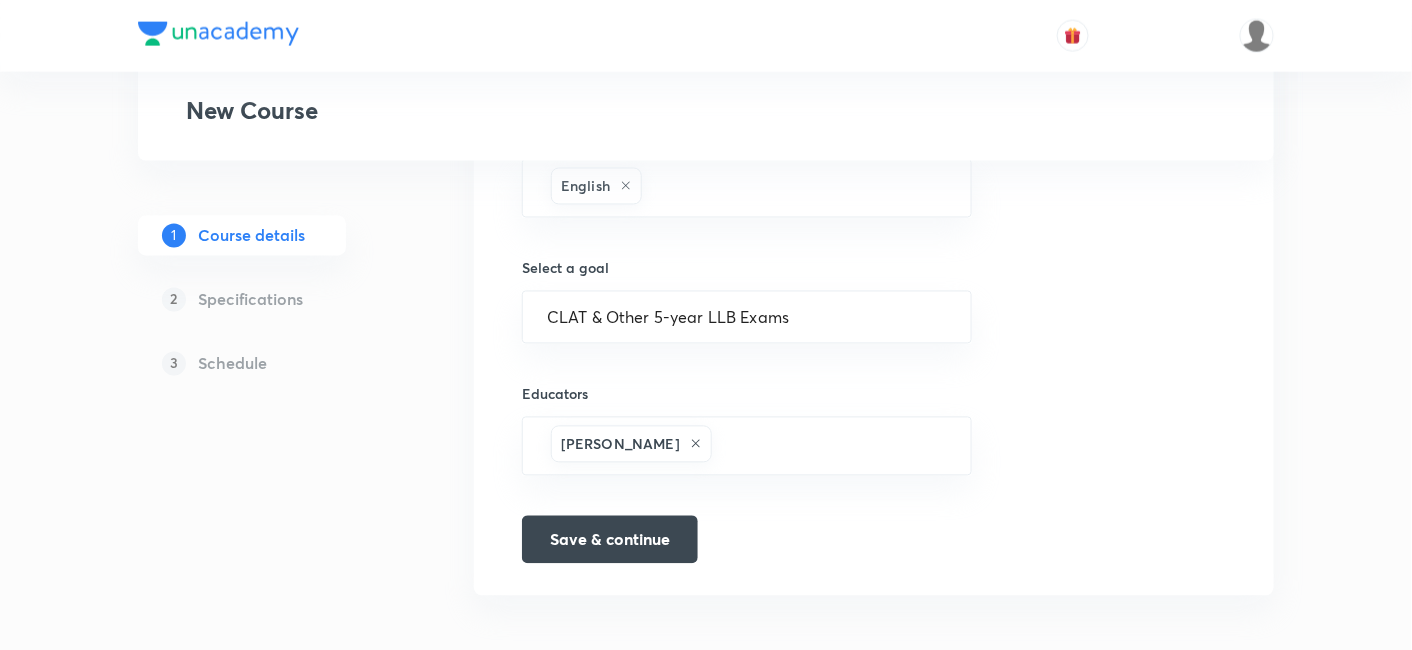 click on "Course title 13/80 Test- Basudha ​ Educator type Unacademy educator   Course type Online only Hybrid (Unacademy centre) Hybrid (non-offline) Only select if both recorded and live classes would be added to the course Course description 22/500 ajfo;dajf'aldkfp'aekfe ​ Spoken Language Hinglish Written Content/Slide Language English ​ Select a goal CLAT & Other 5-year LLB Exams ​ Educators Shikha Puri ​ Save & continue" at bounding box center [874, -80] 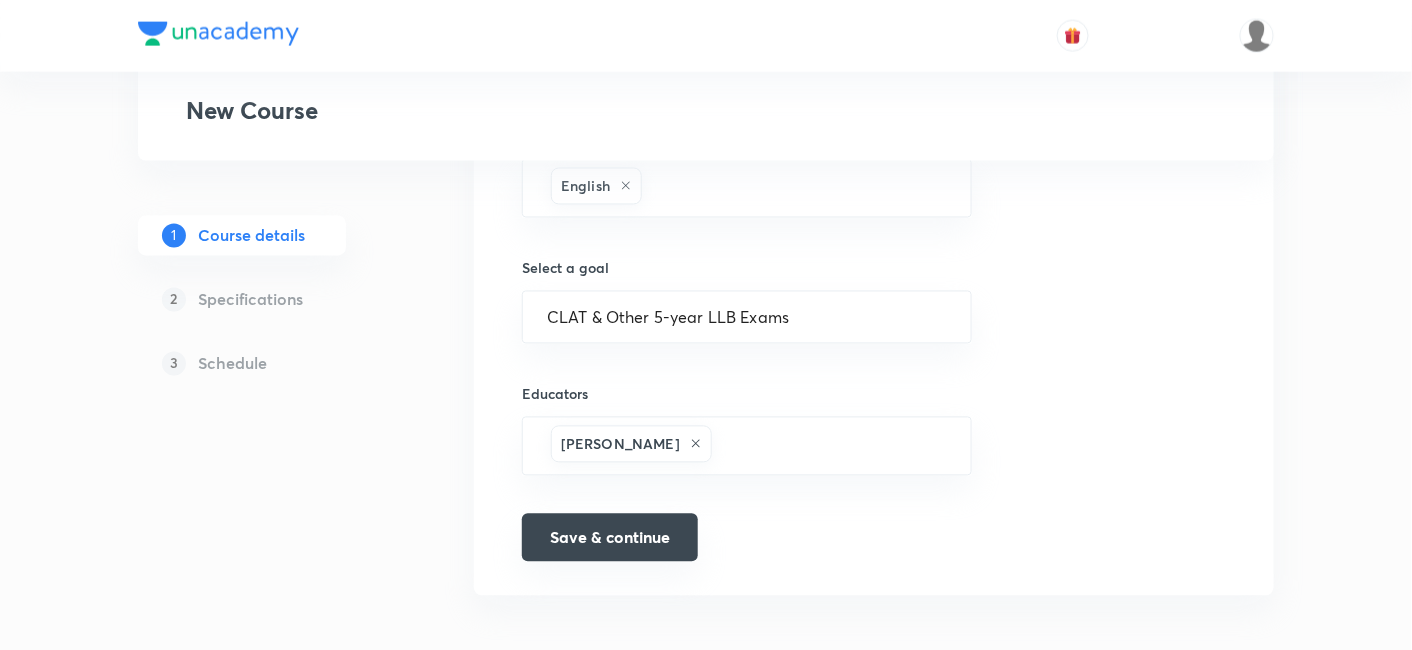 click on "Save & continue" at bounding box center [610, 538] 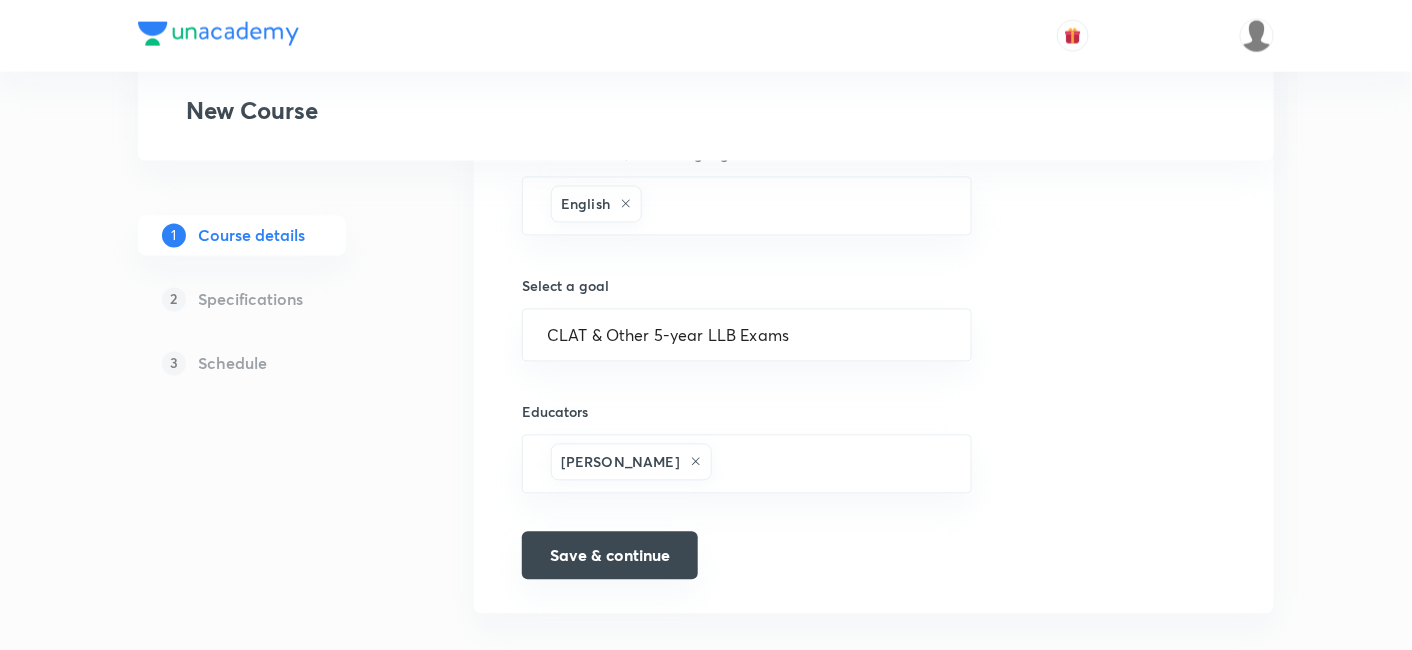 click on "Save & continue" at bounding box center (610, 556) 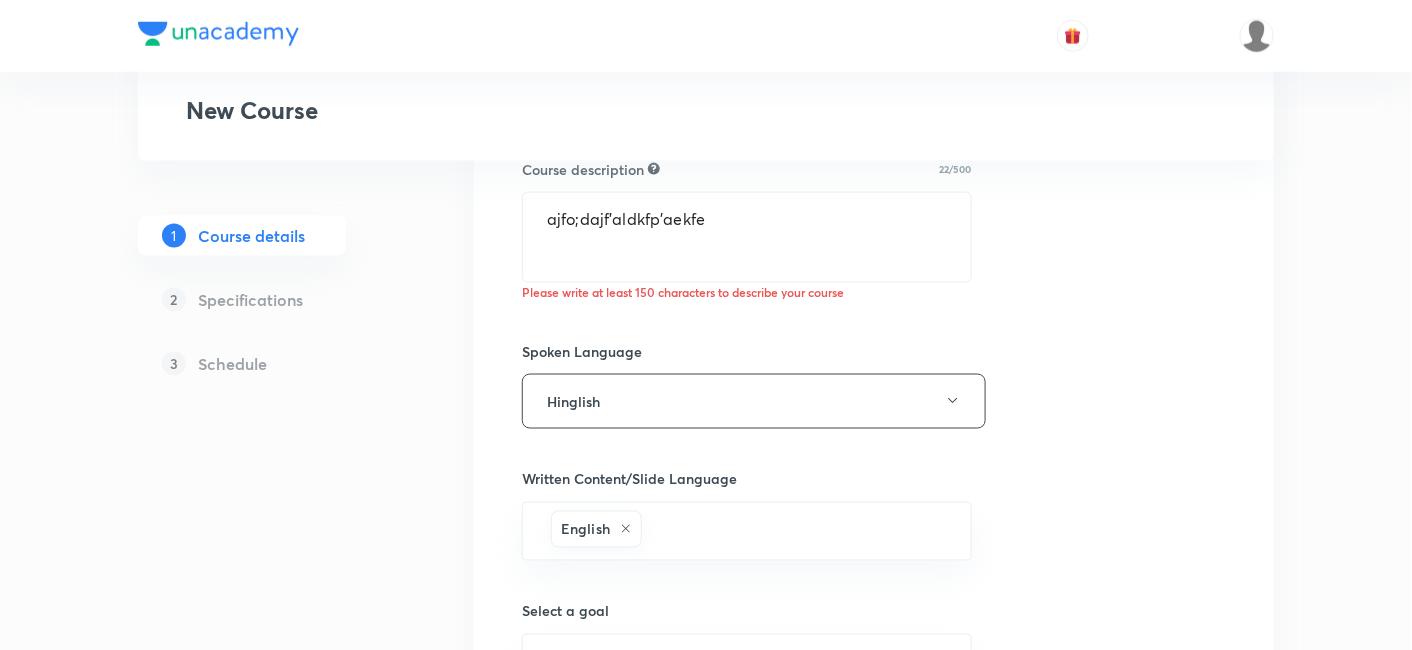 scroll, scrollTop: 734, scrollLeft: 0, axis: vertical 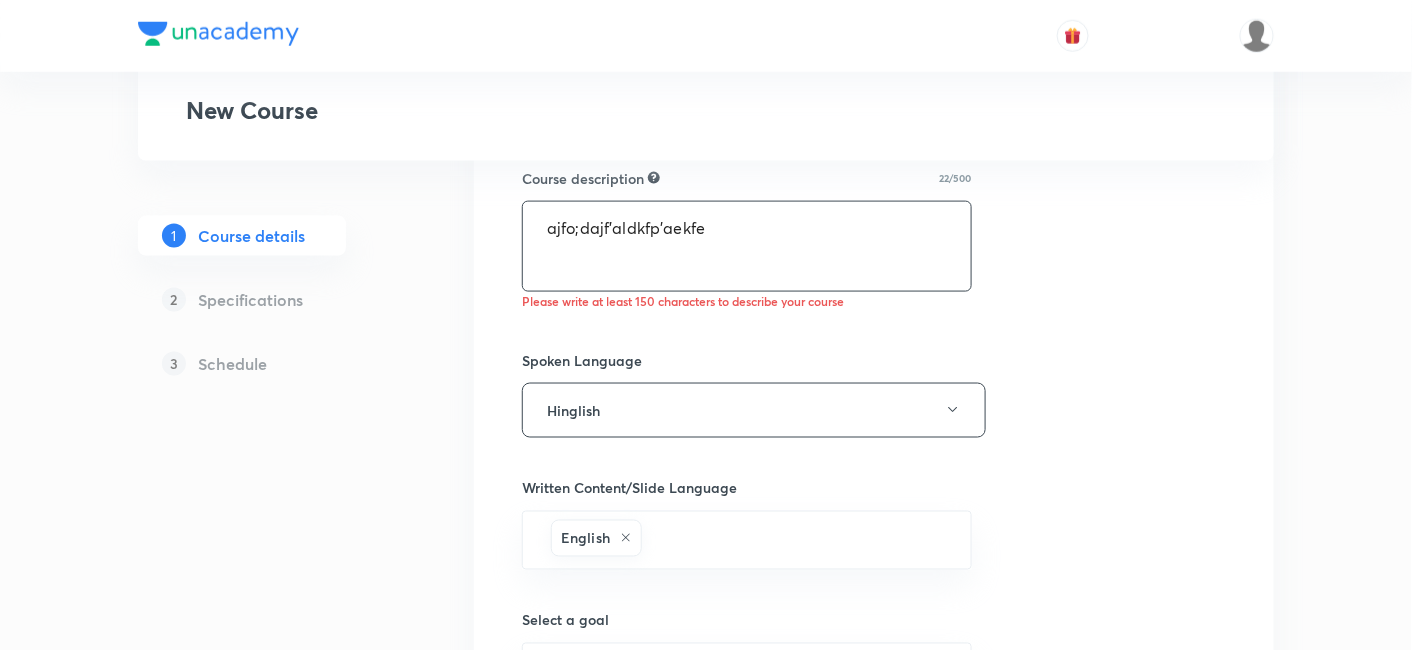 click on "ajfo;dajf'aldkfp'aekfe" at bounding box center [747, 246] 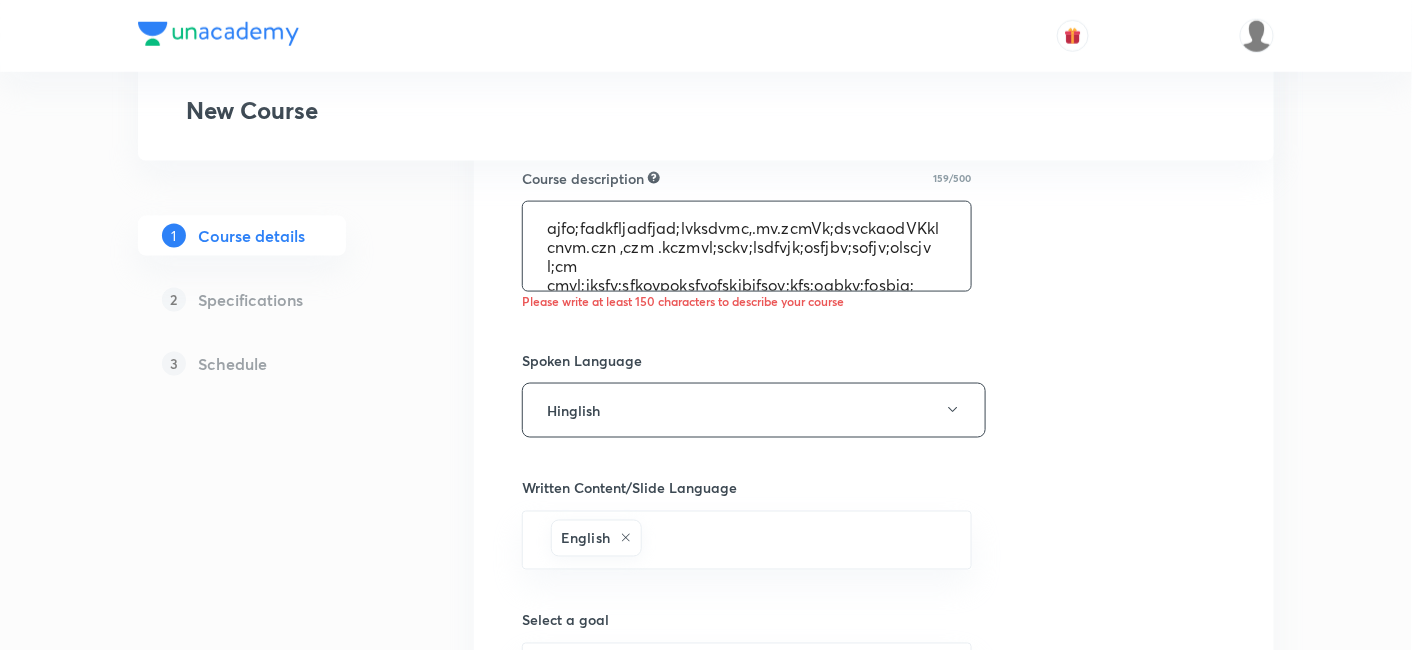 scroll, scrollTop: 3, scrollLeft: 0, axis: vertical 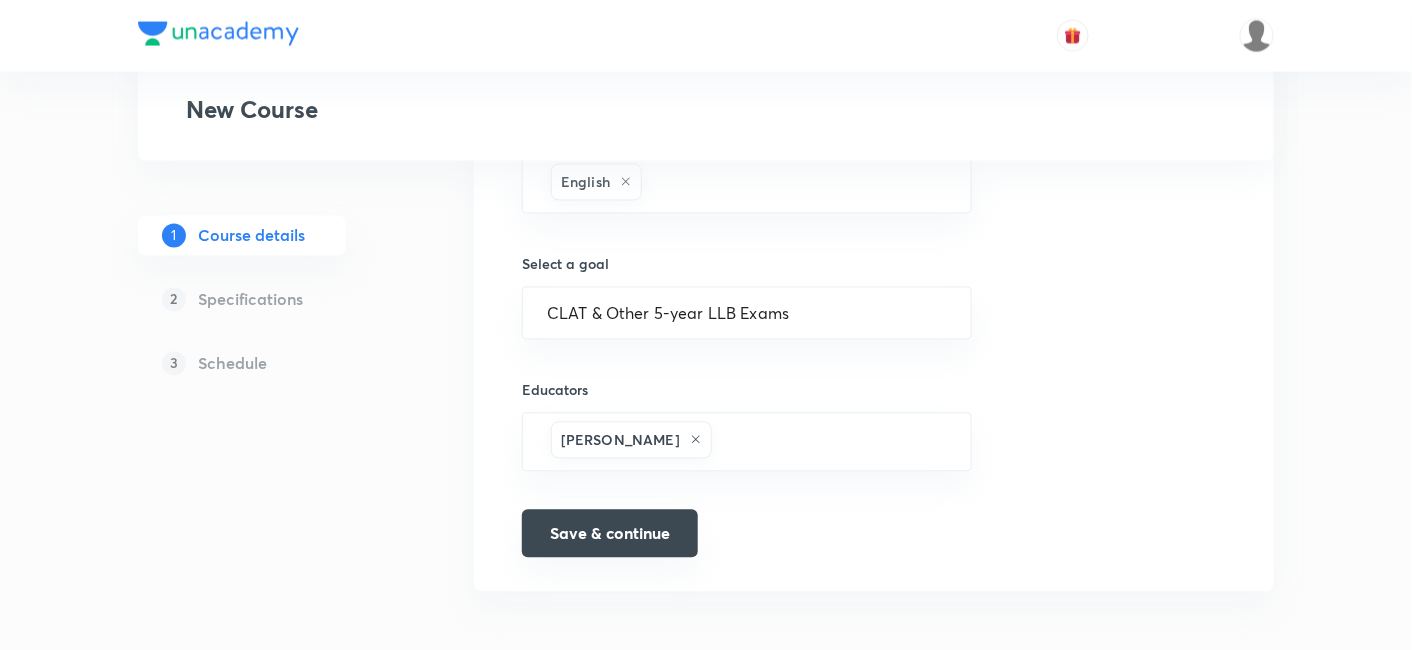 type on "ajfo;fadkfljadfjad;lvksdvmc,.mv.zcmVk;dsvckaodVKklcnvm.czn ,czm .kczmvl;sckv;lsdfvjk;osfjbv;sofjv;olscjv l;cm cmvl;jksfv;sfkovpoksfvofskjbjfsov;kfs;oabkv;fosbja;" 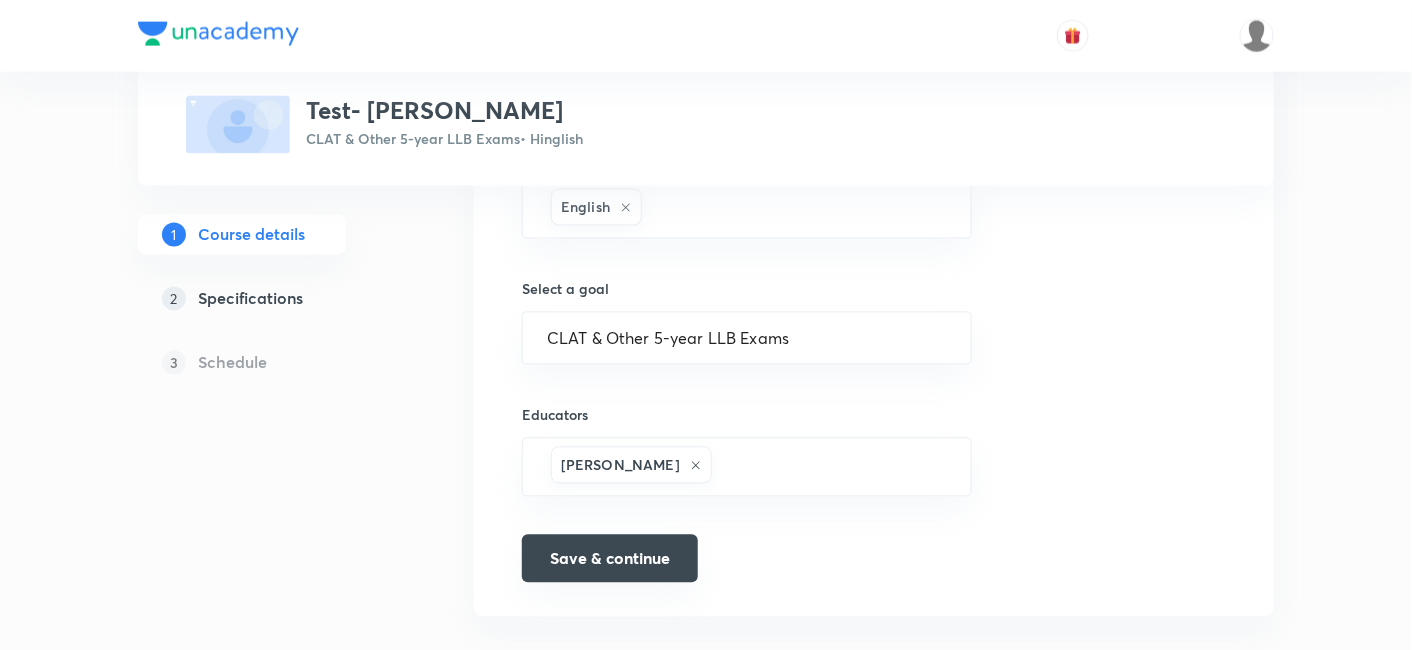 scroll, scrollTop: 1097, scrollLeft: 0, axis: vertical 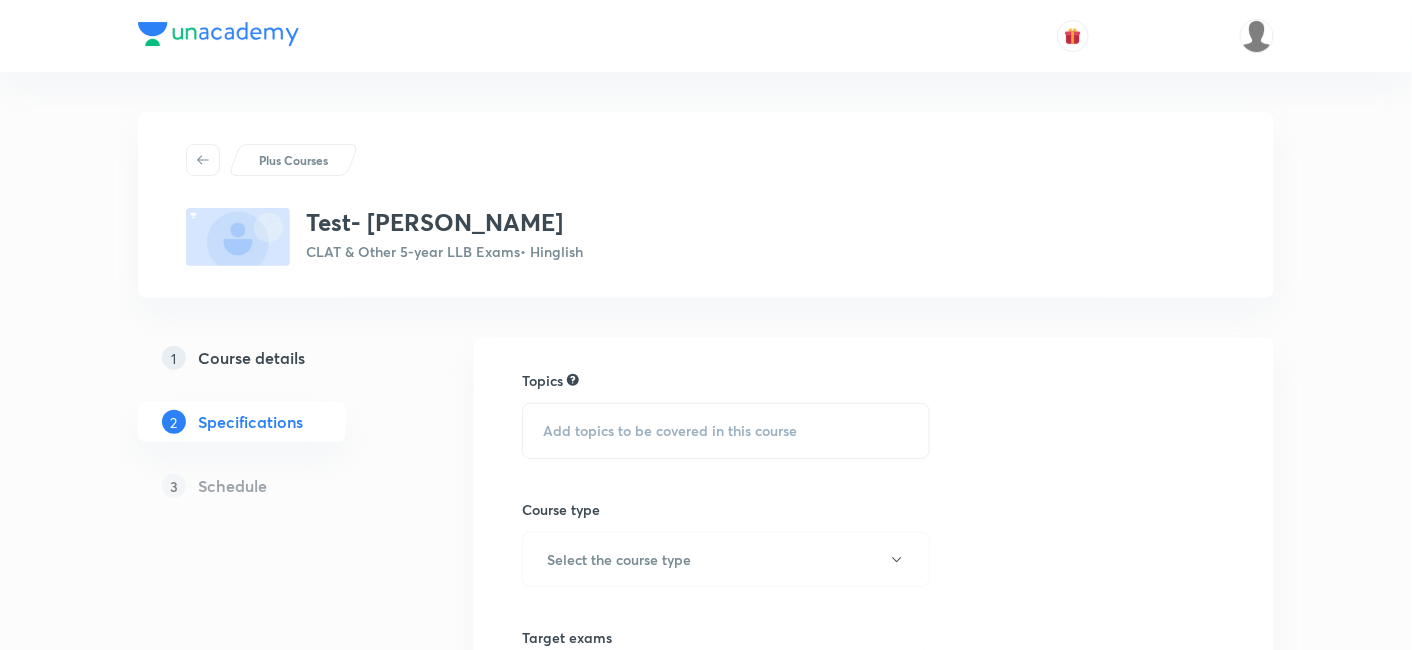 click on "Add topics to be covered in this course" at bounding box center (670, 431) 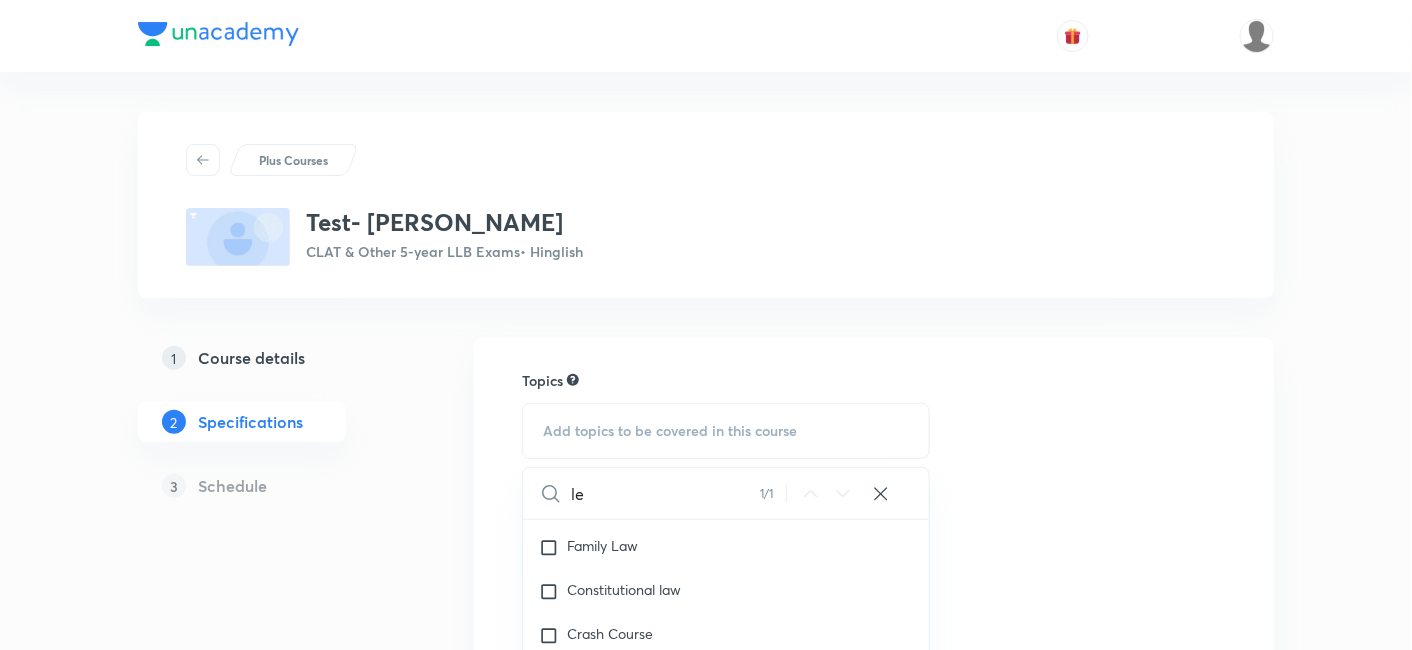 scroll, scrollTop: 1088, scrollLeft: 0, axis: vertical 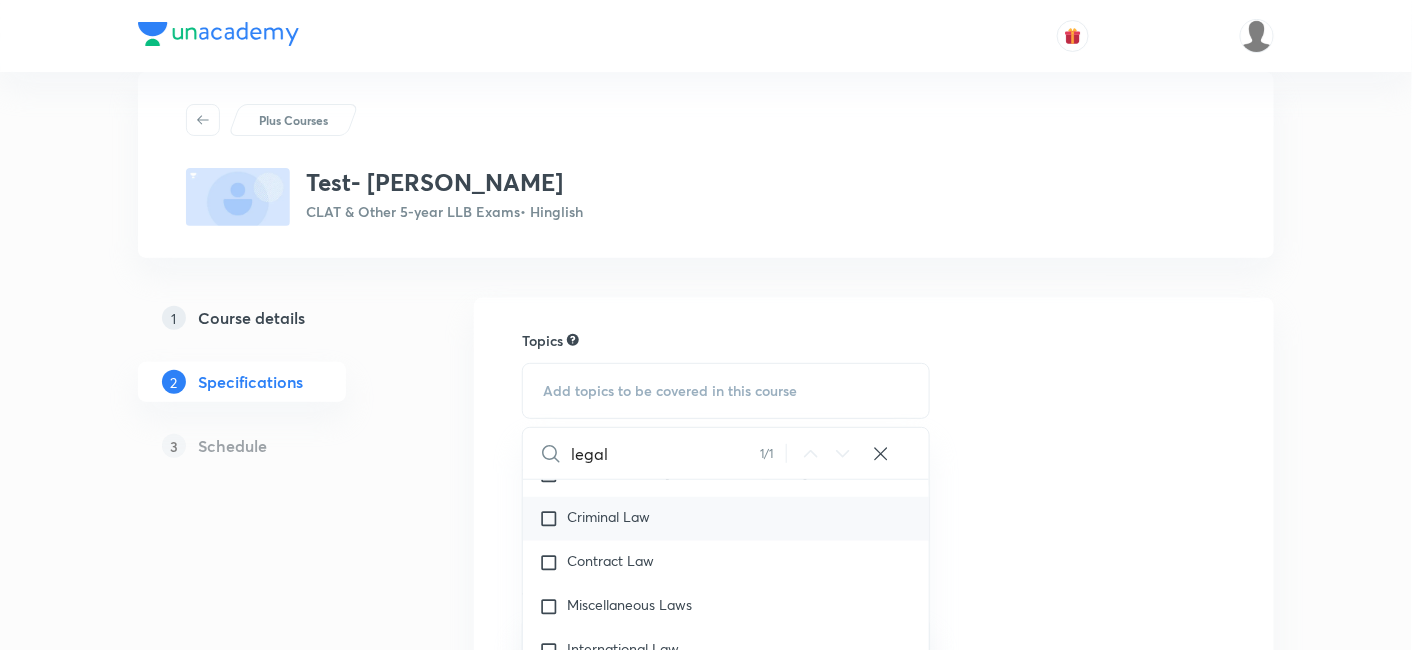 type on "legal" 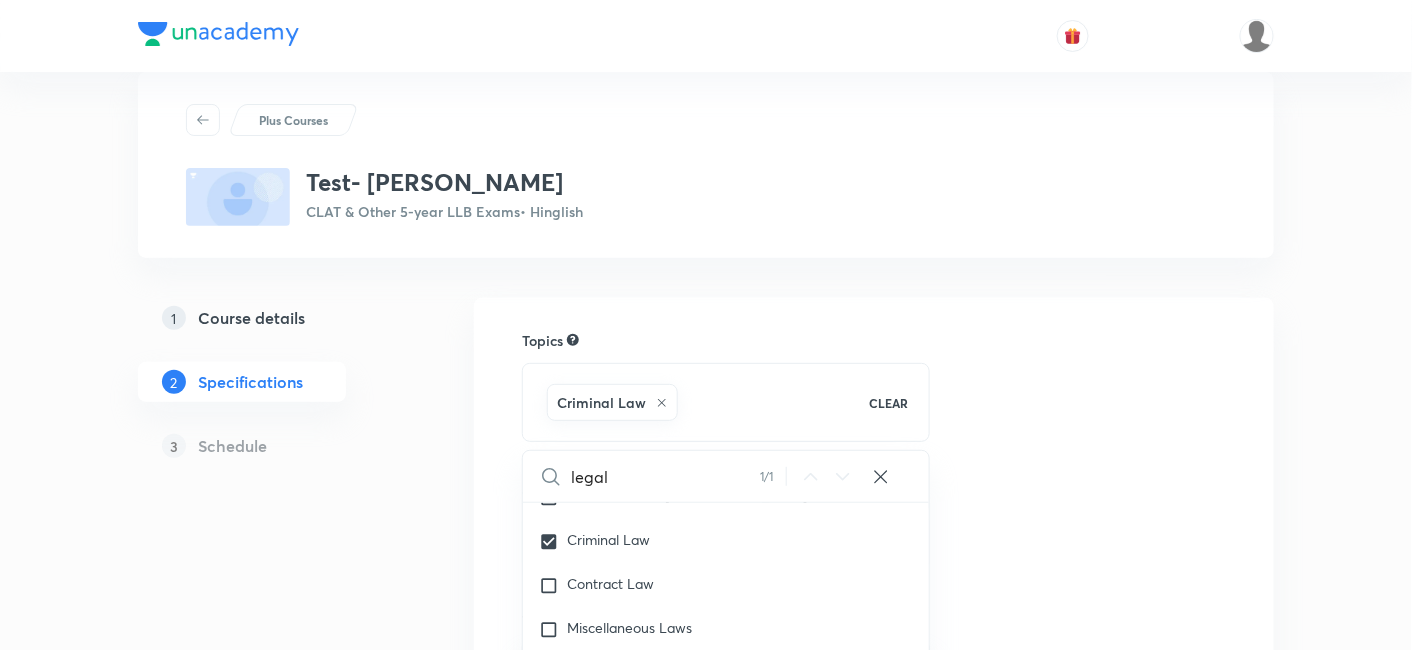 click on "Topics Criminal Law CLEAR legal 1 / 1 ​ English English Vocabulary English Usage Errors English Comprehension English Grammar  Quantitative Techniques Commercial Maths Data Interpretation Modern Mathematics Basic Algebra Arithmetic Geometry & Mensuration General Awareness Static GK Current Affairs Logical Reasoning Practice & Strategy Analytical Reasoning Verbal Logic Legal Reasoning Law of Torts Family Law Constitutional law Crash Course Constitution of India Criminal Law Contract Law Miscellaneous Laws International Law Code of Criminal Procedure Legal  Static GK Practice & Strategy Preparation Strategy Practice Questions General Knowledge Current Affairs Economic Current Affairs GK Social Science Social Science Course type Select the course type Target exams ​ Preview video ​ Thumbnail Format: 500x300 · Max size: 1MB Upload custom thumbnail Save & continue" at bounding box center [874, 672] 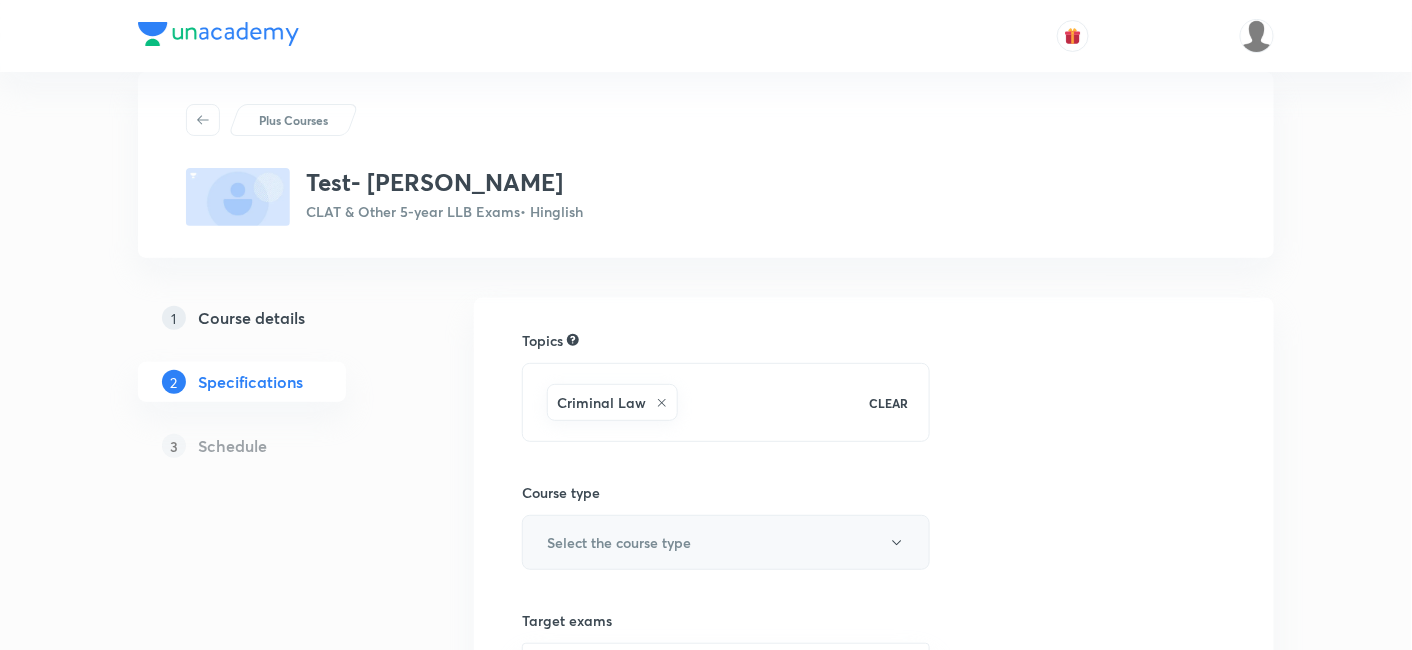 click on "Select the course type" at bounding box center [619, 542] 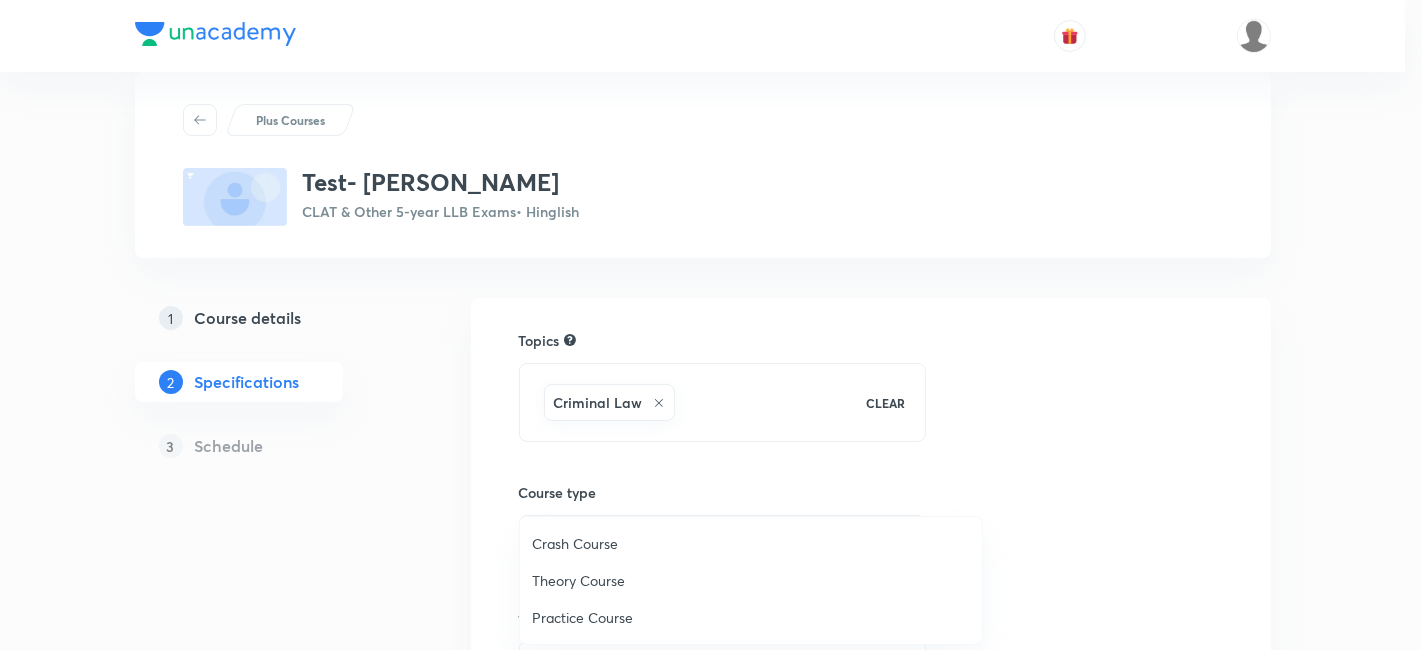 click on "Theory Course" at bounding box center (751, 580) 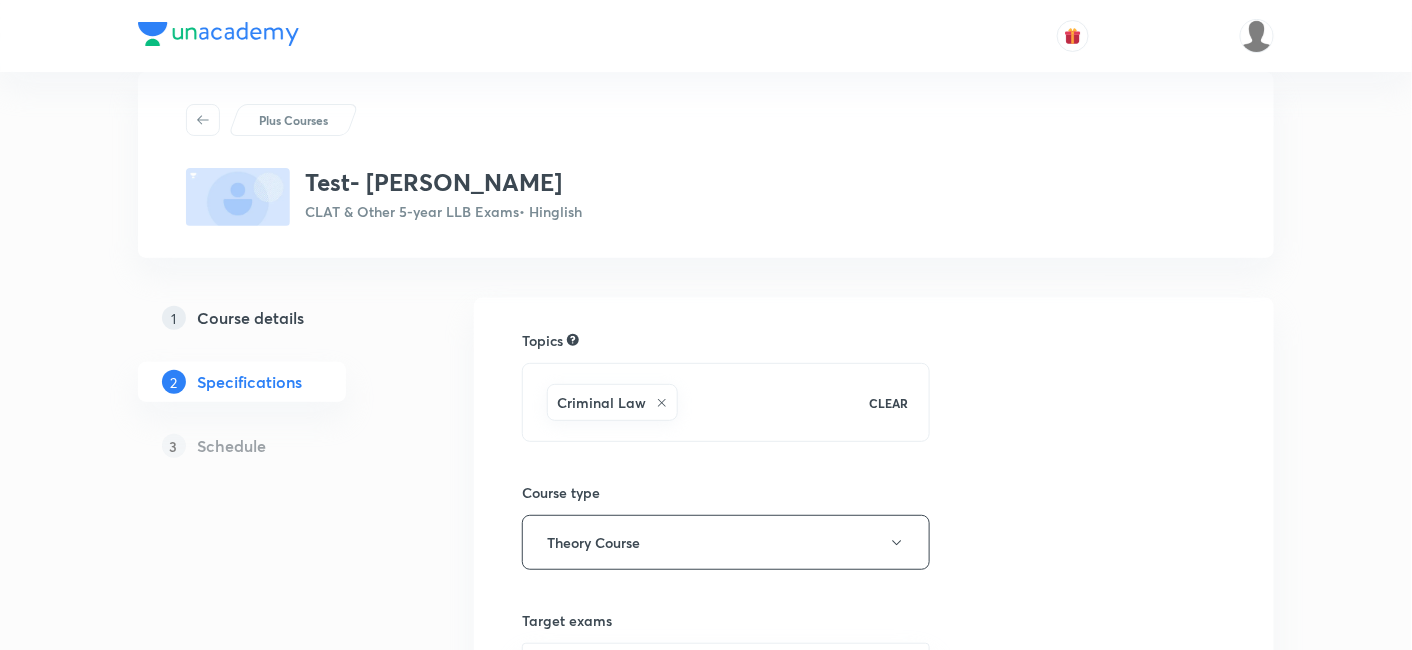 scroll, scrollTop: 282, scrollLeft: 0, axis: vertical 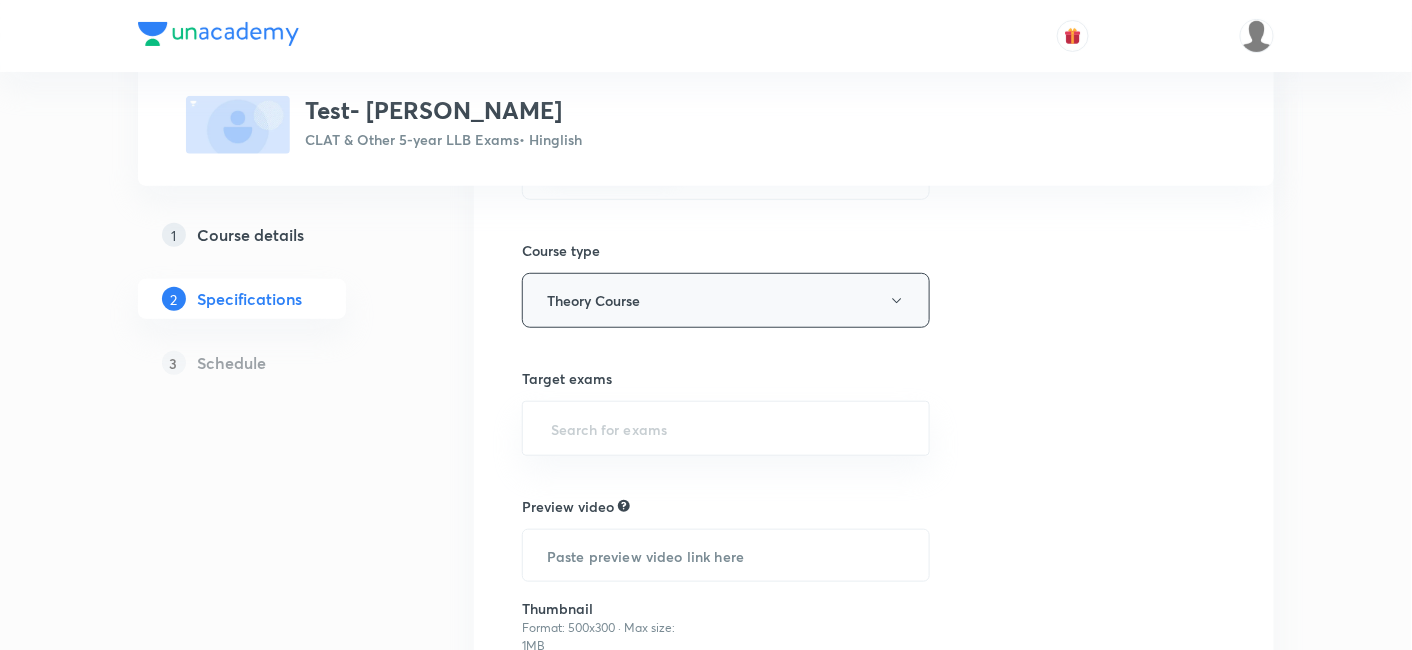 click on "Theory Course" at bounding box center [726, 300] 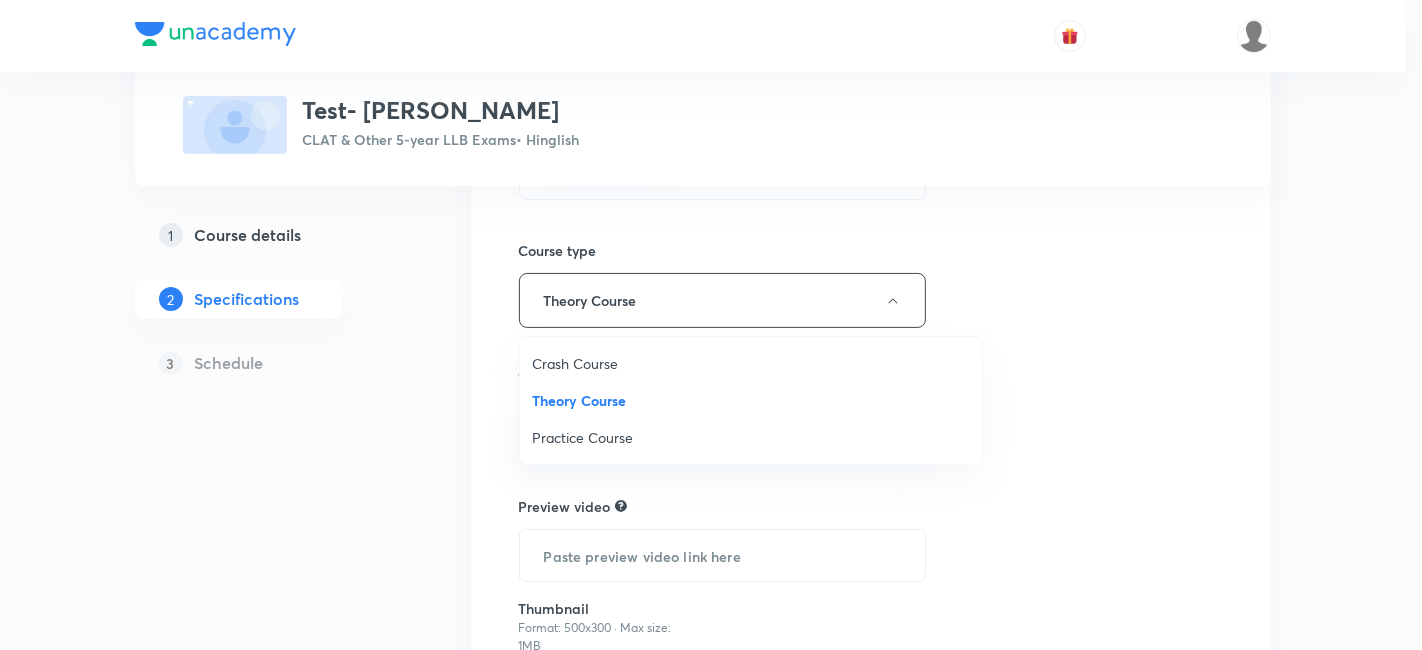 click at bounding box center (711, 325) 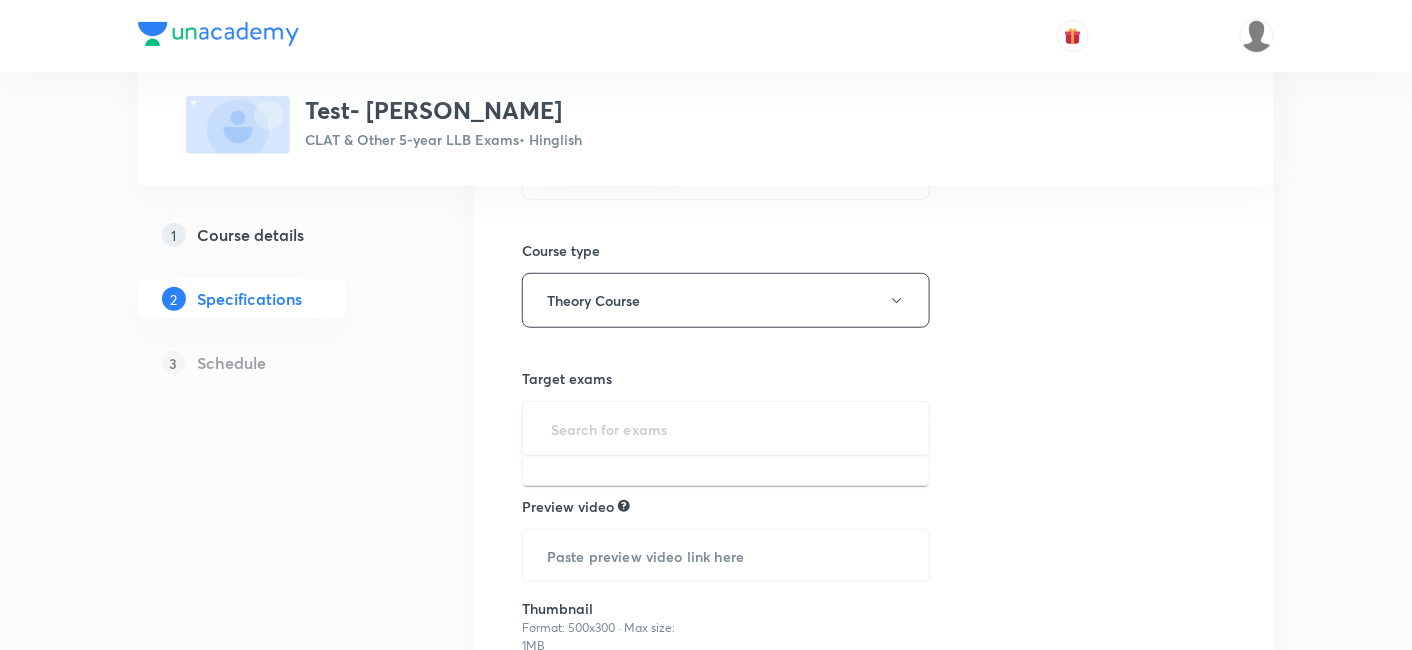 click at bounding box center (726, 428) 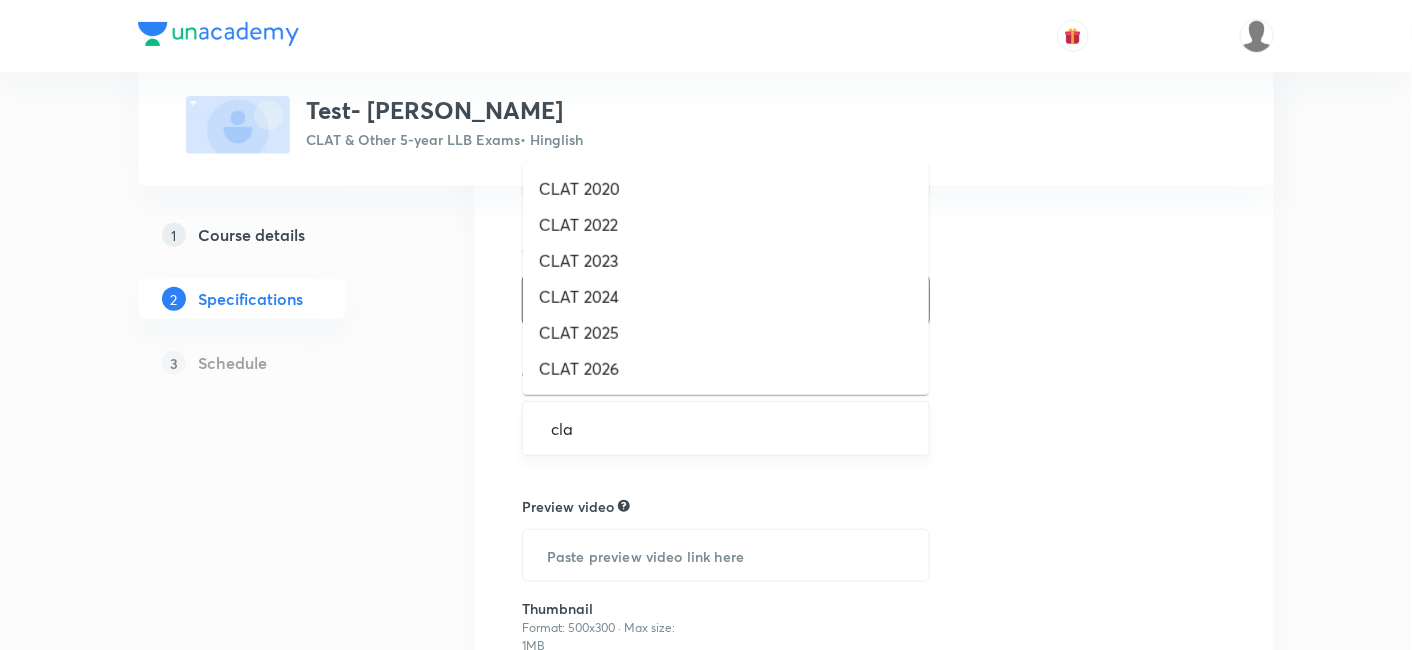type on "clat" 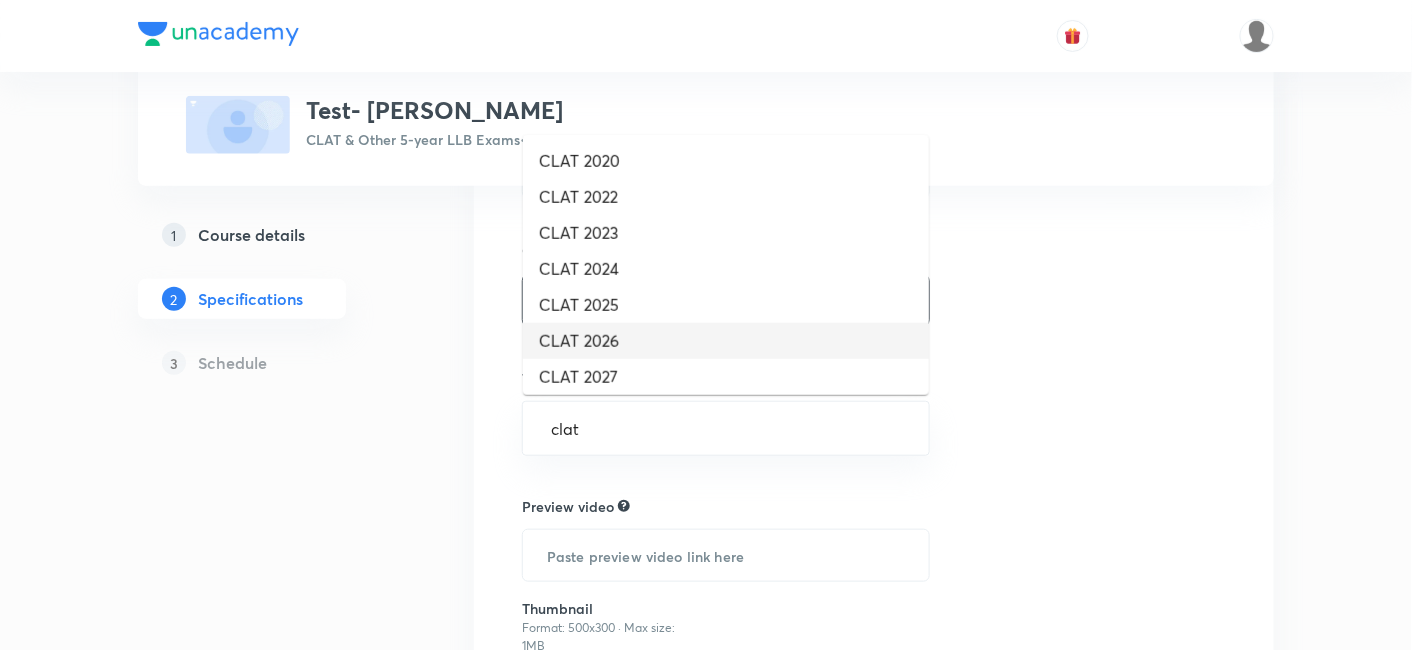 click on "CLAT 2026" at bounding box center [726, 341] 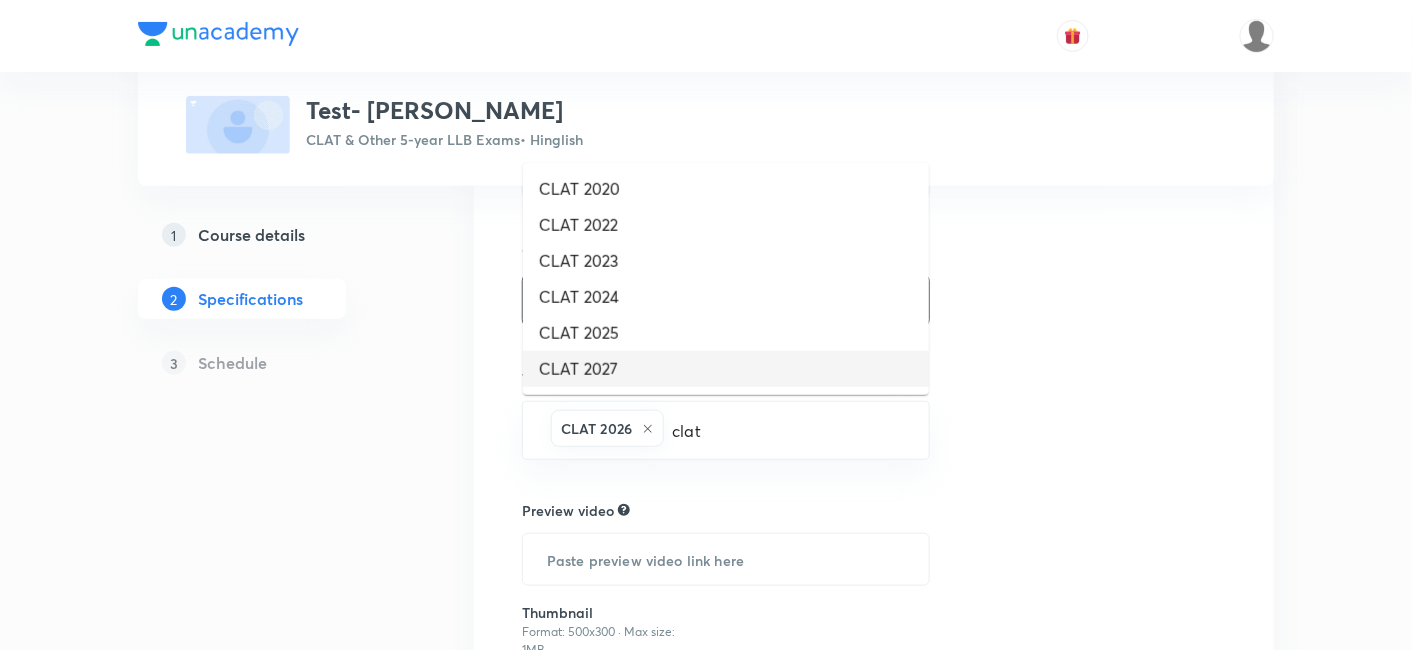type on "clat" 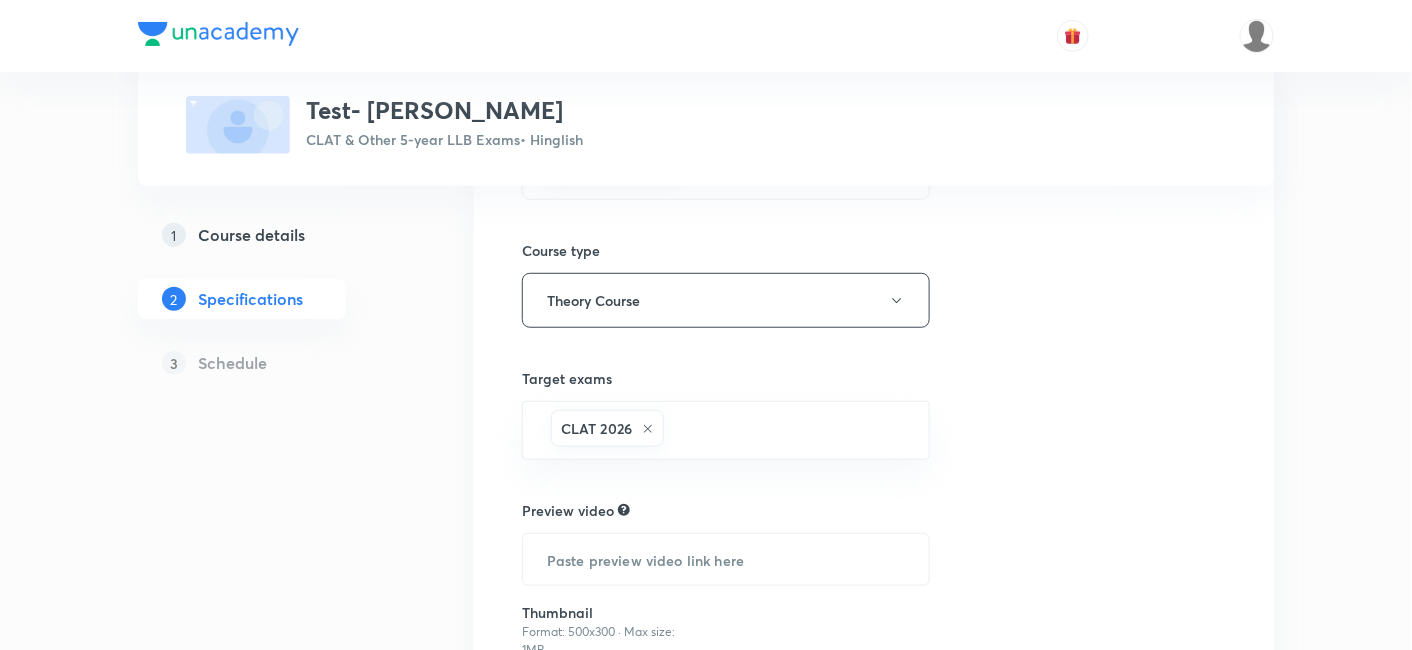 click on "Plus Courses Test- Basudha CLAT & Other 5-year LLB Exams  • Hinglish 1 Course details 2 Specifications 3 Schedule Topics Criminal Law CLEAR Course type Theory Course Target exams CLAT 2026 ​ Preview video ​ Thumbnail Format: 500x300 · Max size: 1MB Upload custom thumbnail Save & continue" at bounding box center [706, 333] 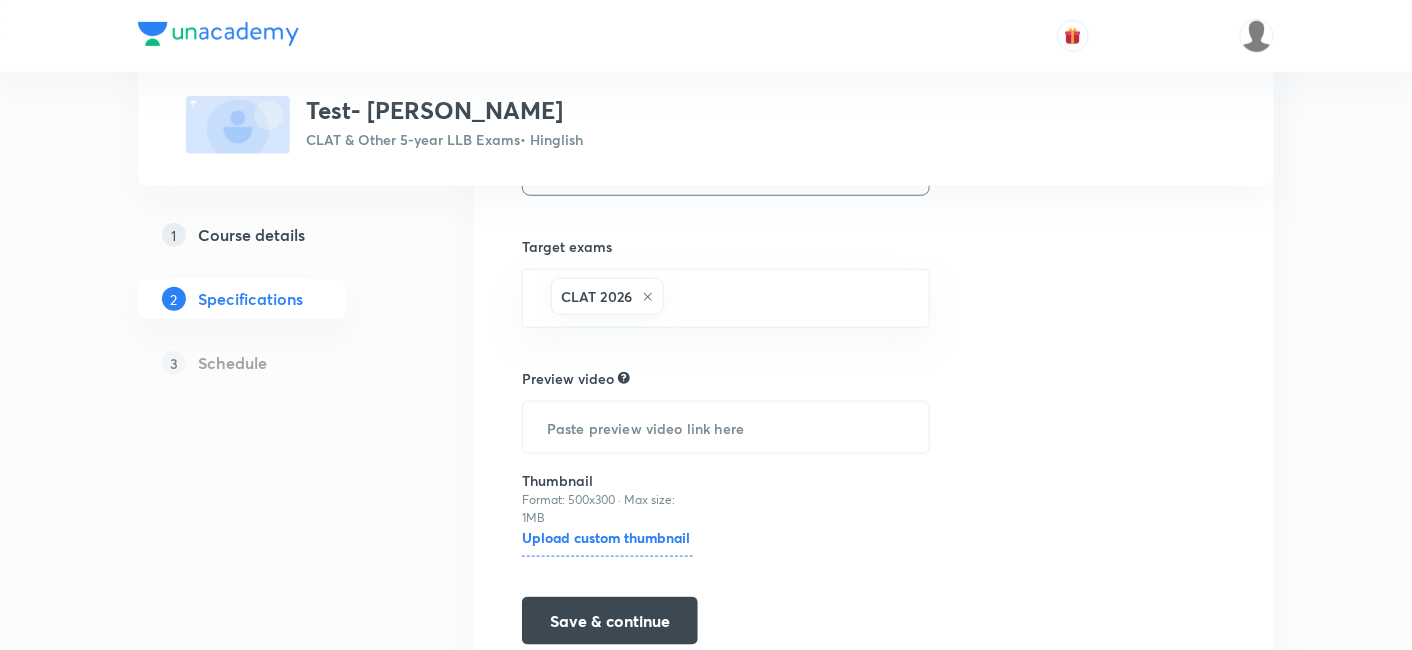 scroll, scrollTop: 415, scrollLeft: 0, axis: vertical 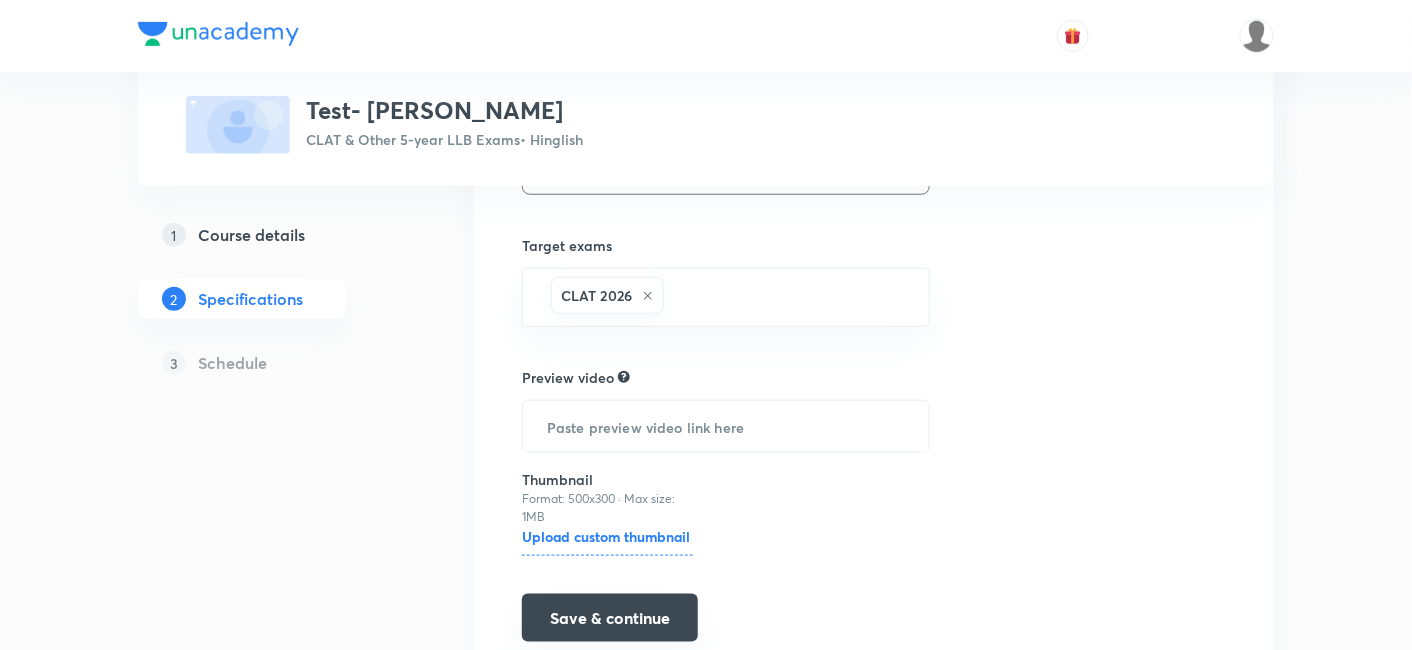 click on "Save & continue" at bounding box center [610, 618] 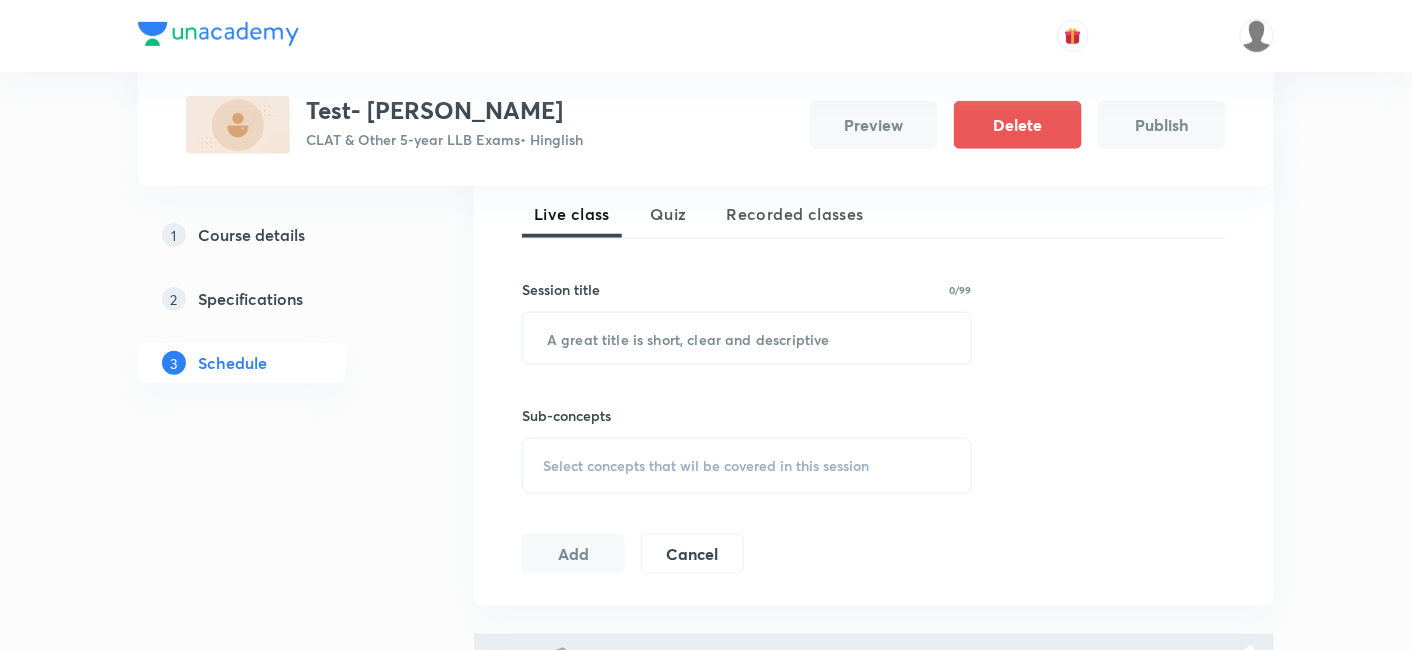 scroll, scrollTop: 450, scrollLeft: 0, axis: vertical 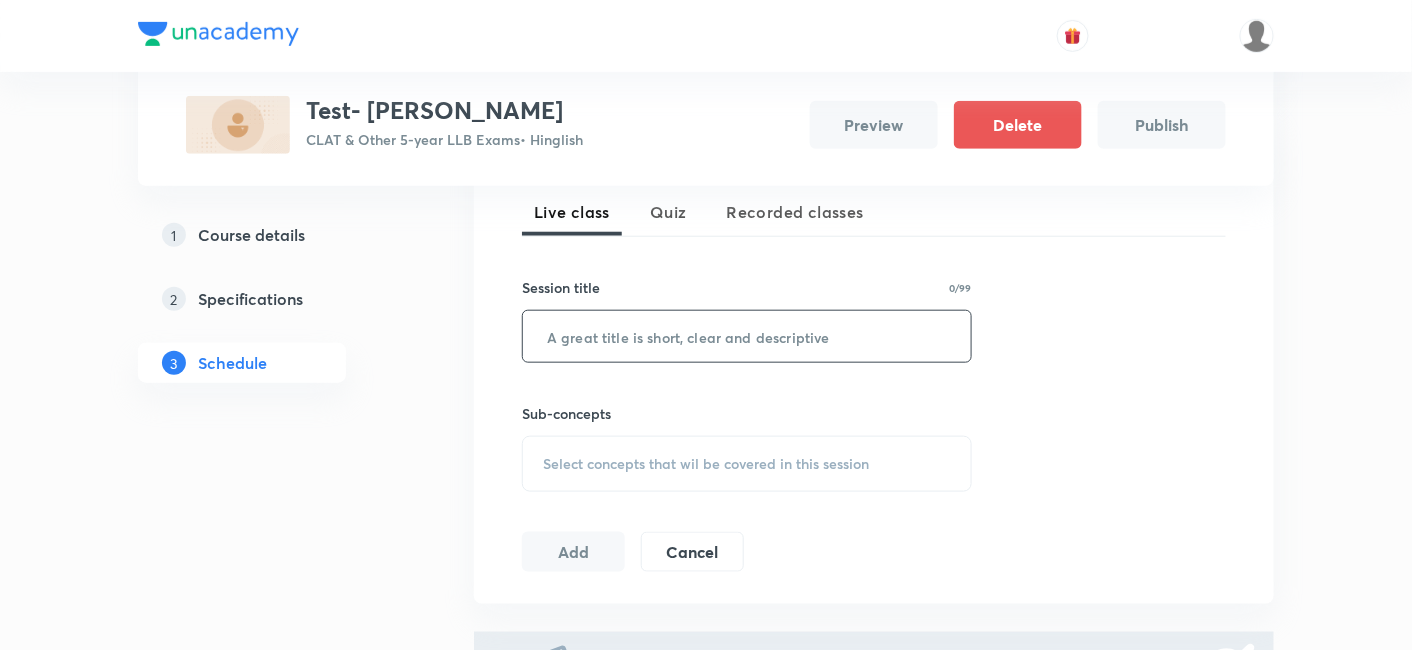 click at bounding box center [747, 336] 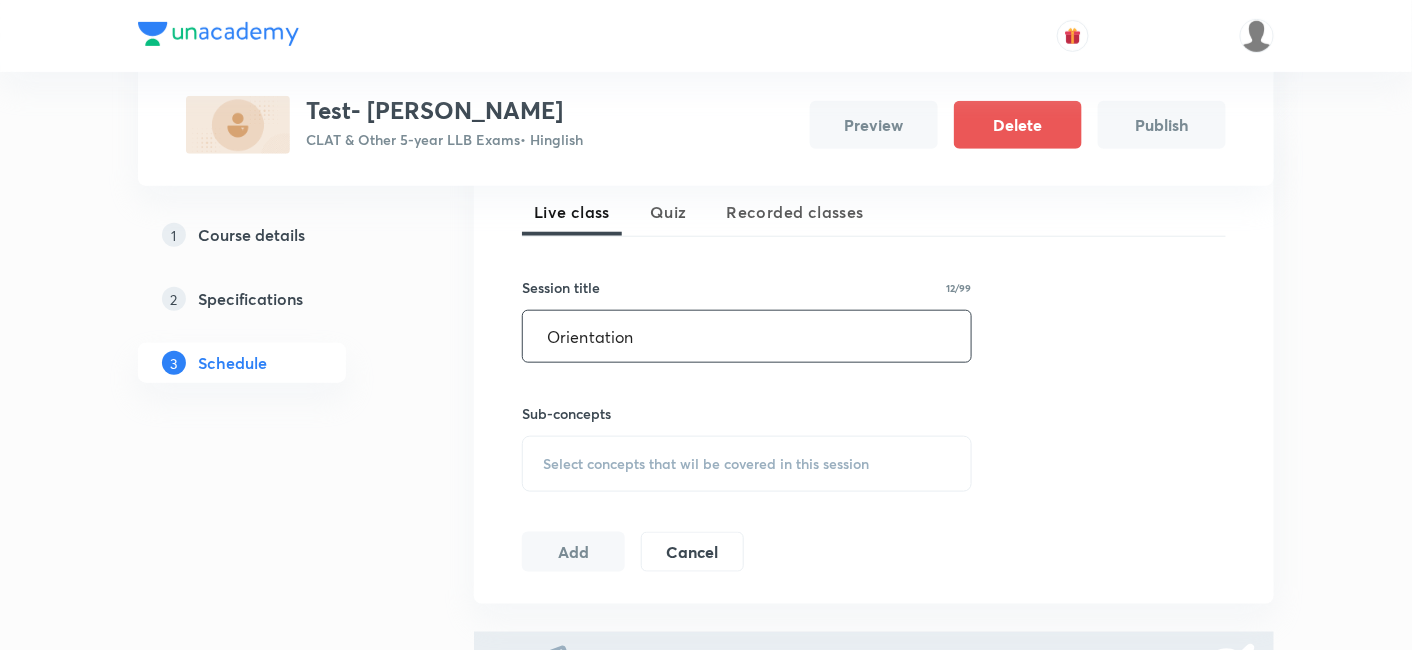 type on "Orientation" 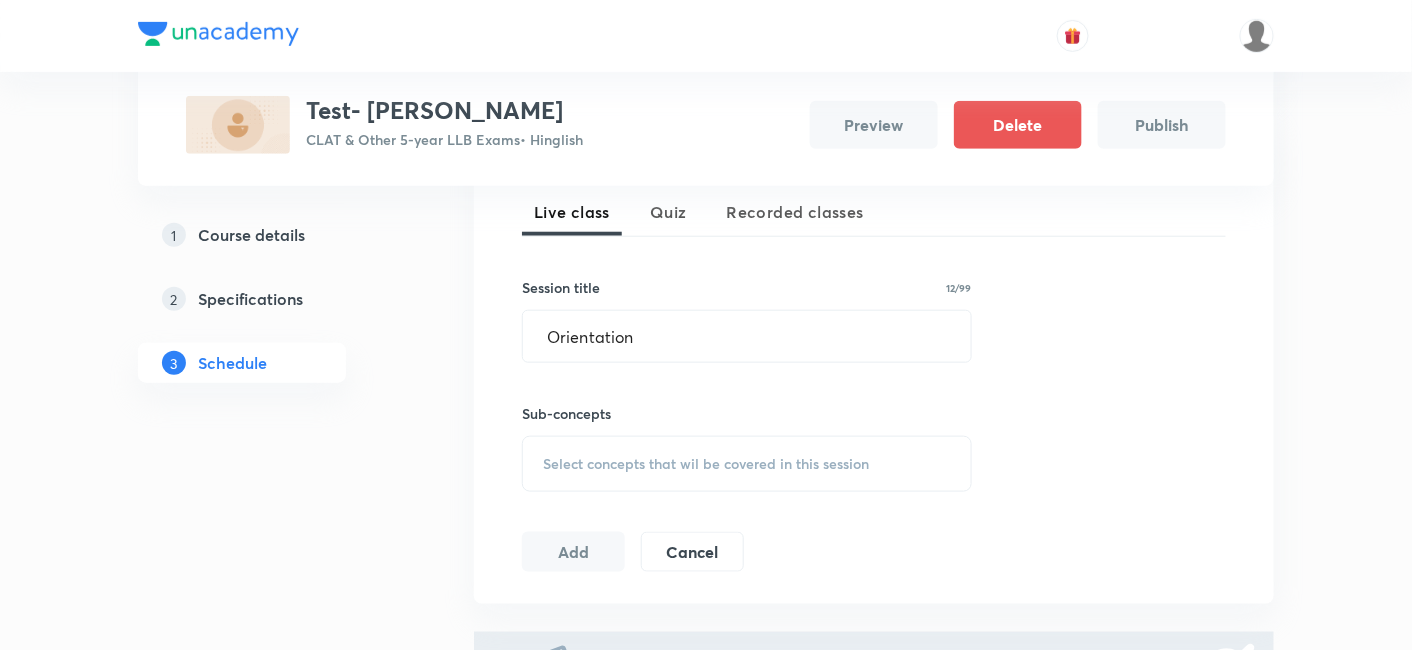 click on "Select concepts that wil be covered in this session" at bounding box center [706, 464] 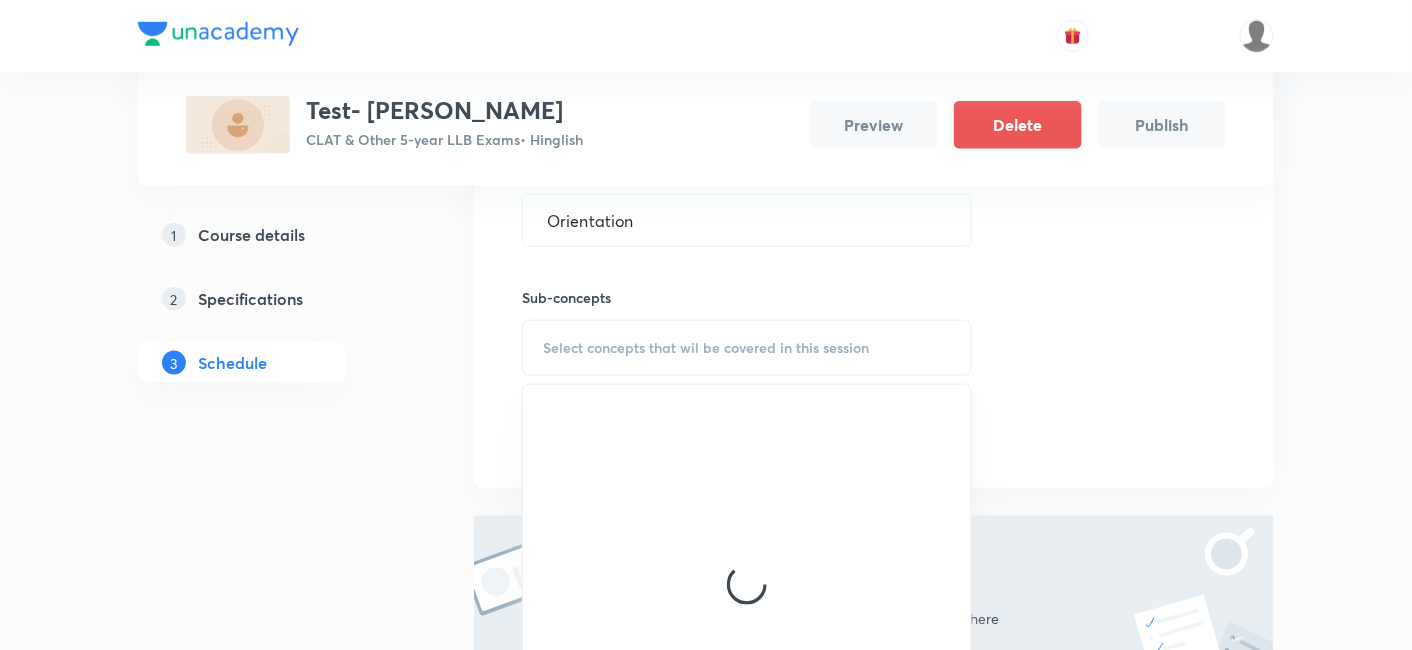 scroll, scrollTop: 568, scrollLeft: 0, axis: vertical 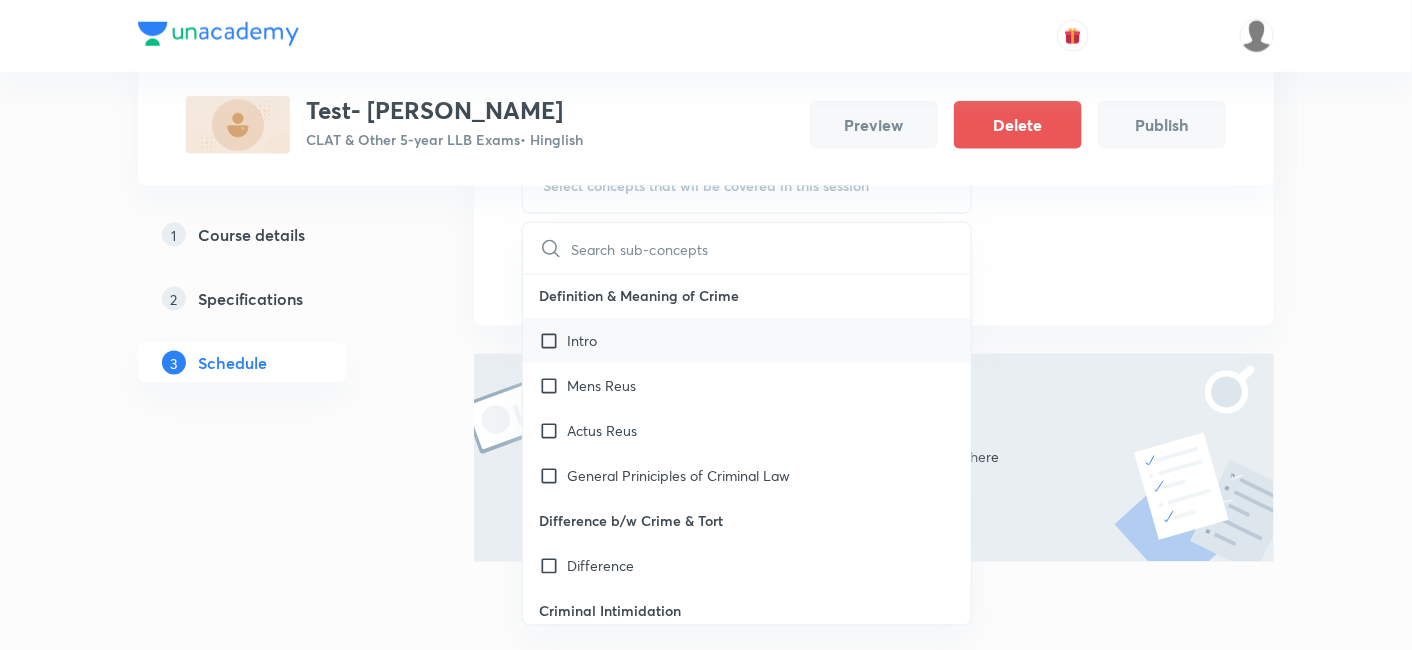 click at bounding box center [553, 340] 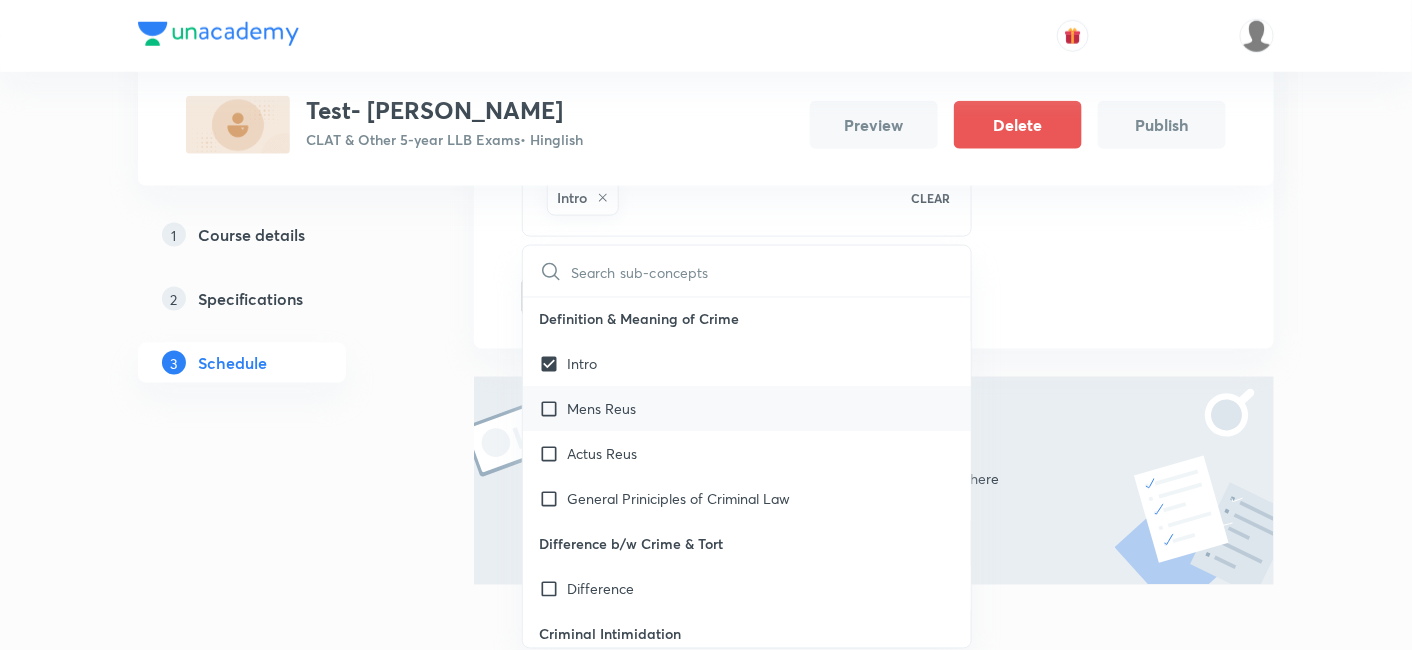 click at bounding box center (553, 408) 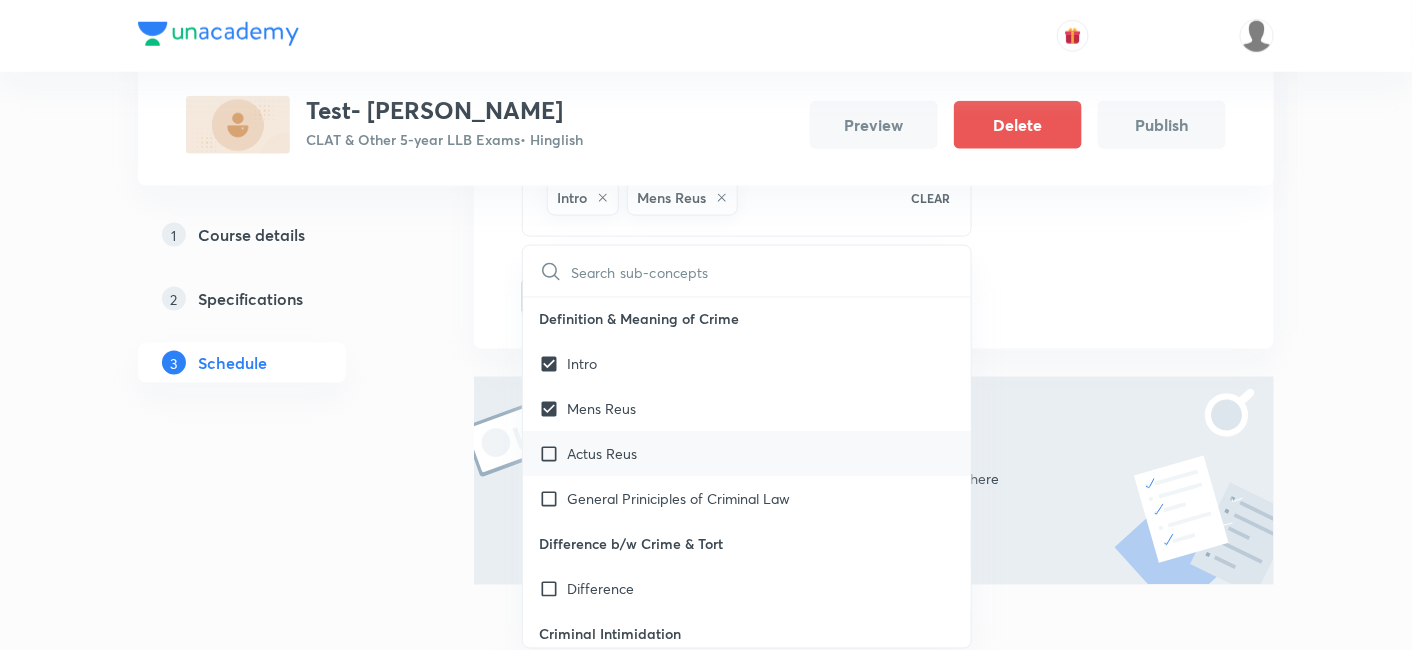 click on "Actus Reus" at bounding box center (747, 453) 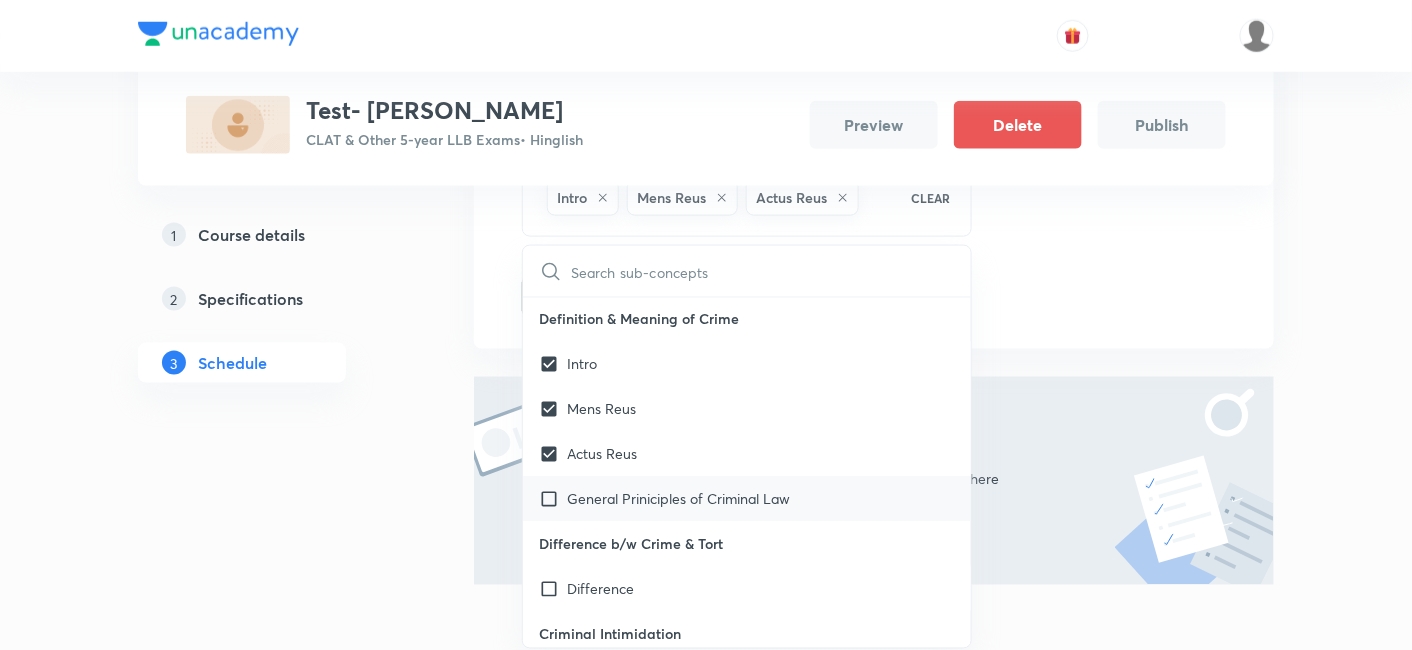 click on "General Priniciples of Criminal Law" at bounding box center (747, 498) 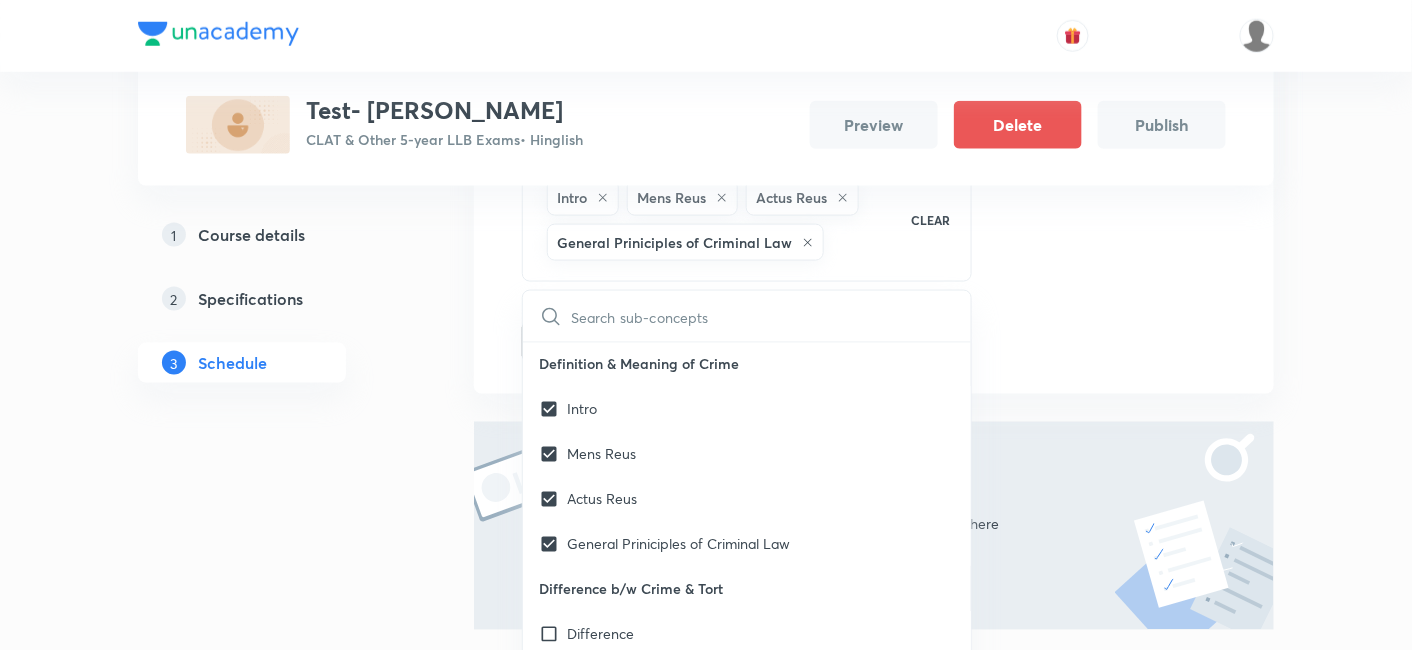 click on "Plus Courses Test- Basudha CLAT & Other 5-year LLB Exams  • Hinglish Preview Delete Publish 1 Course details 2 Specifications 3 Schedule Schedule Topic coverage Criminal Law Cover at least  60 % View details Session  1 Live class Quiz Recorded classes Session title 12/99 Orientation ​ Sub-concepts Intro Mens Reus Actus Reus General Priniciples of Criminal Law CLEAR ​ Definition & Meaning of Crime Intro Mens Reus Actus Reus General Priniciples of Criminal Law Difference b/w Crime & Tort Difference Criminal Intimidation Meaning Ingredients Affray Punishment Unlawful Assembly Meaning Ingredients Rioting Cheating Meaning Constituents Punishment Criminal Breach of Trust Meaning Ingredients Punishment Robbery and Dacoity Meaning Ingredients Punishment Difference b/w both Theft Meaning Conditions or Elements Punishment Offences Against State Section 121 to 123 Defamation Meaning Examples Types Slander Libel Defense against Defamation Receiving of Stolen Property Stolen property Meaning, Section 403 and 404 Add" at bounding box center [706, 71] 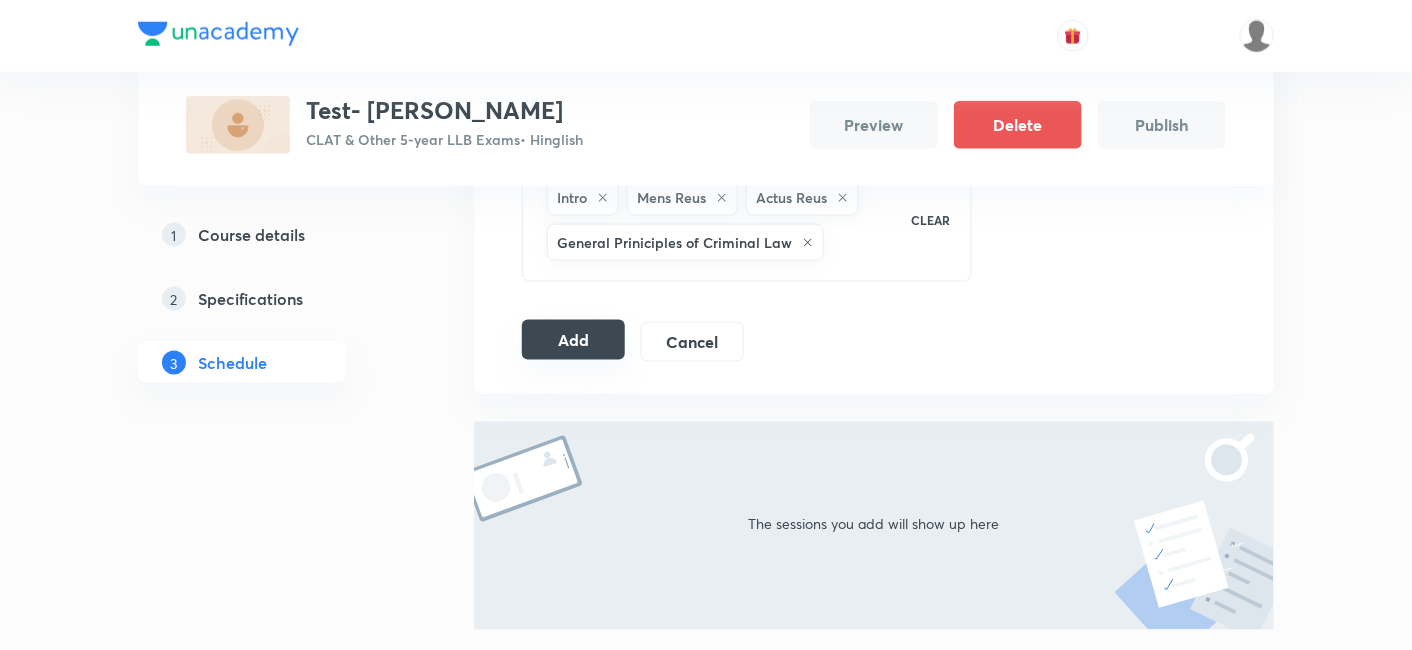 click on "Add" at bounding box center (573, 340) 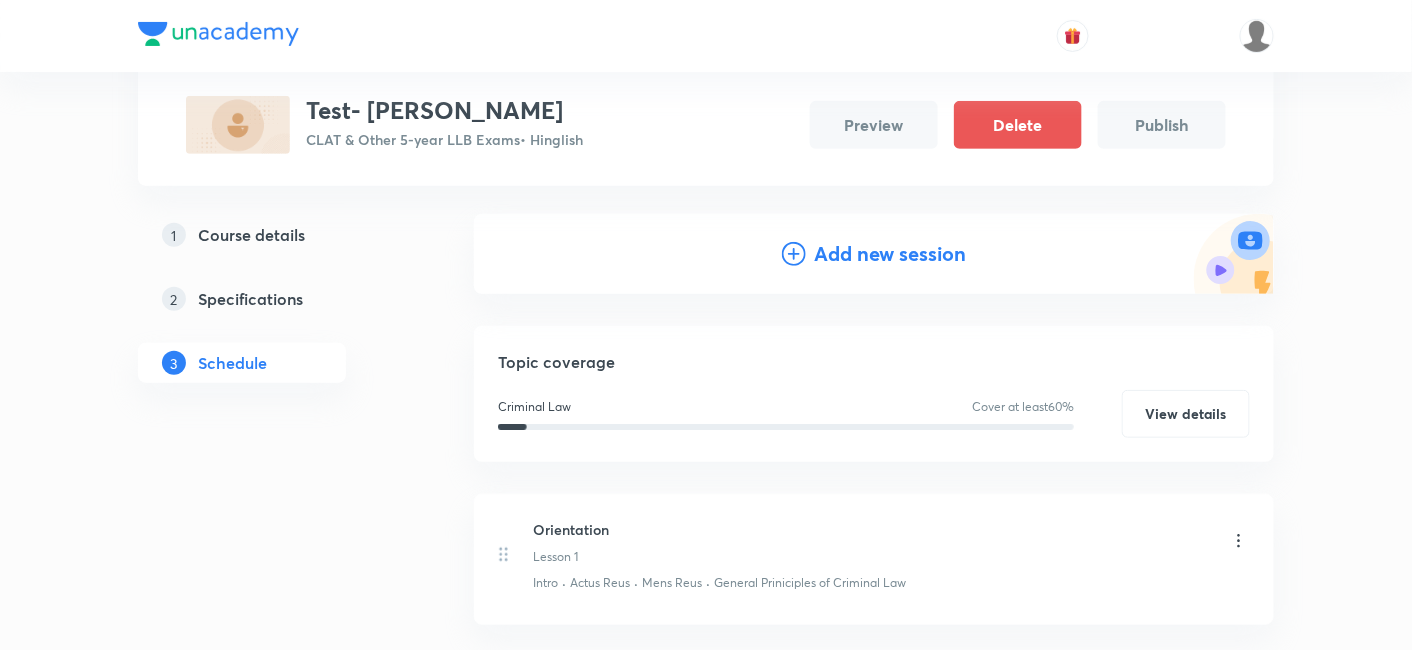 scroll, scrollTop: 23, scrollLeft: 0, axis: vertical 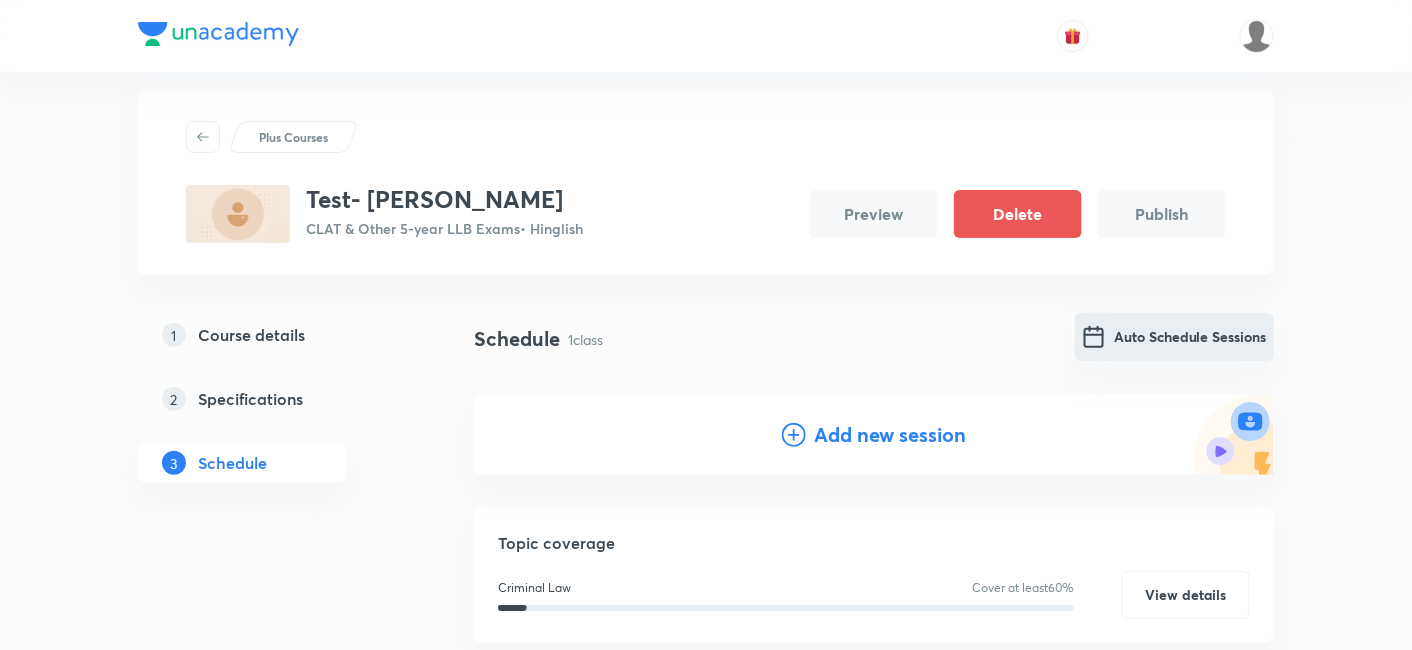 click on "Auto Schedule Sessions" at bounding box center (1174, 337) 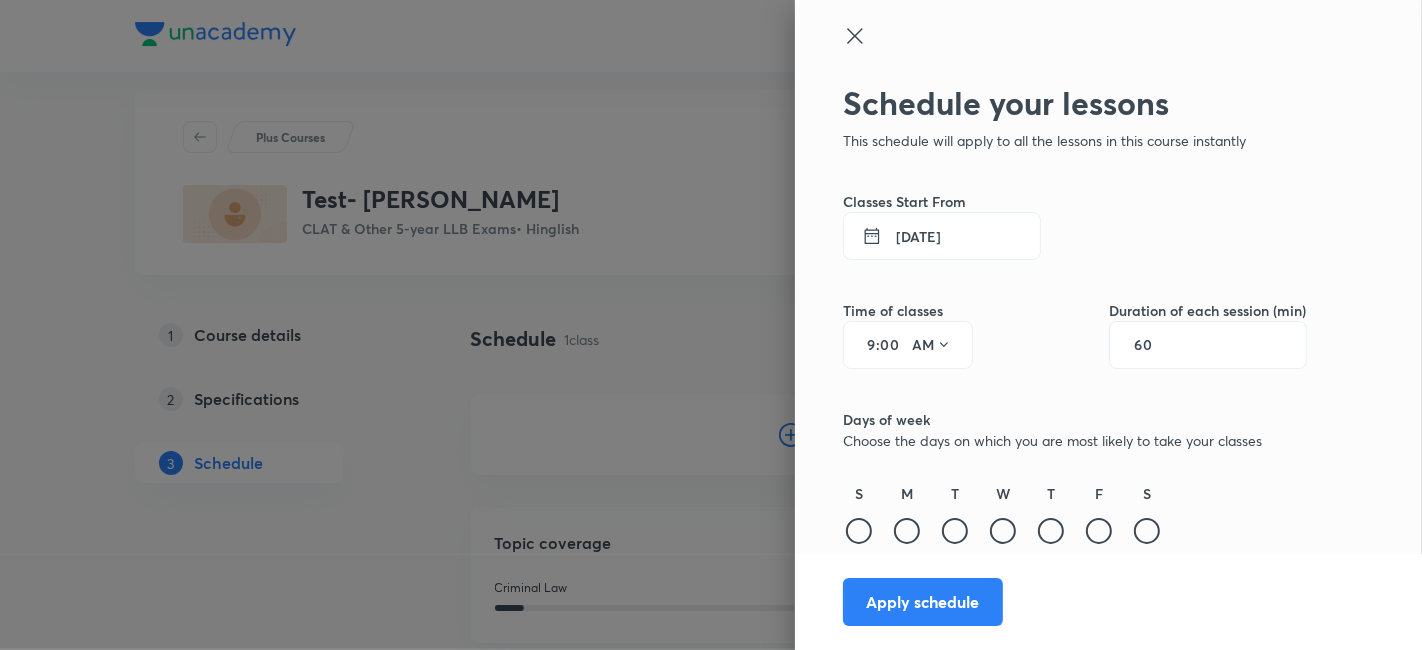 click on "30 Jul 2025" at bounding box center [942, 236] 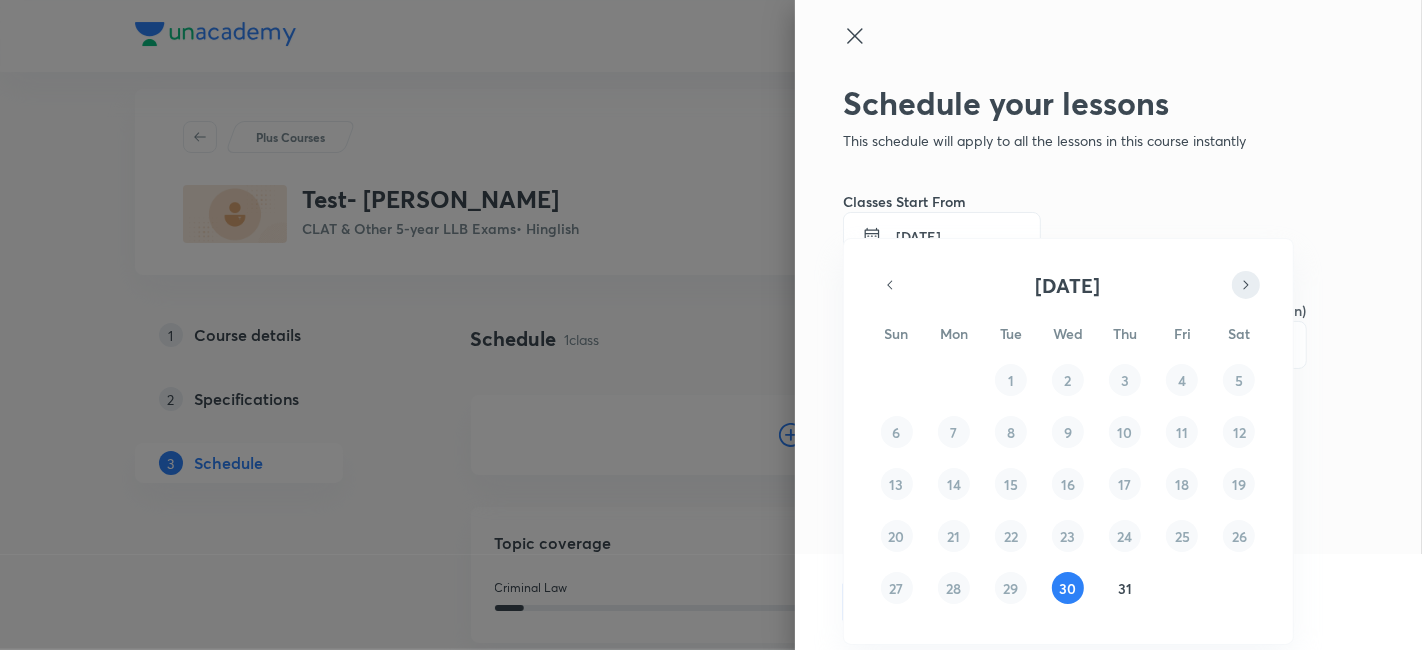 click 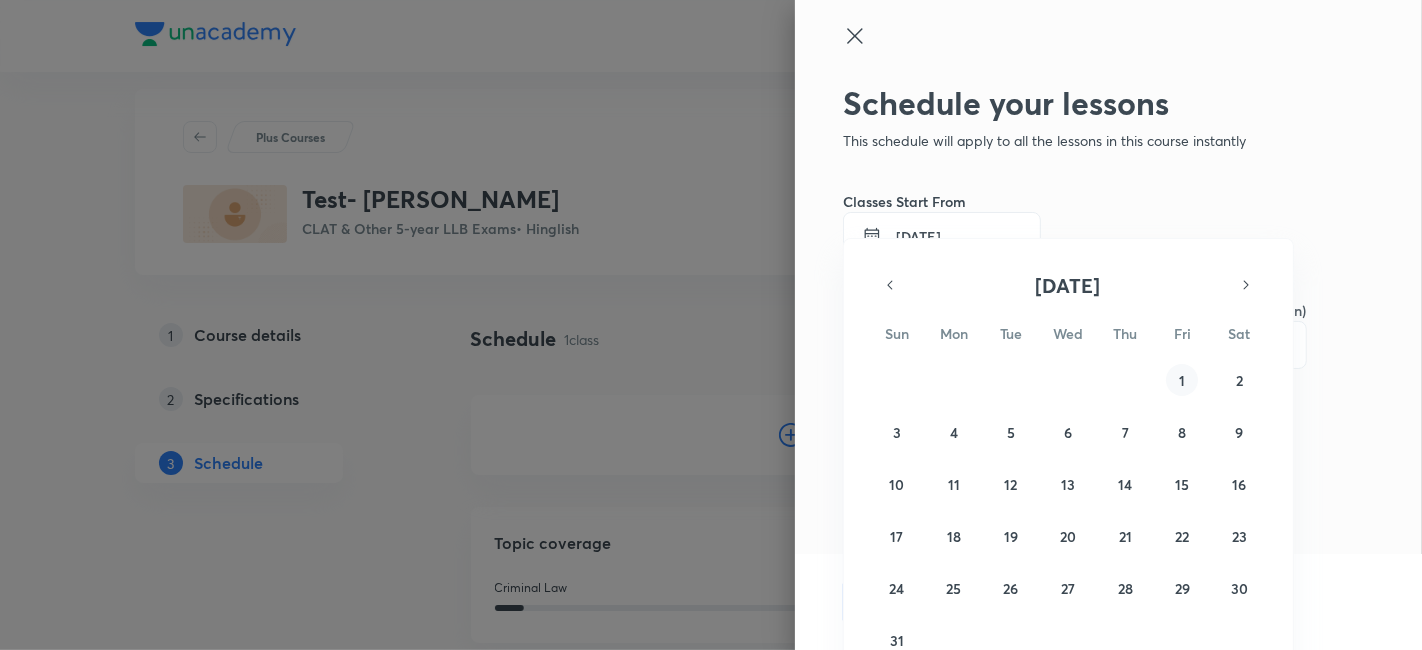click on "1" at bounding box center [1182, 380] 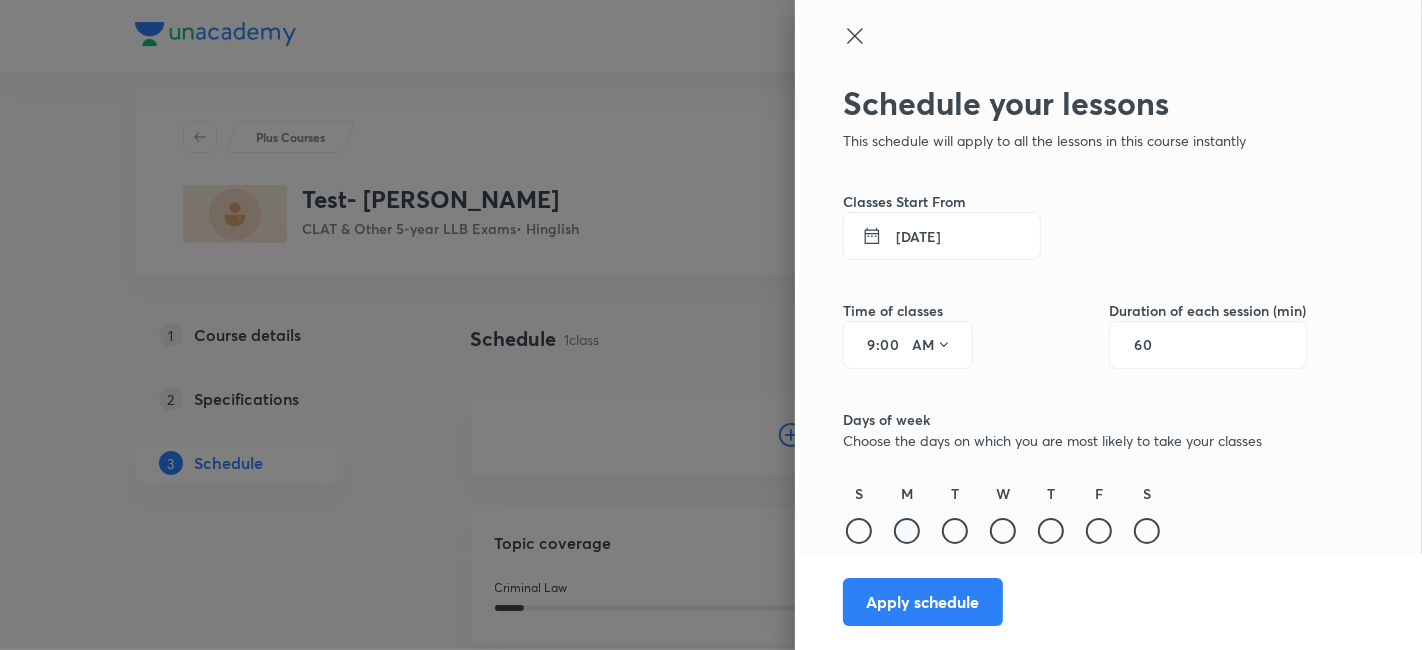 click at bounding box center (907, 531) 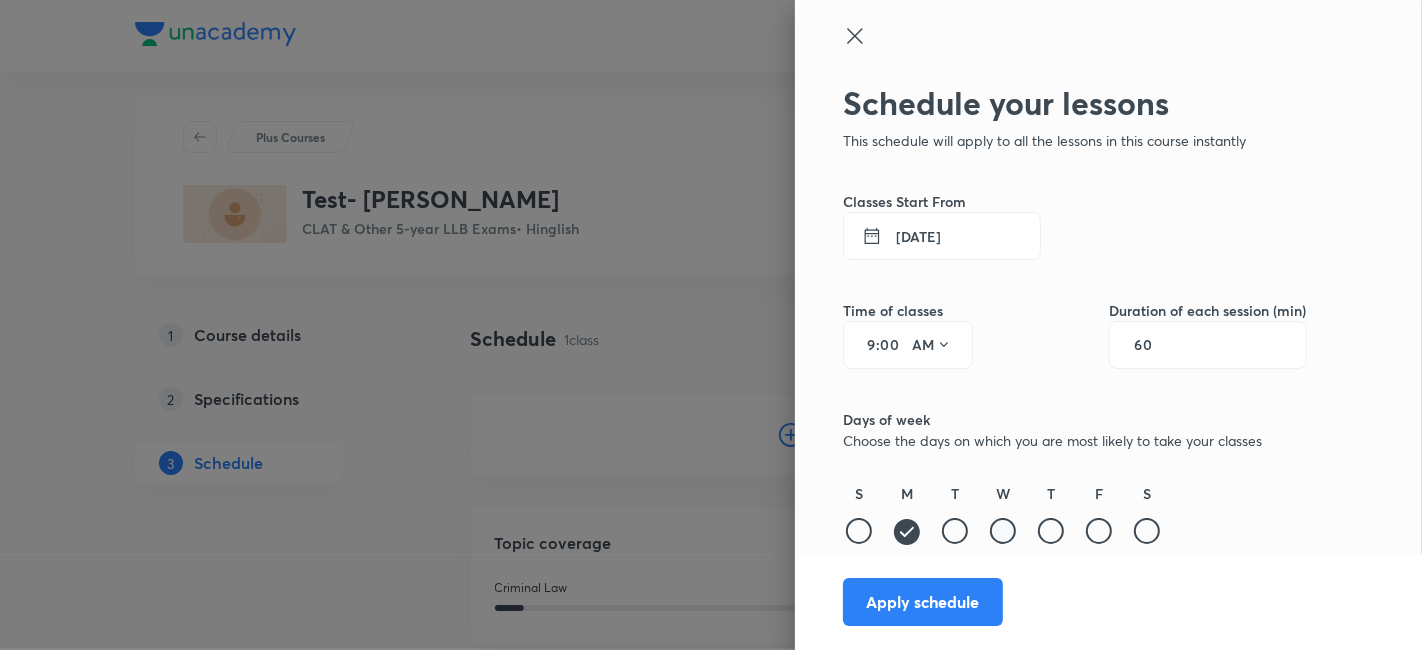 click at bounding box center (1003, 531) 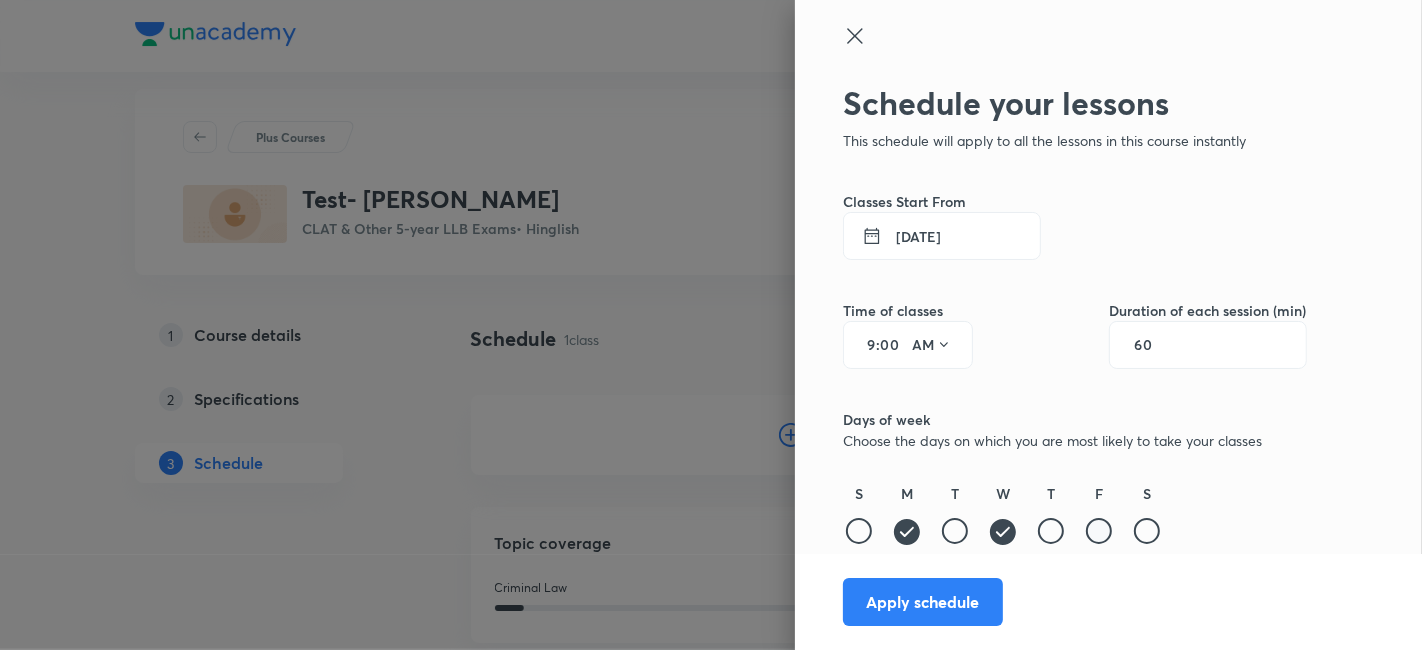click at bounding box center (1099, 531) 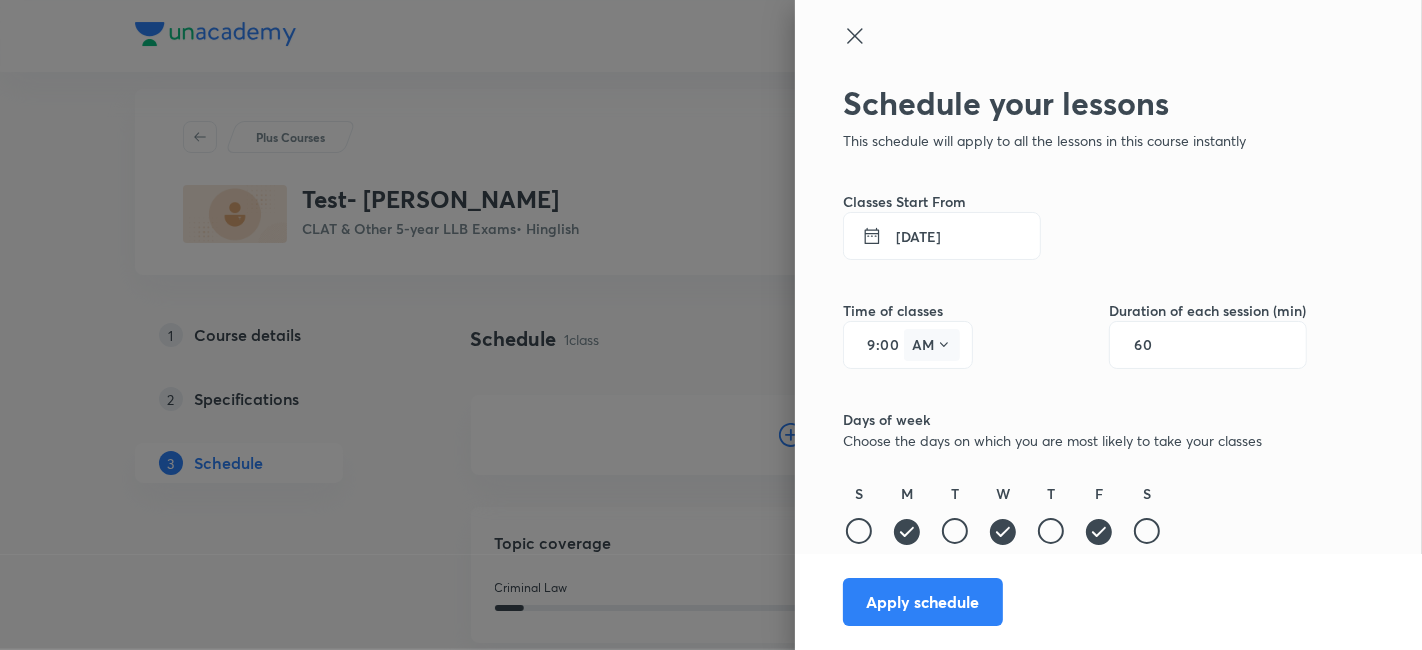 click on "AM" at bounding box center [932, 345] 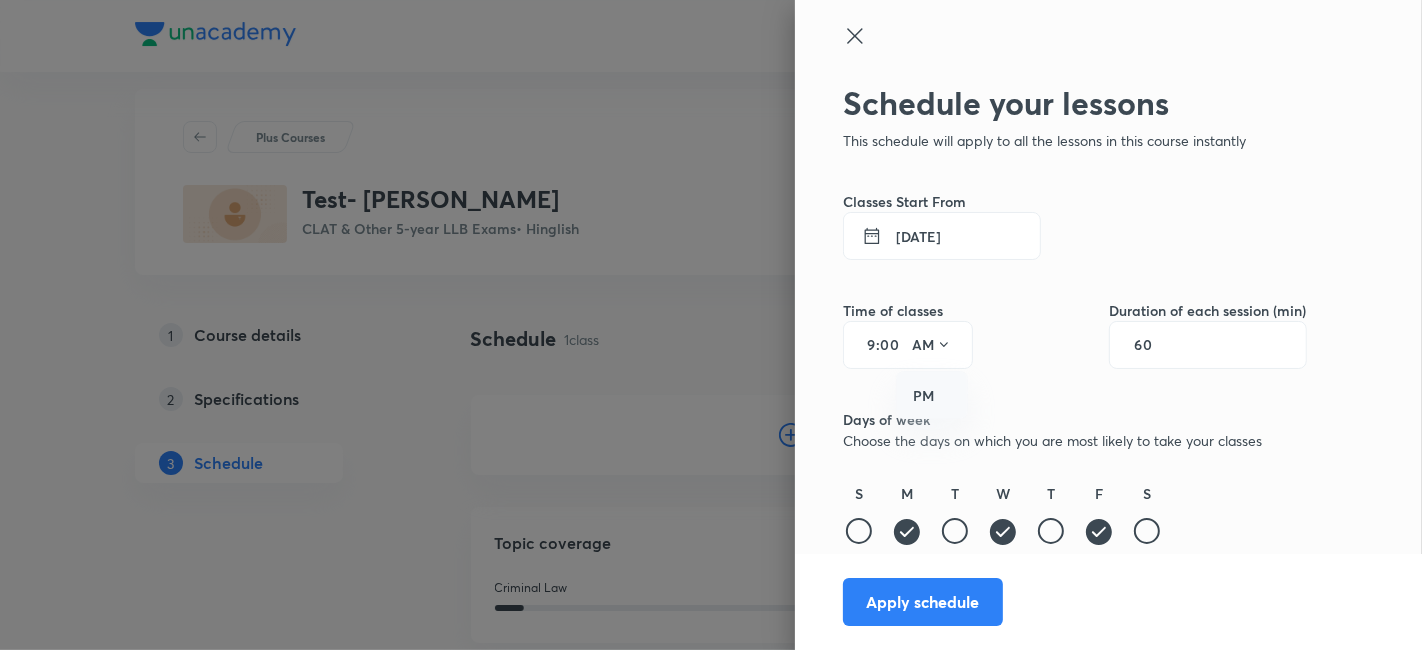 click on "PM" at bounding box center (933, 396) 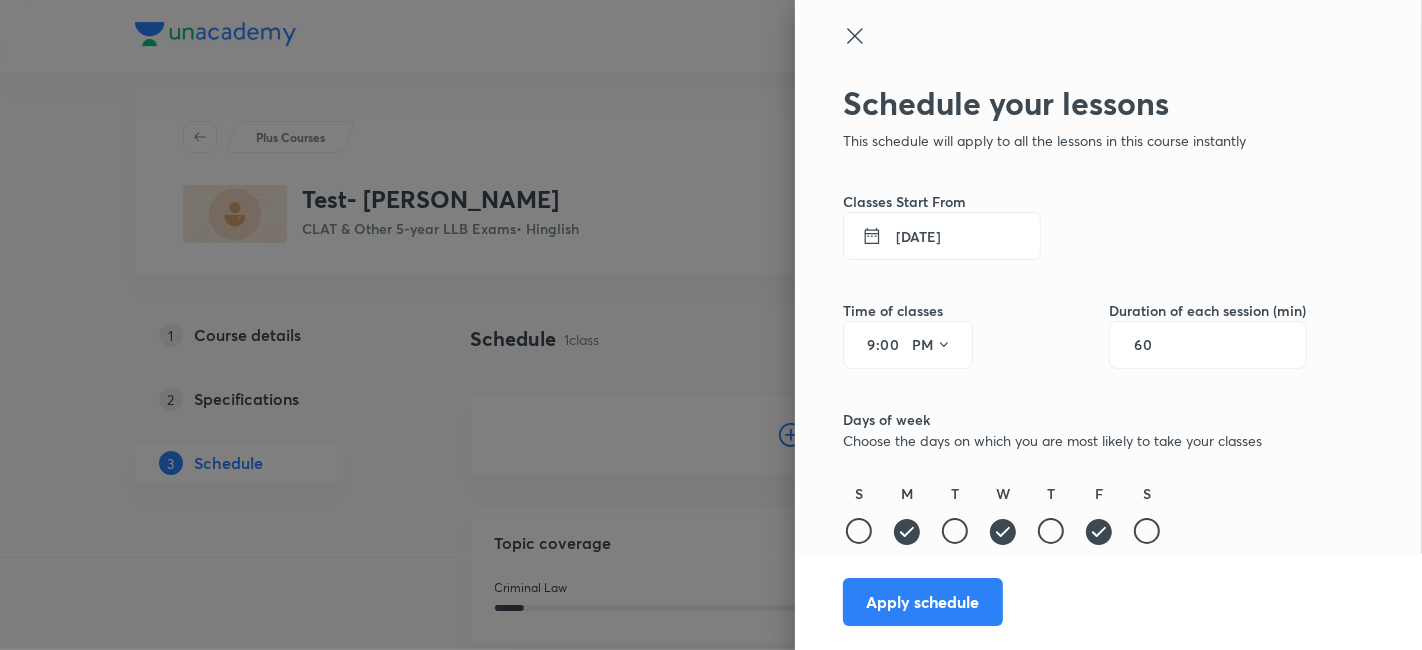 click on "00" at bounding box center [892, 345] 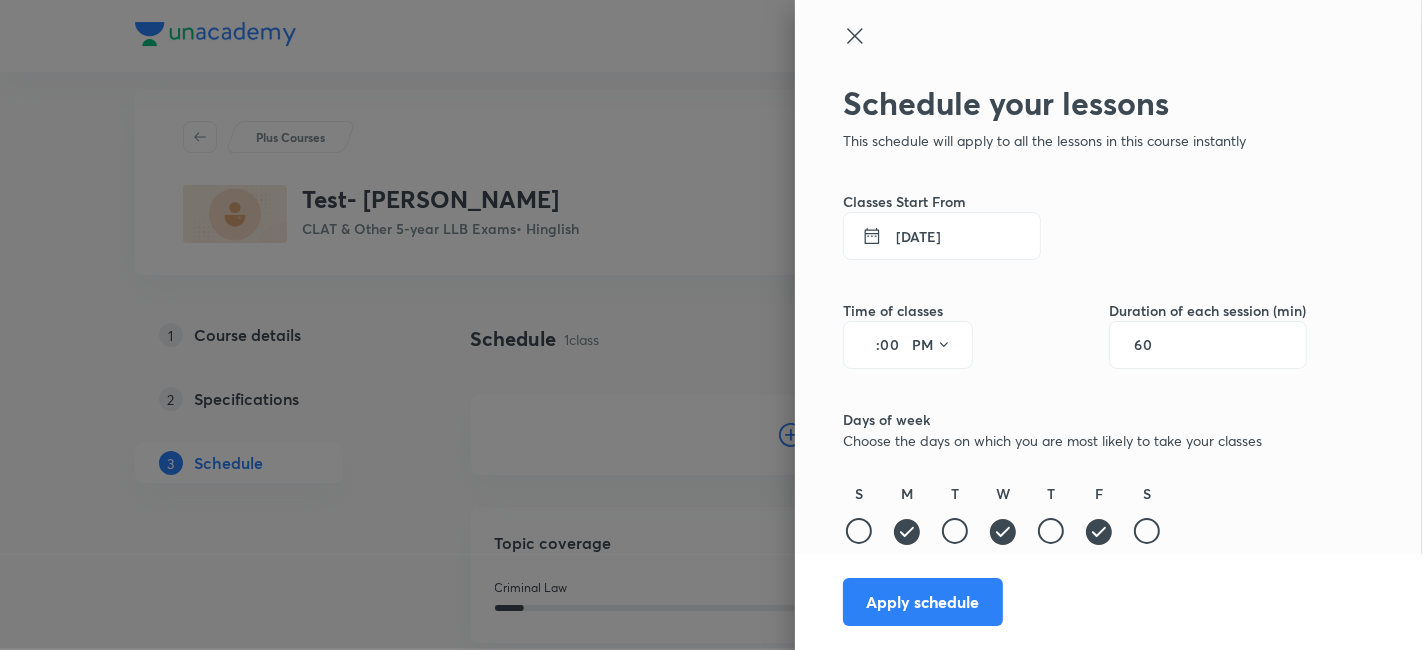 type on "8" 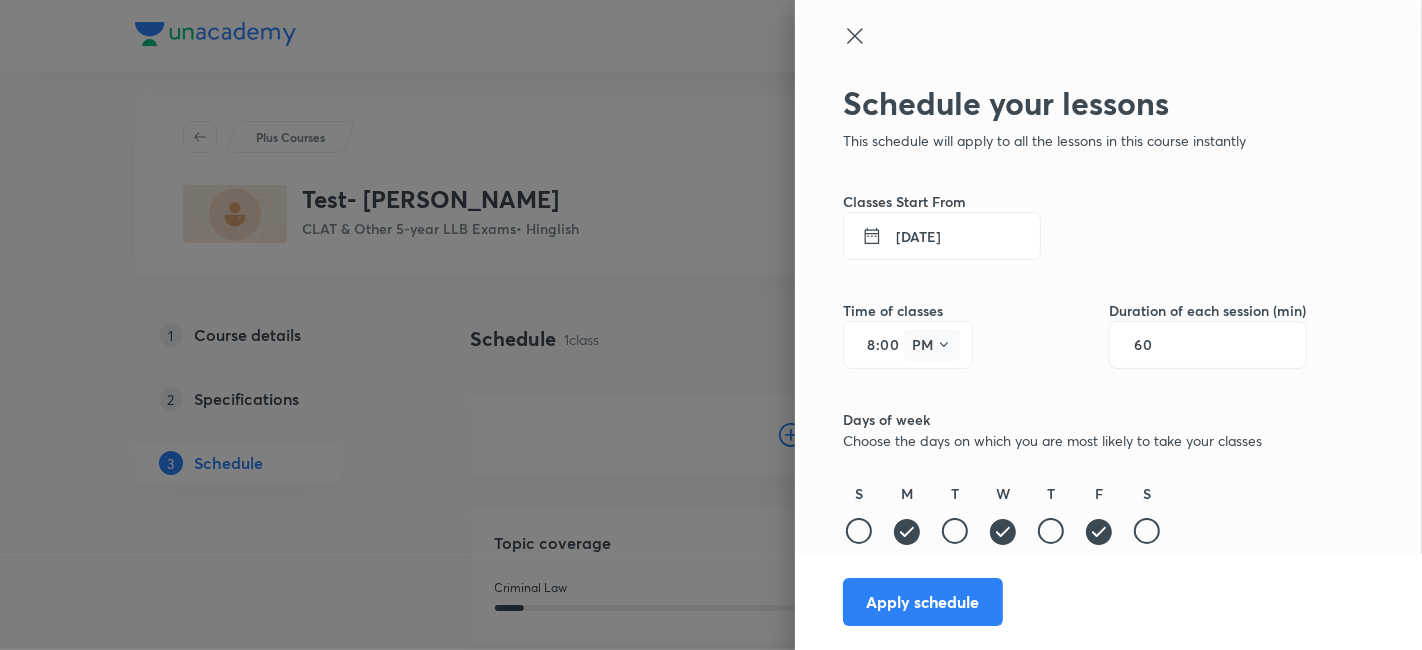 click on "PM" at bounding box center (932, 345) 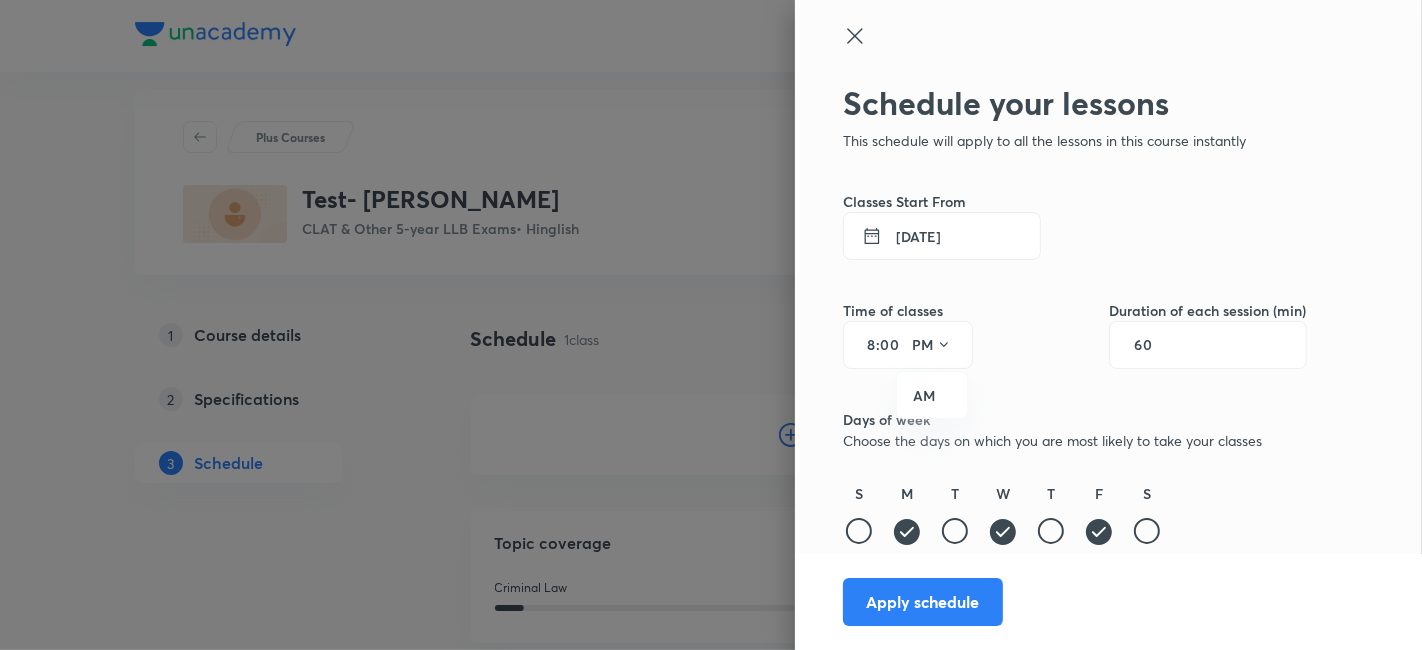 click at bounding box center (711, 325) 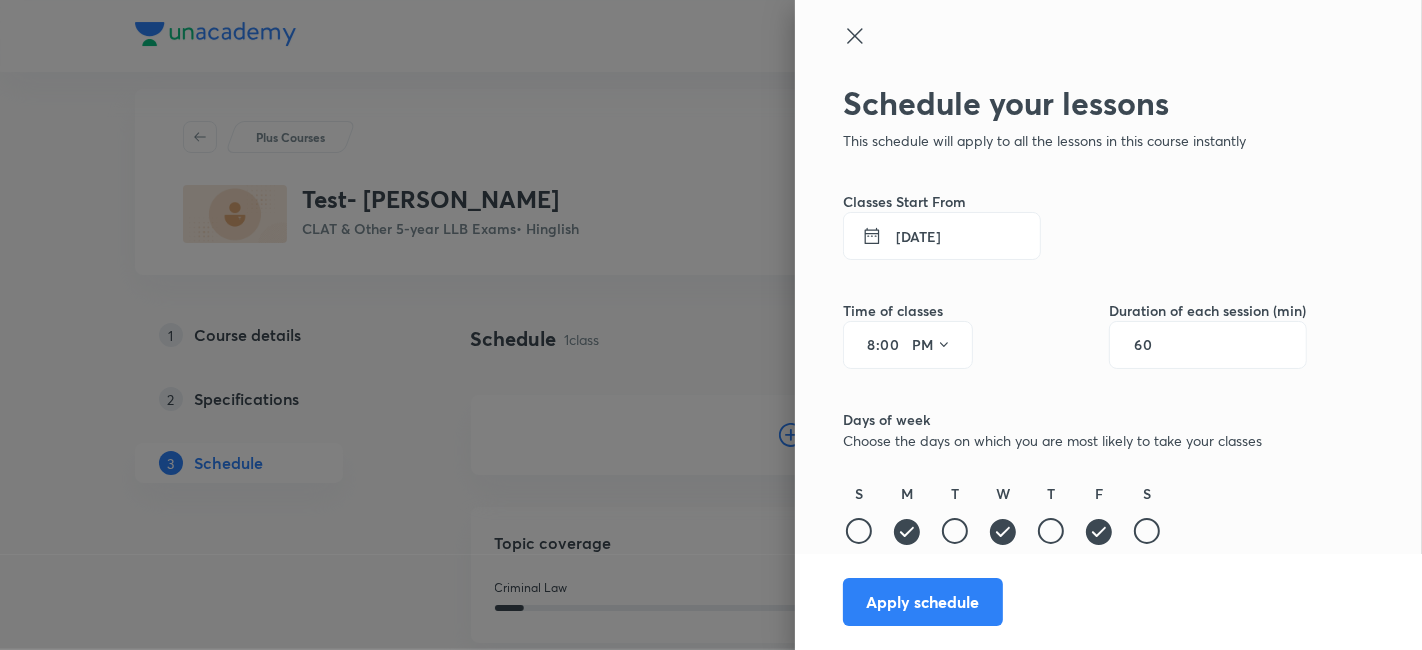 click on "8" at bounding box center (864, 345) 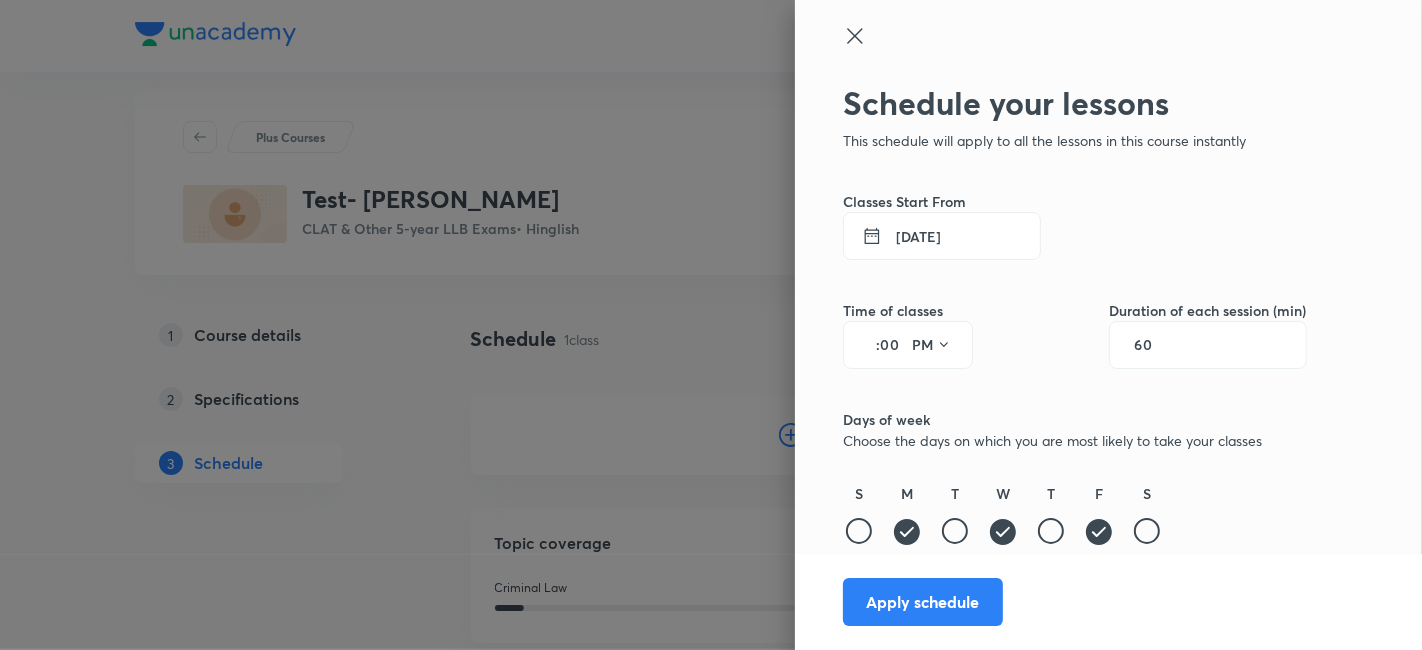 type on "9" 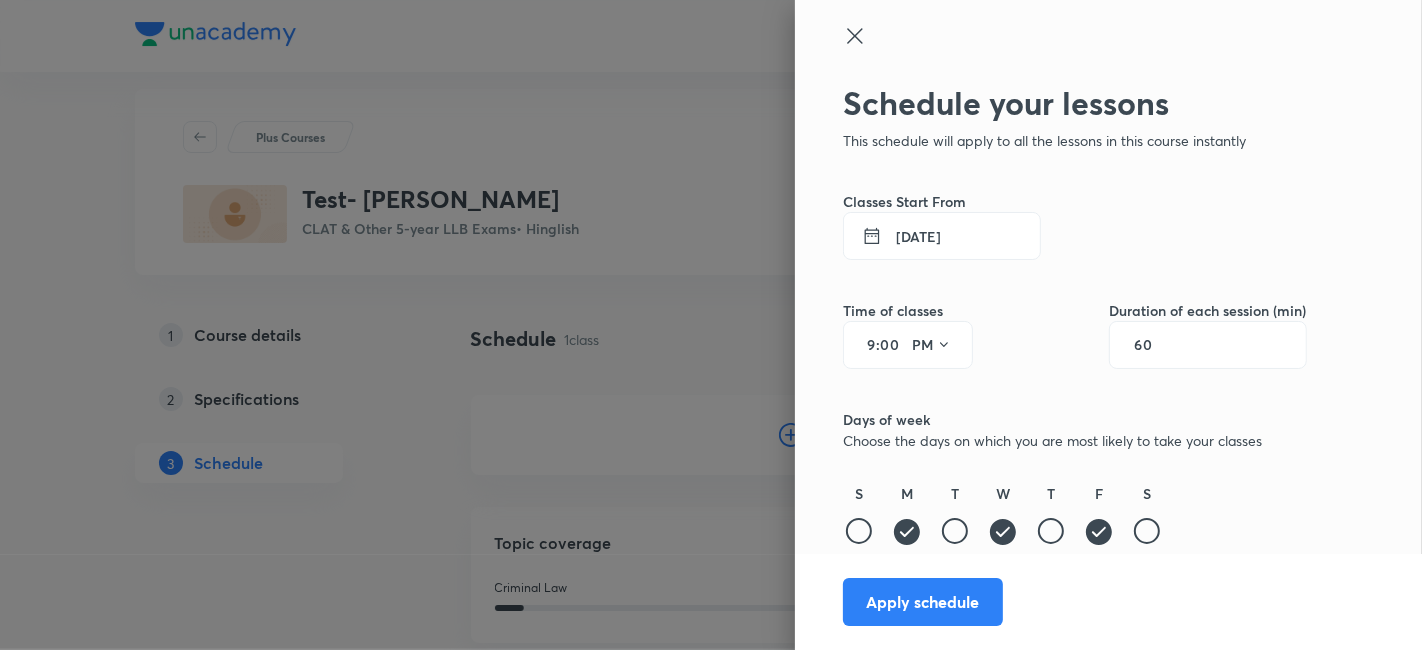 click on "Days of week" at bounding box center [1075, 419] 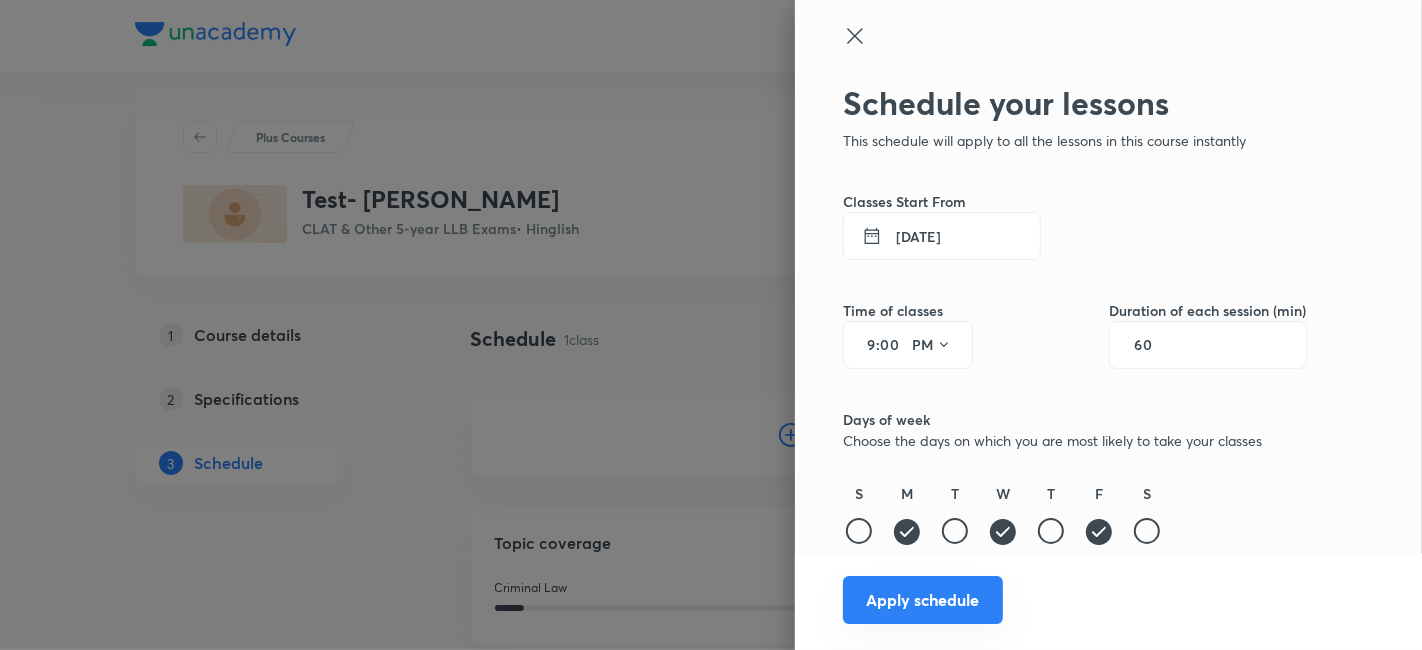 click on "Apply schedule" at bounding box center [923, 600] 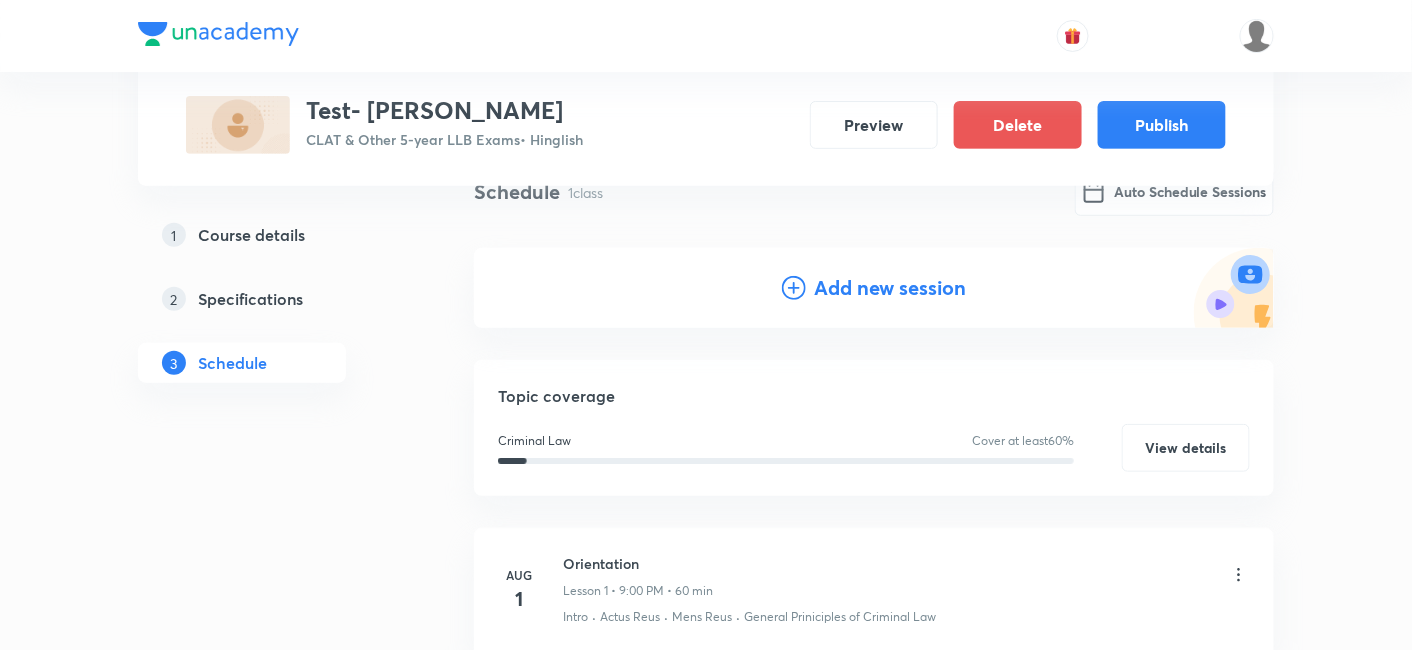 scroll, scrollTop: 168, scrollLeft: 0, axis: vertical 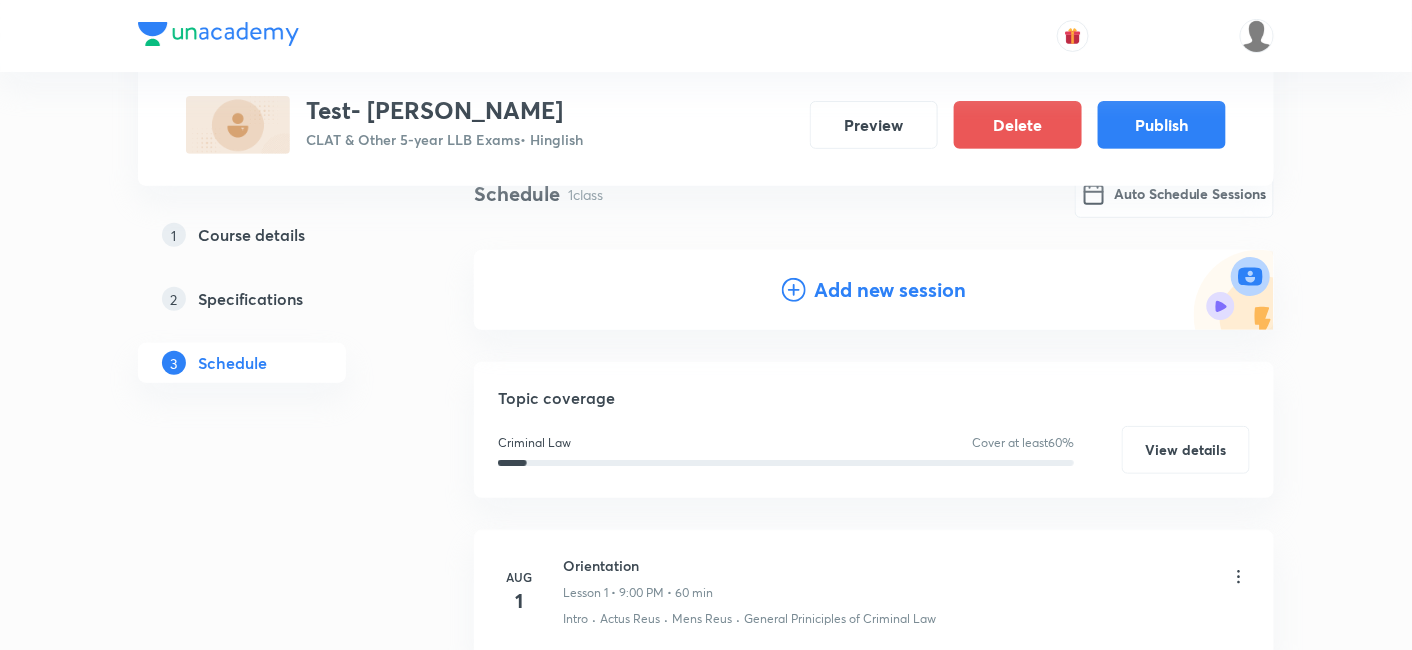 click on "Add new session" at bounding box center (890, 290) 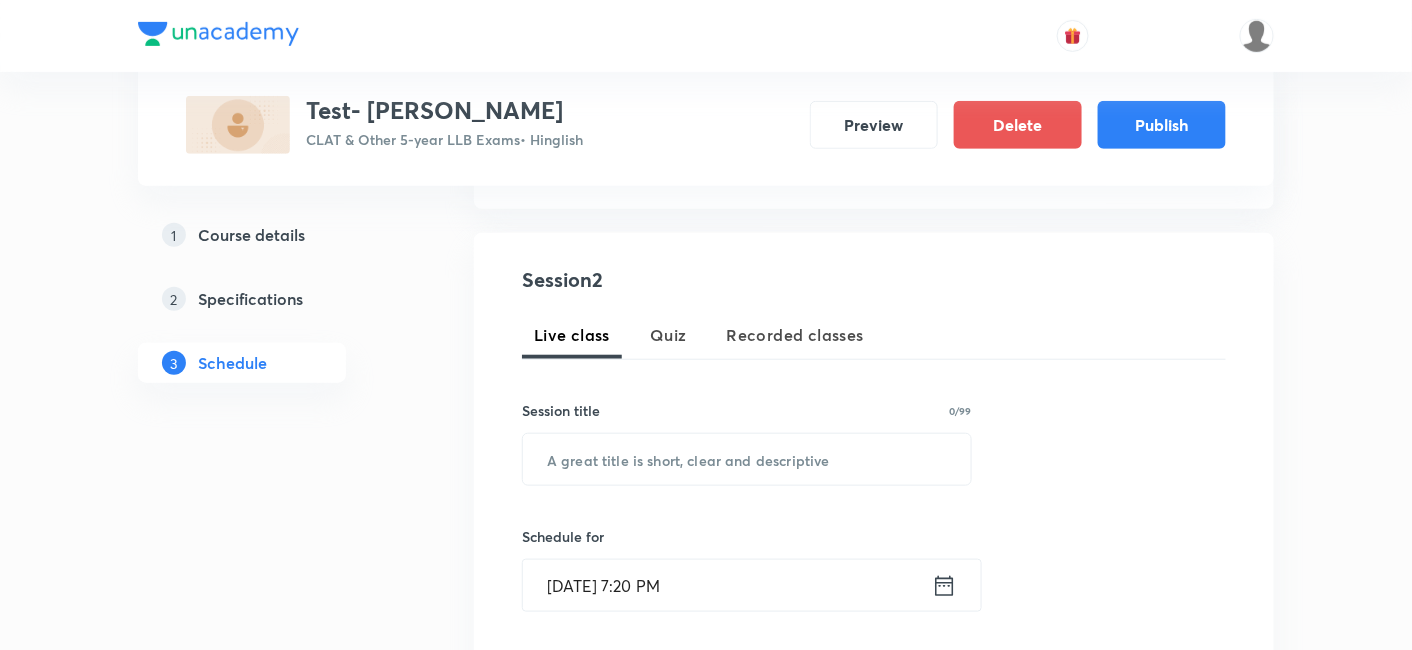 scroll, scrollTop: 346, scrollLeft: 0, axis: vertical 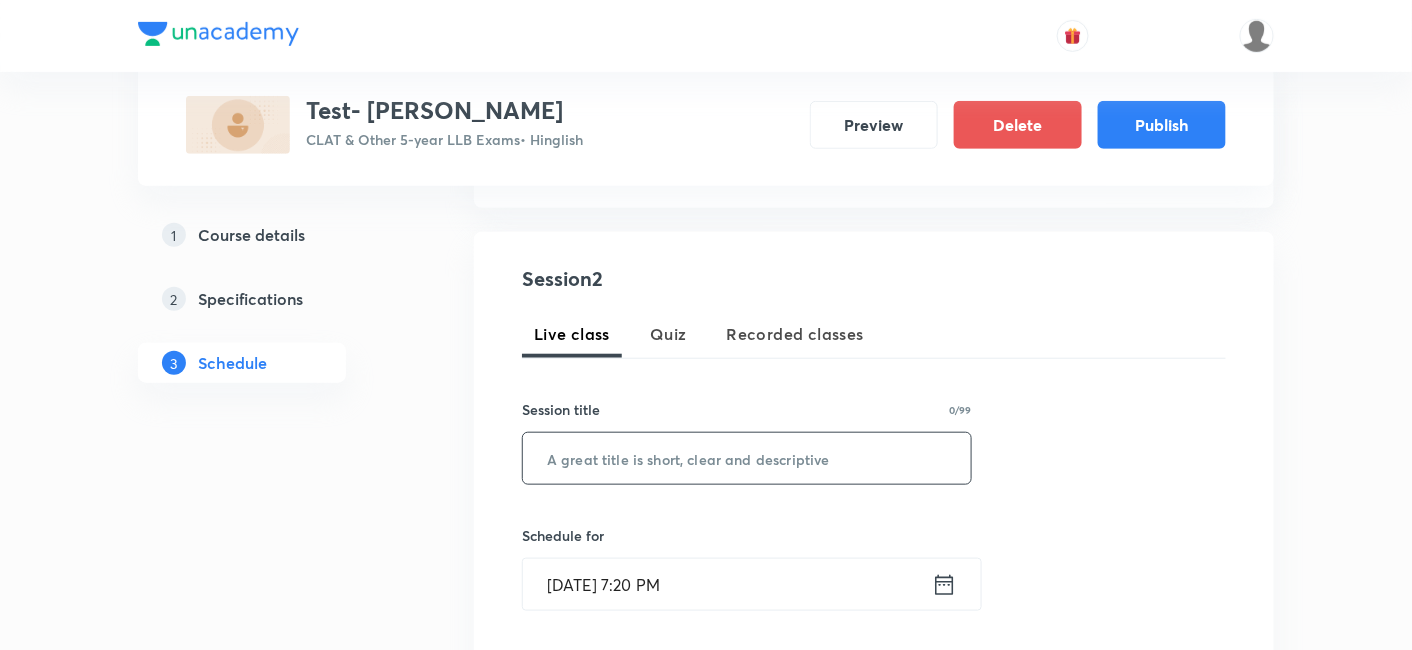 click at bounding box center (747, 458) 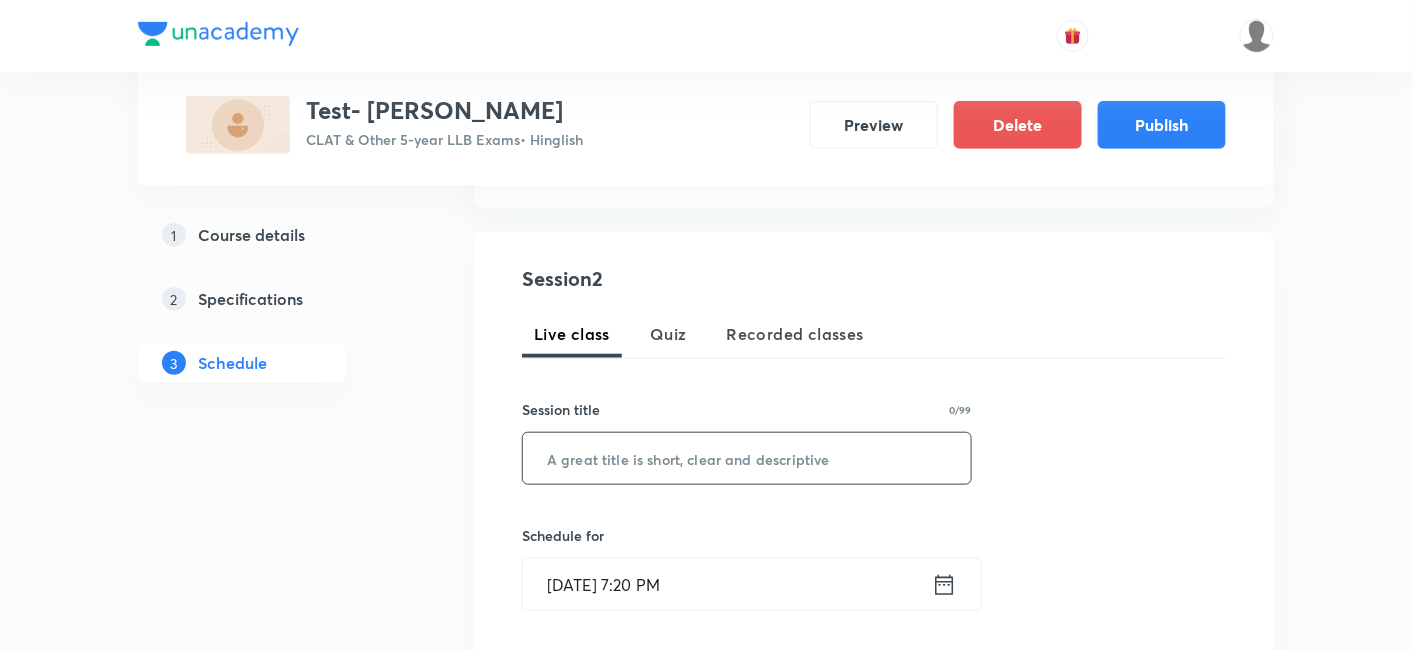 click at bounding box center (747, 458) 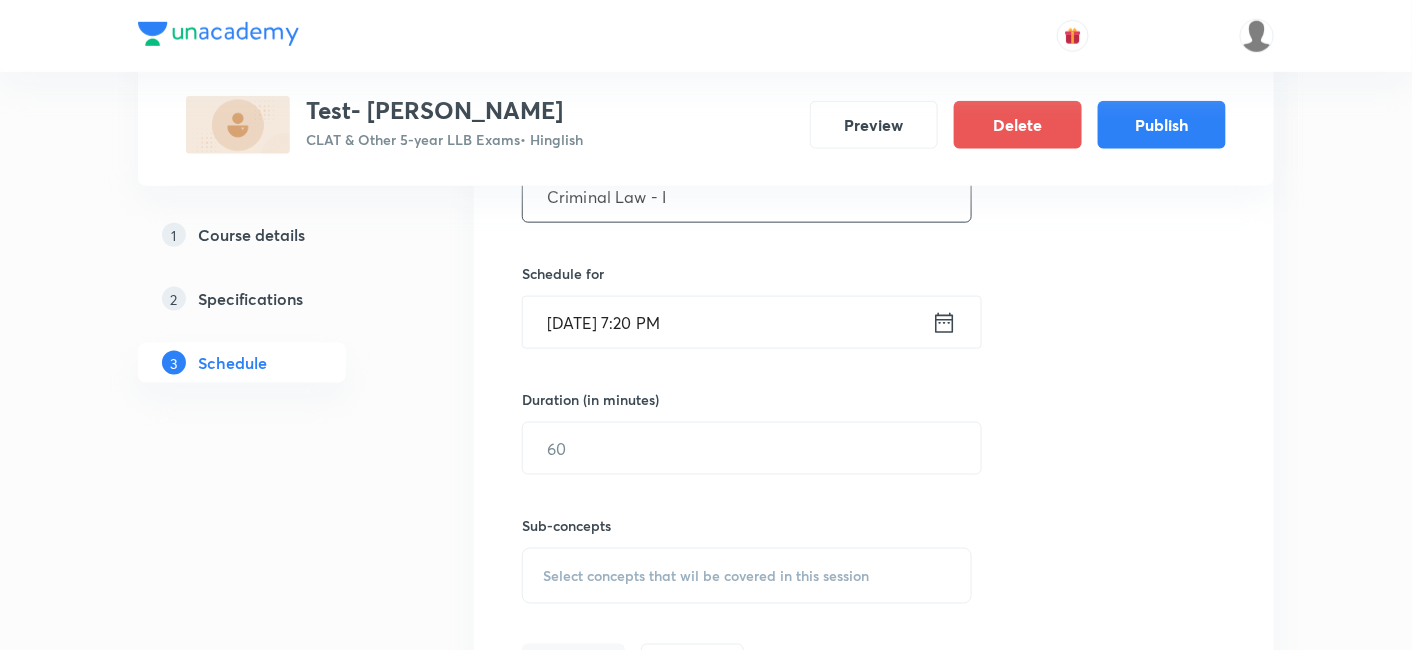 scroll, scrollTop: 510, scrollLeft: 0, axis: vertical 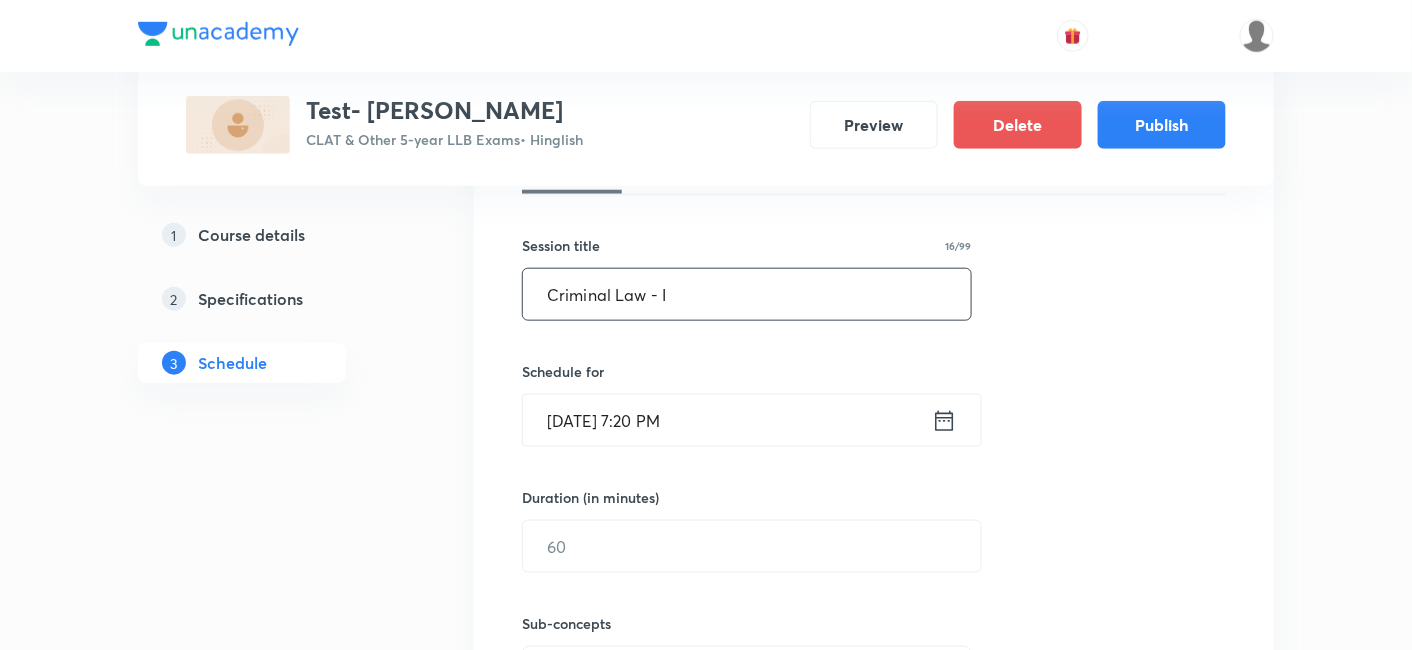 type on "Criminal Law - I" 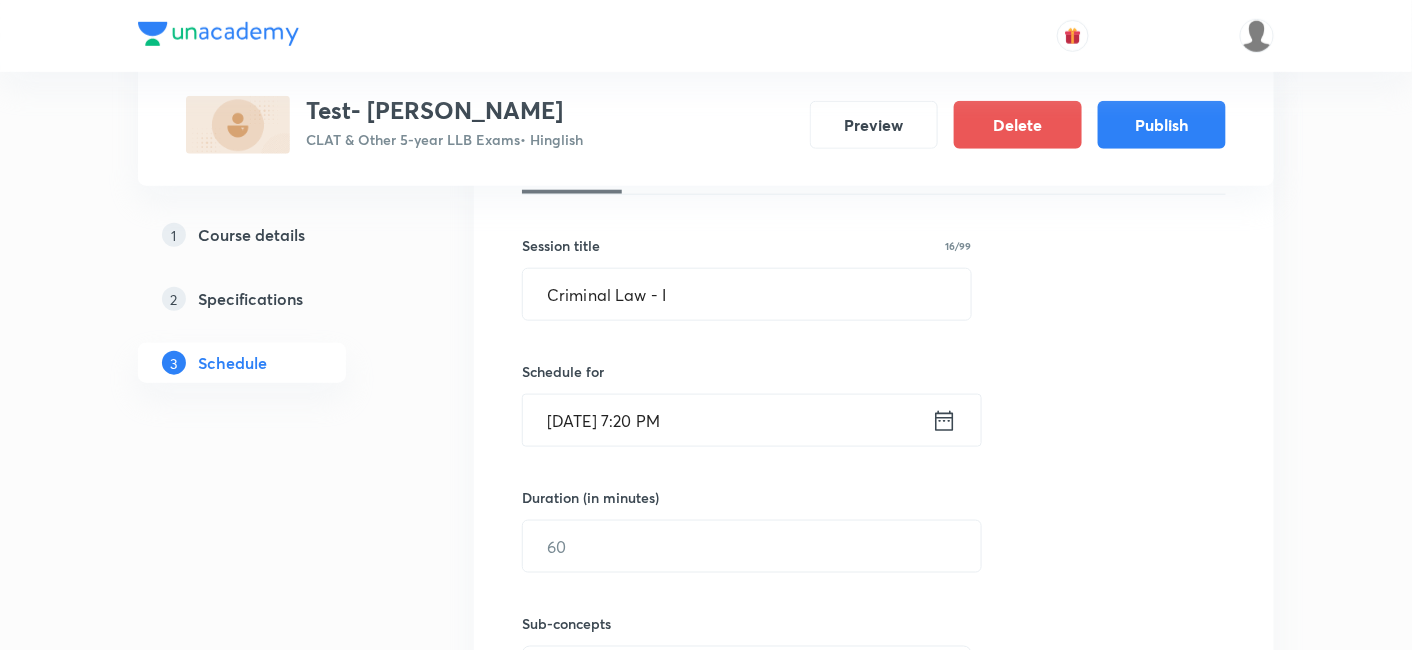 click 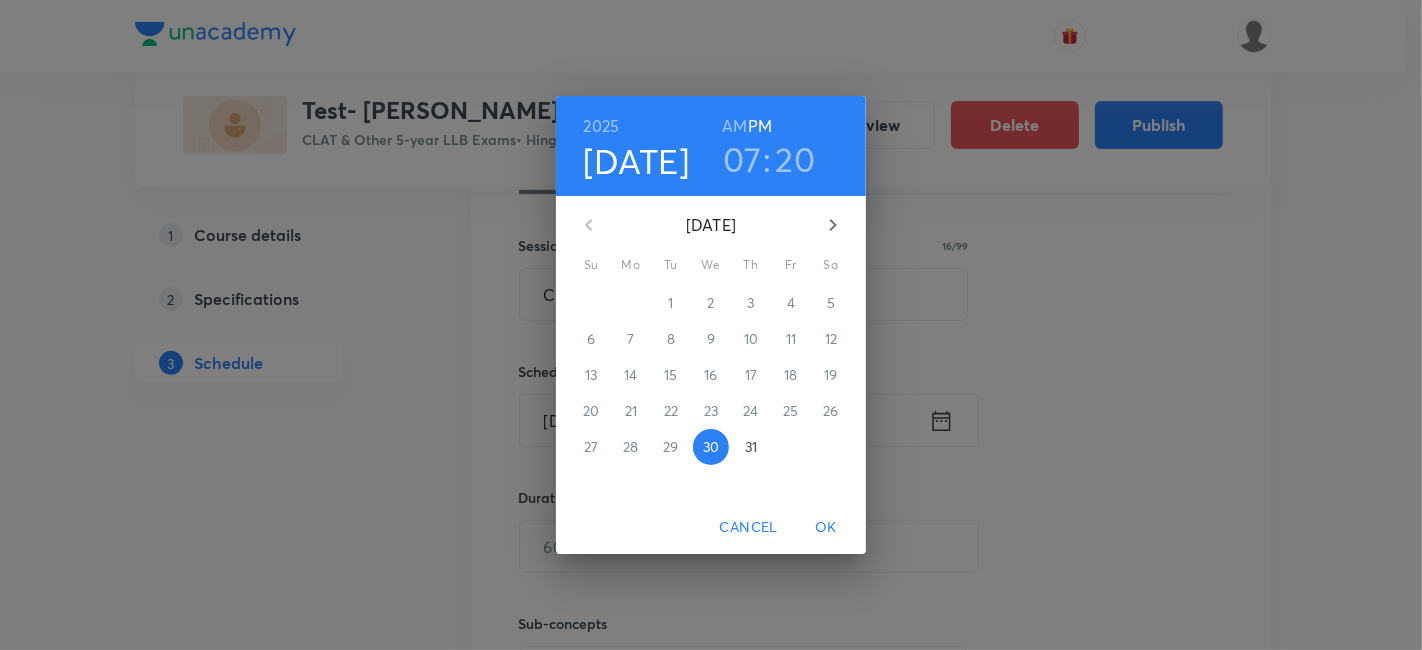 click 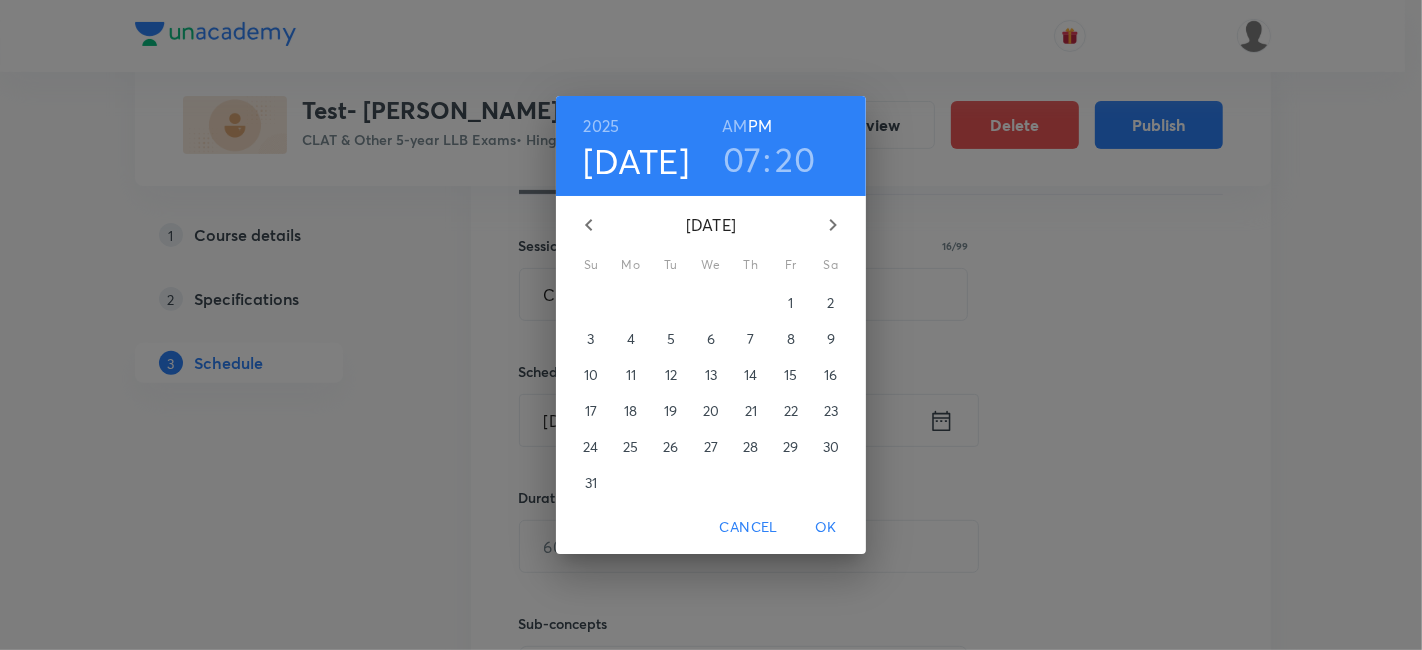 click on "6" at bounding box center [711, 339] 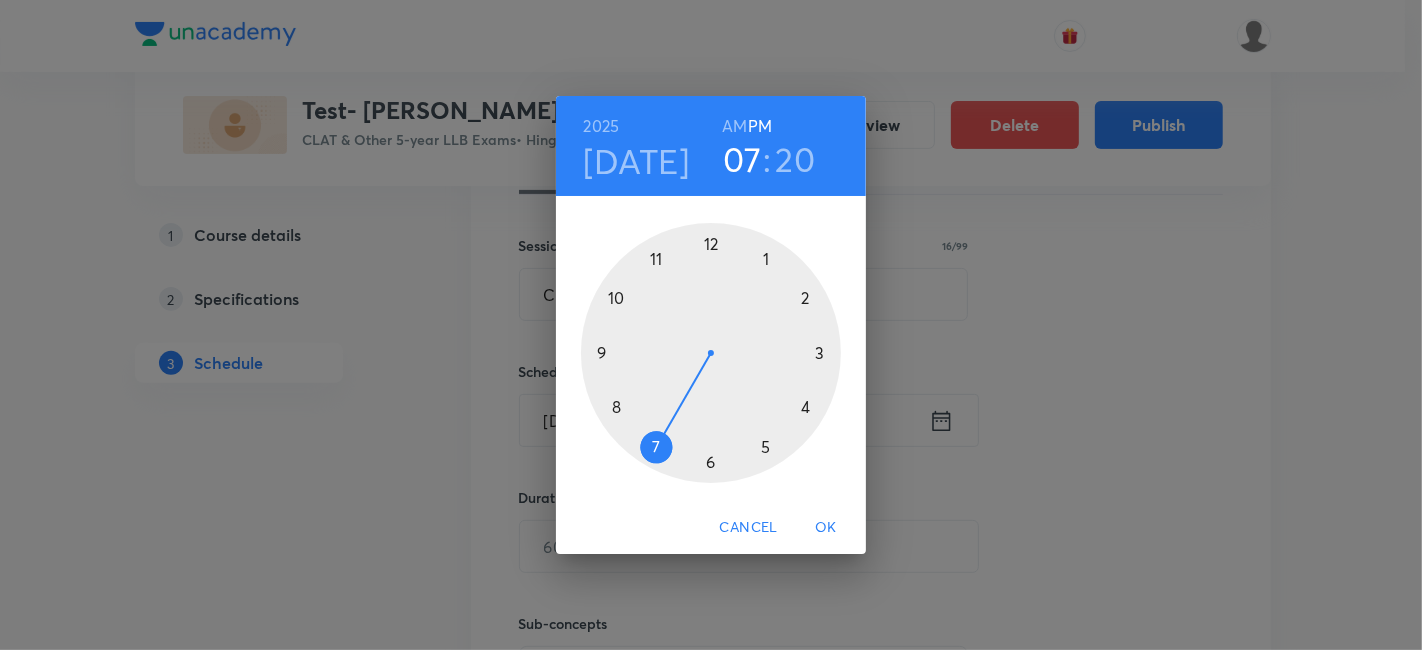 click at bounding box center [711, 353] 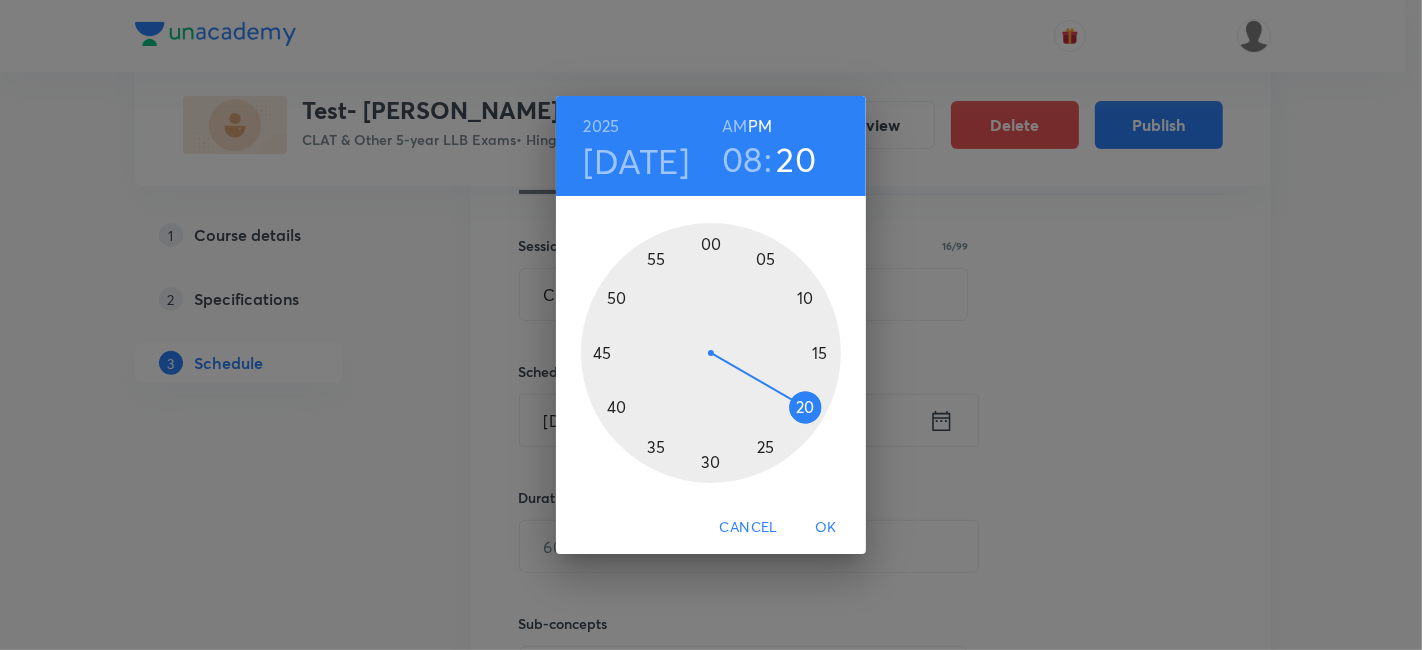 click on "08" at bounding box center (742, 159) 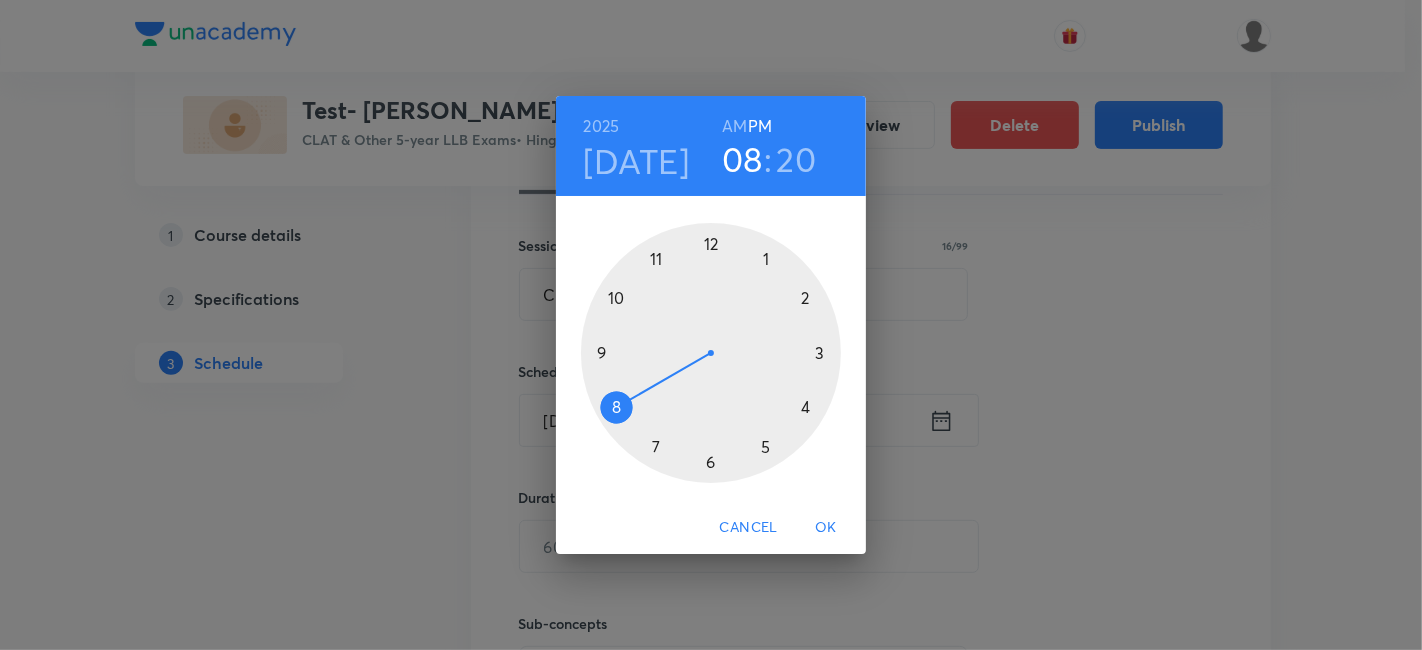 click at bounding box center (711, 353) 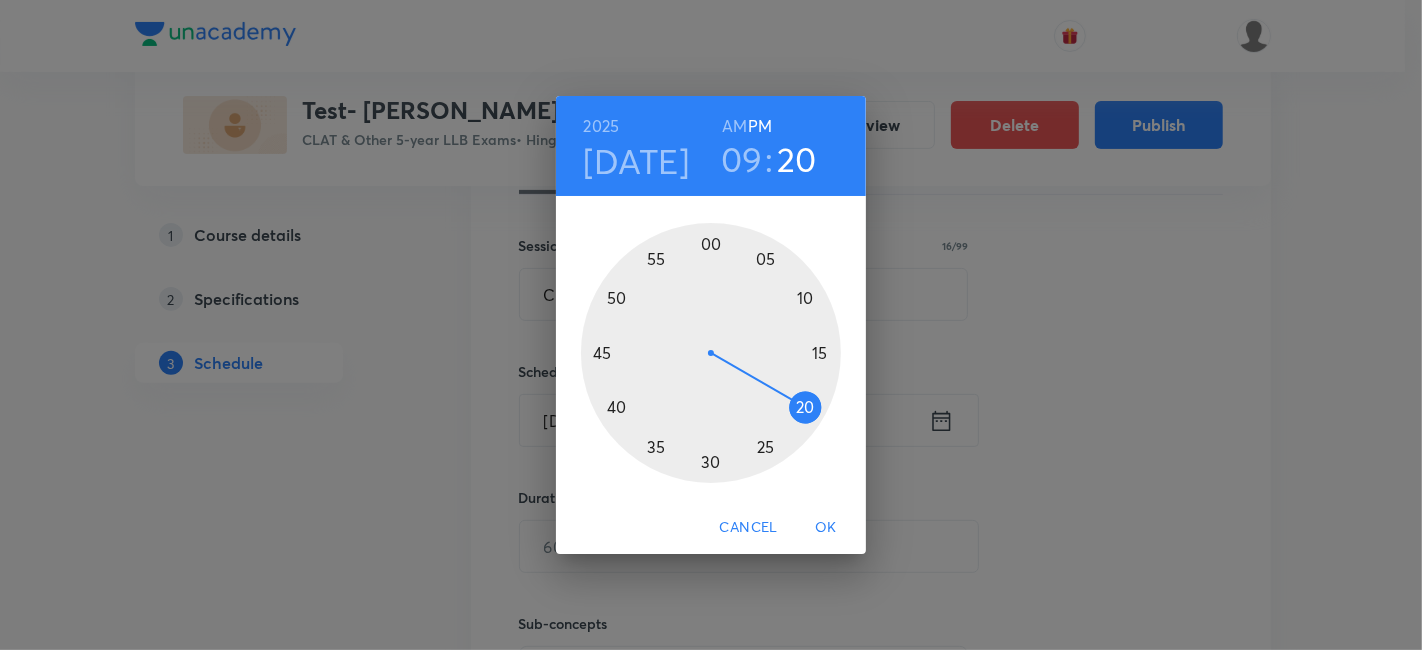 click at bounding box center (711, 353) 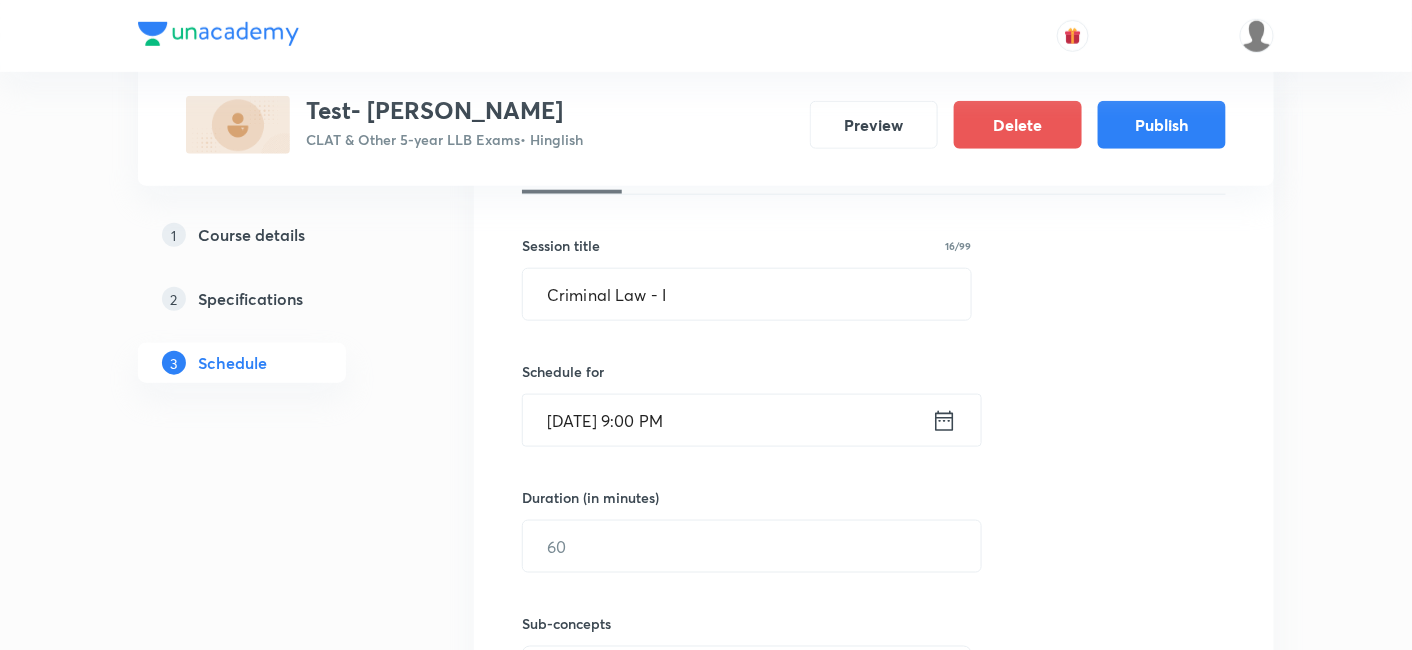 scroll, scrollTop: 661, scrollLeft: 0, axis: vertical 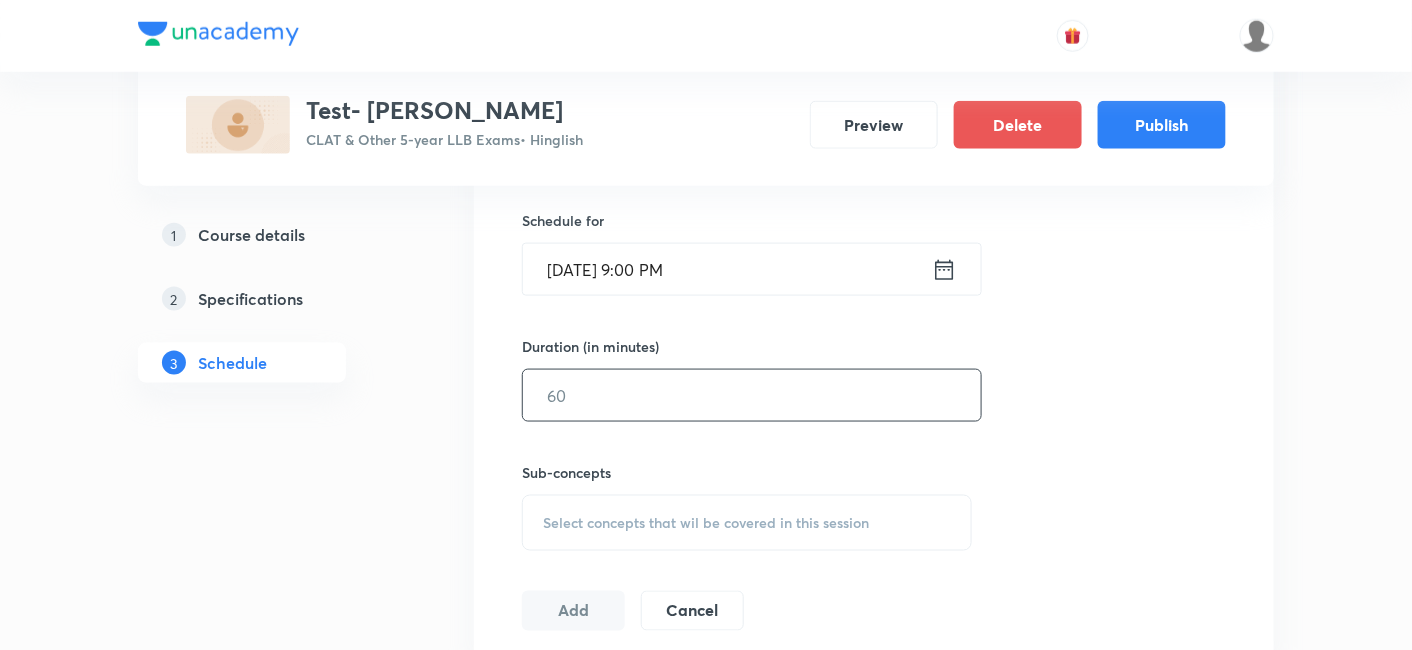click at bounding box center (752, 395) 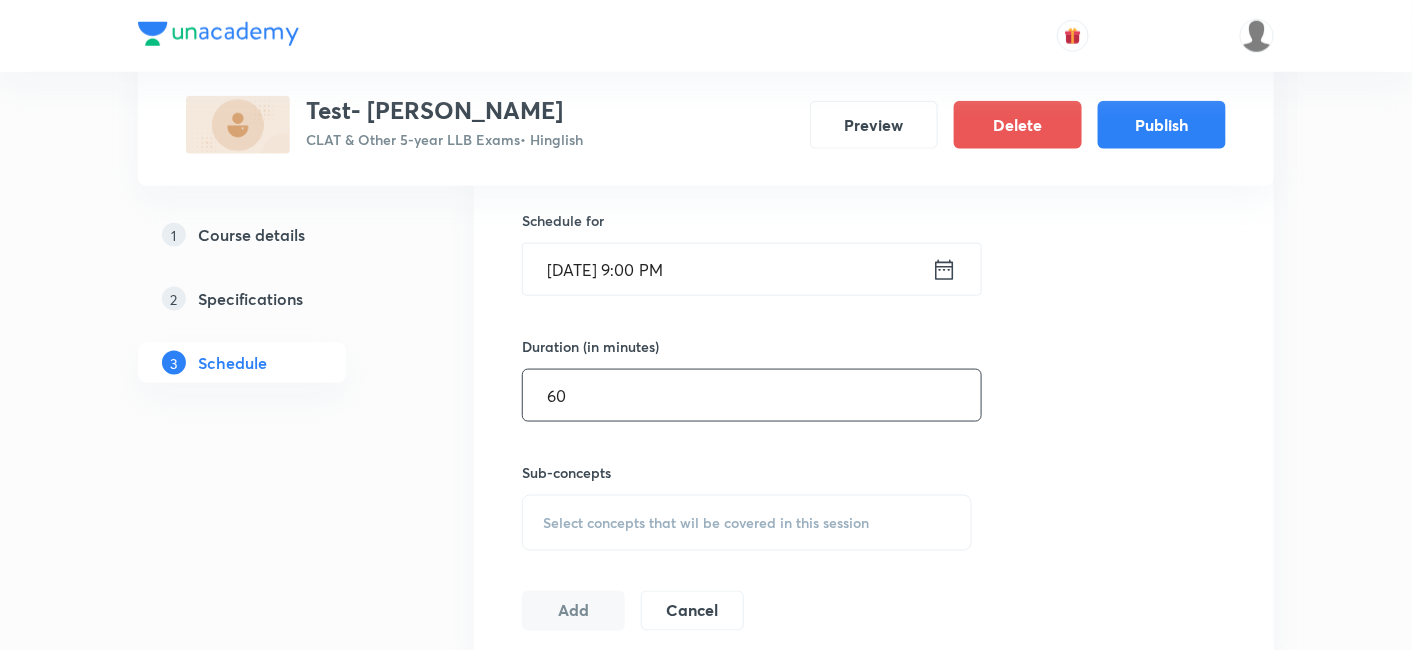 type on "60" 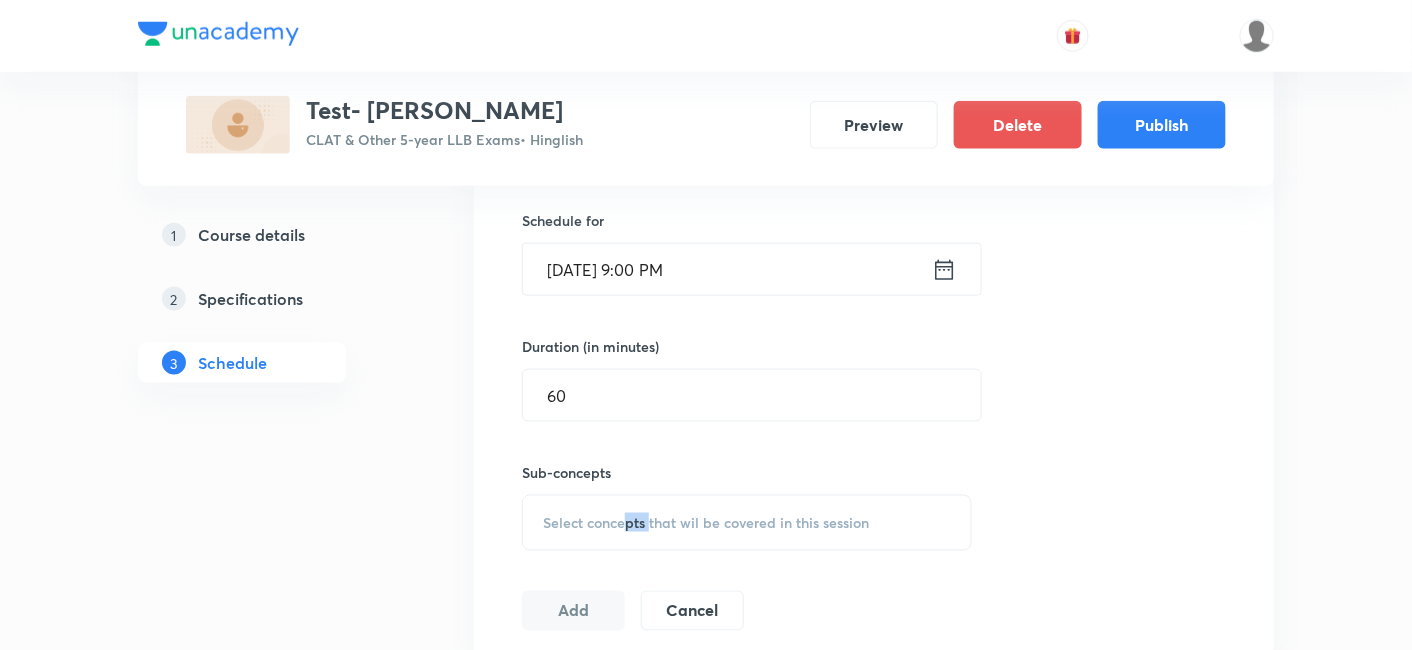 drag, startPoint x: 649, startPoint y: 513, endPoint x: 622, endPoint y: 494, distance: 33.01515 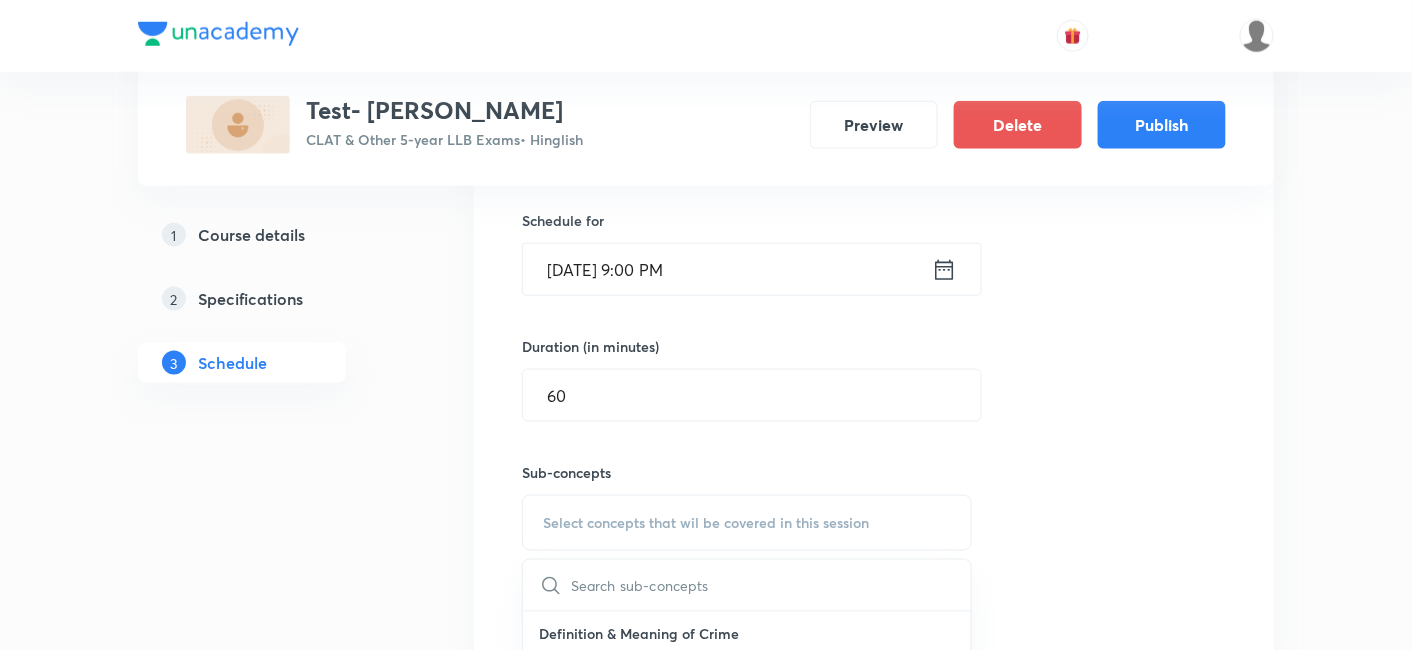 click on "Select concepts that wil be covered in this session" at bounding box center (706, 523) 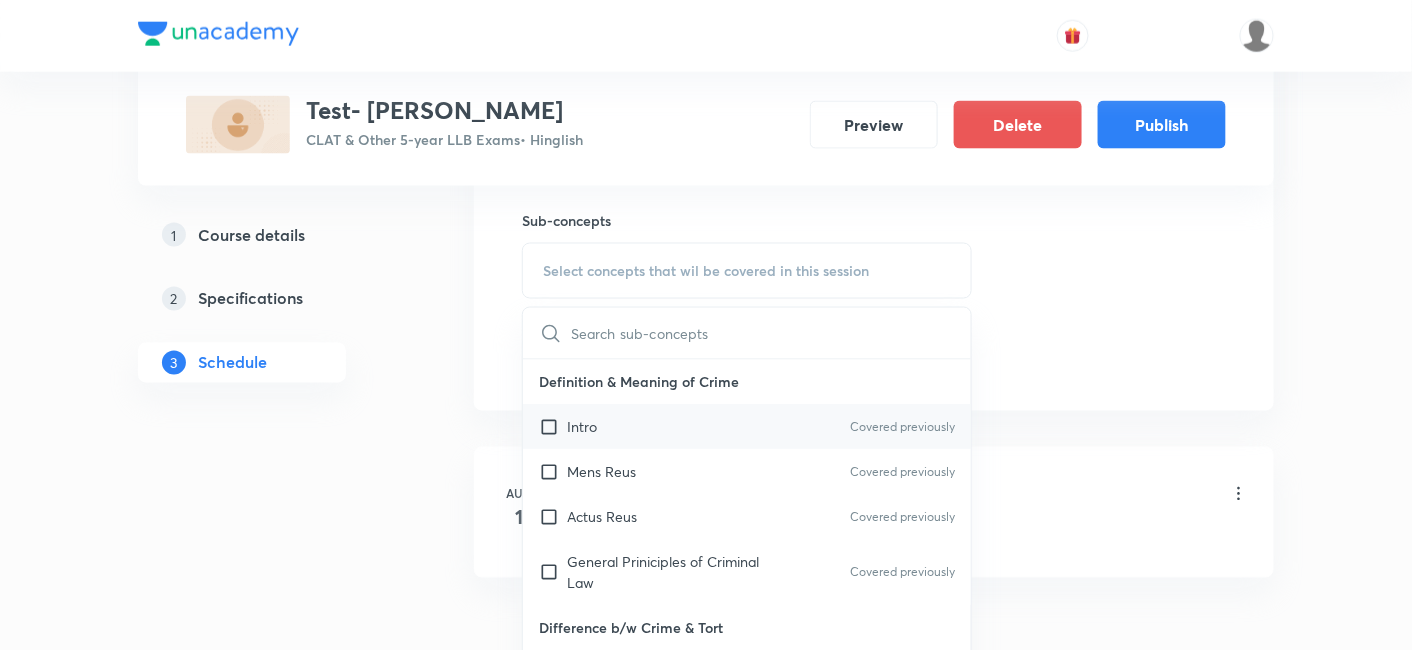 click at bounding box center [553, 427] 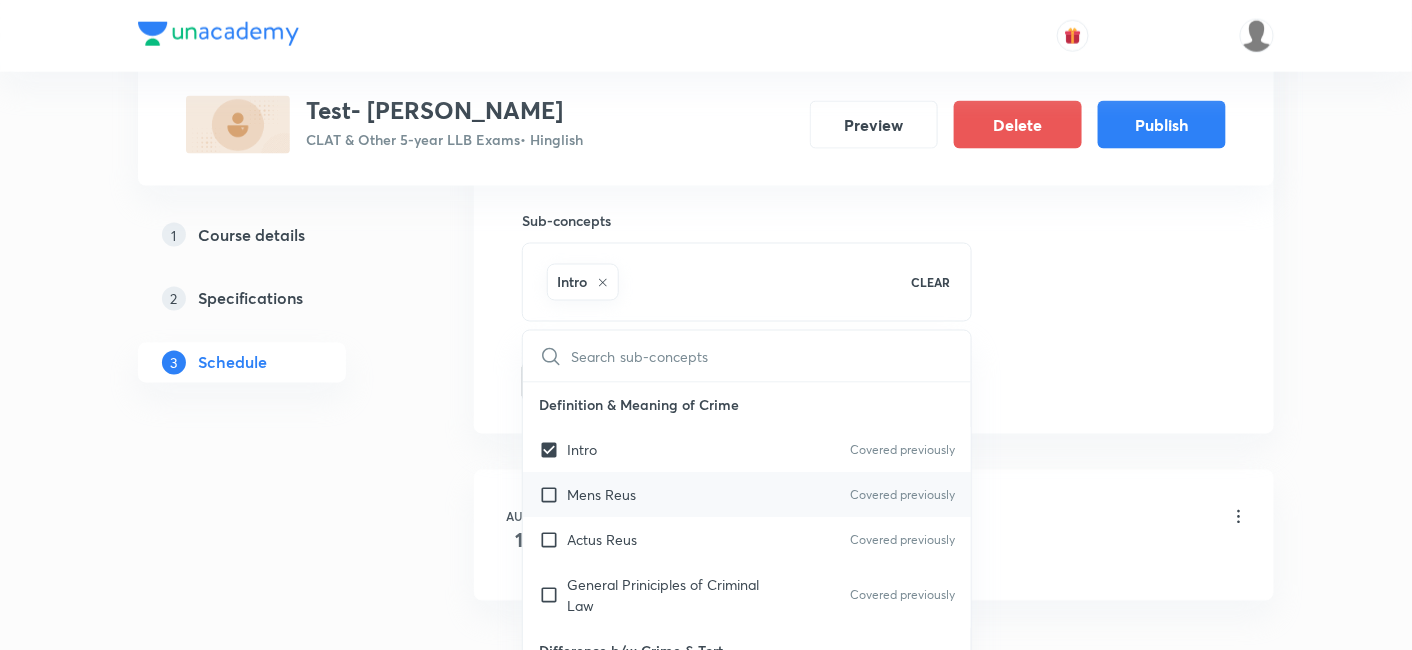 click on "Mens Reus Covered previously" at bounding box center [747, 495] 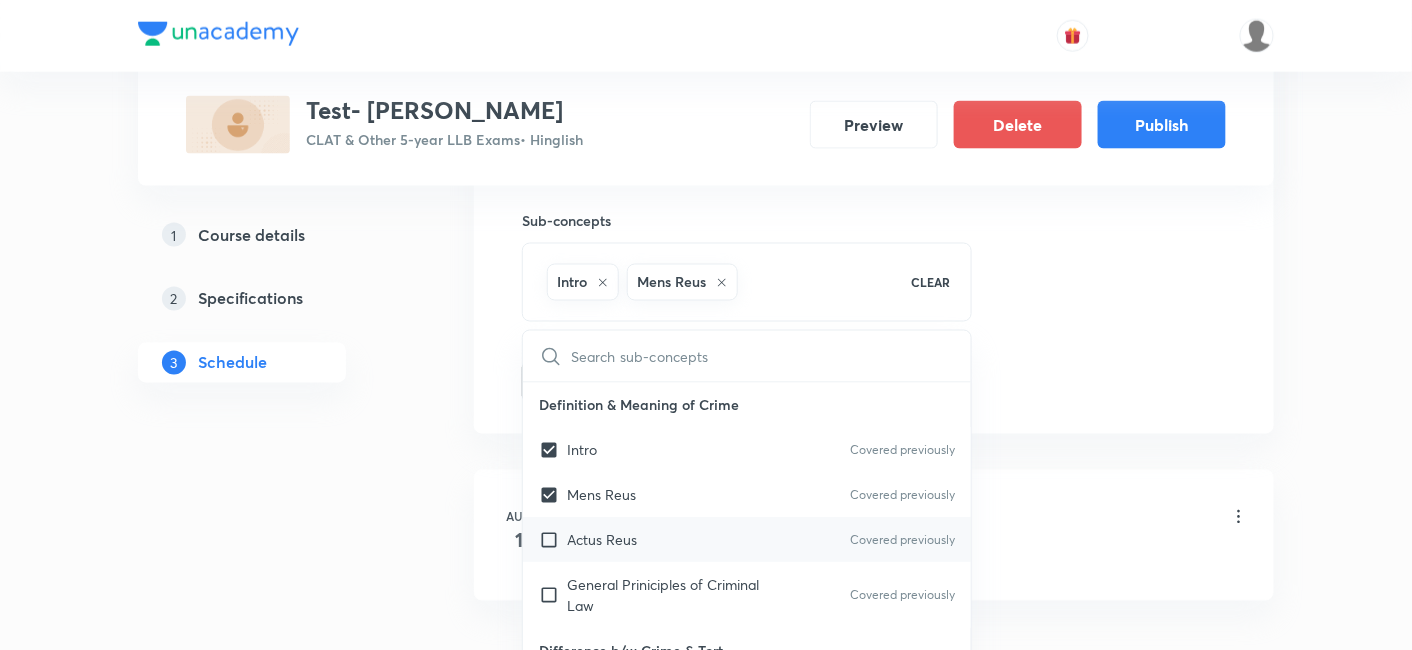 click at bounding box center [553, 540] 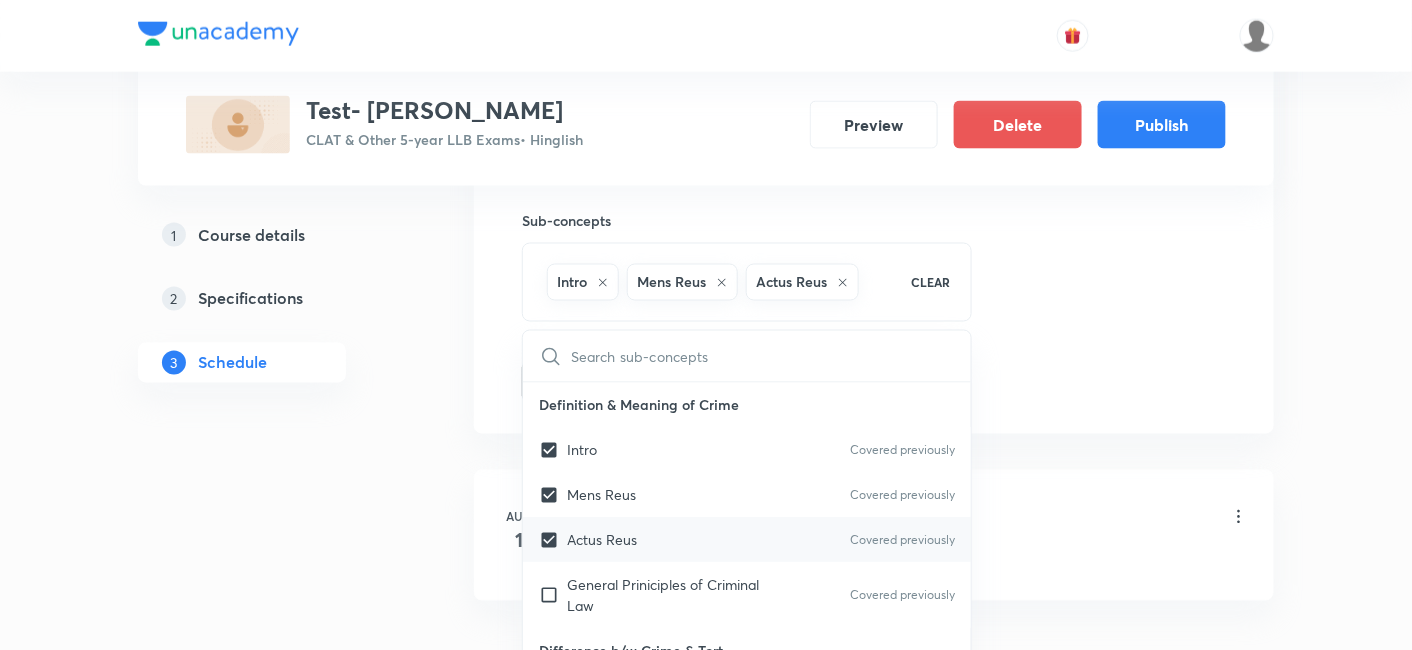 scroll, scrollTop: 62, scrollLeft: 0, axis: vertical 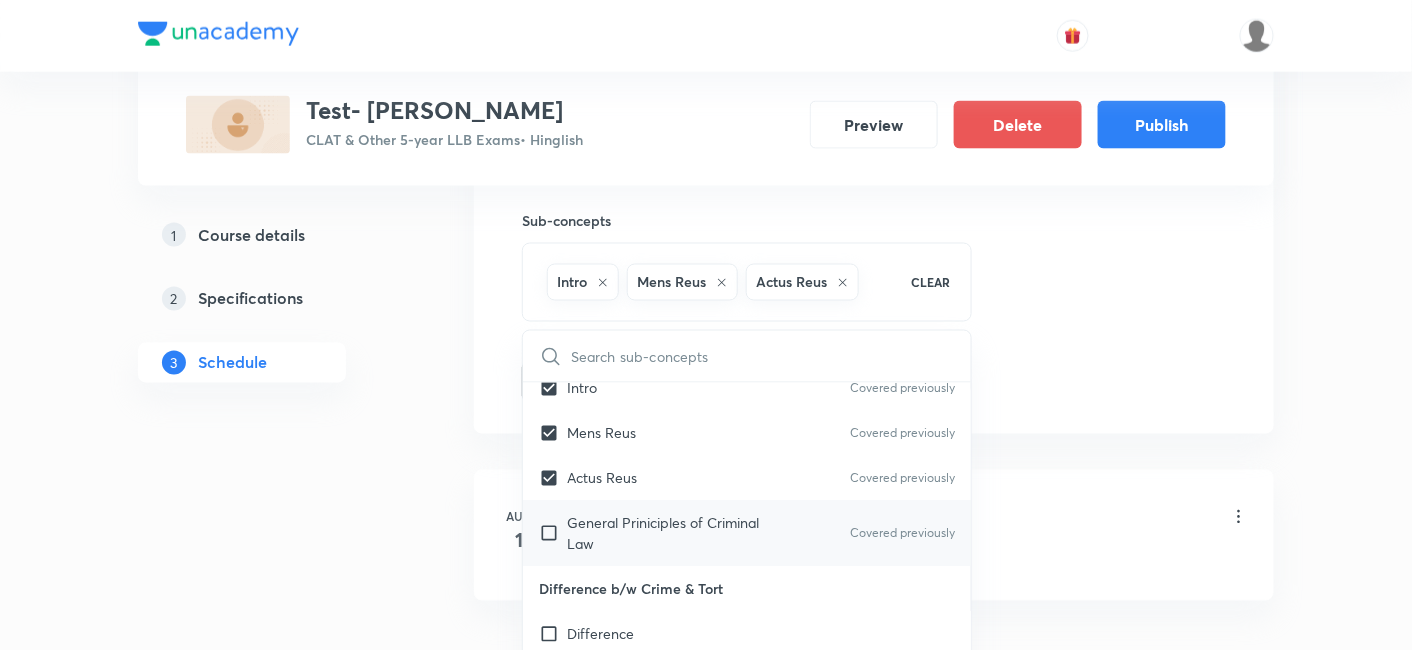 click at bounding box center [553, 534] 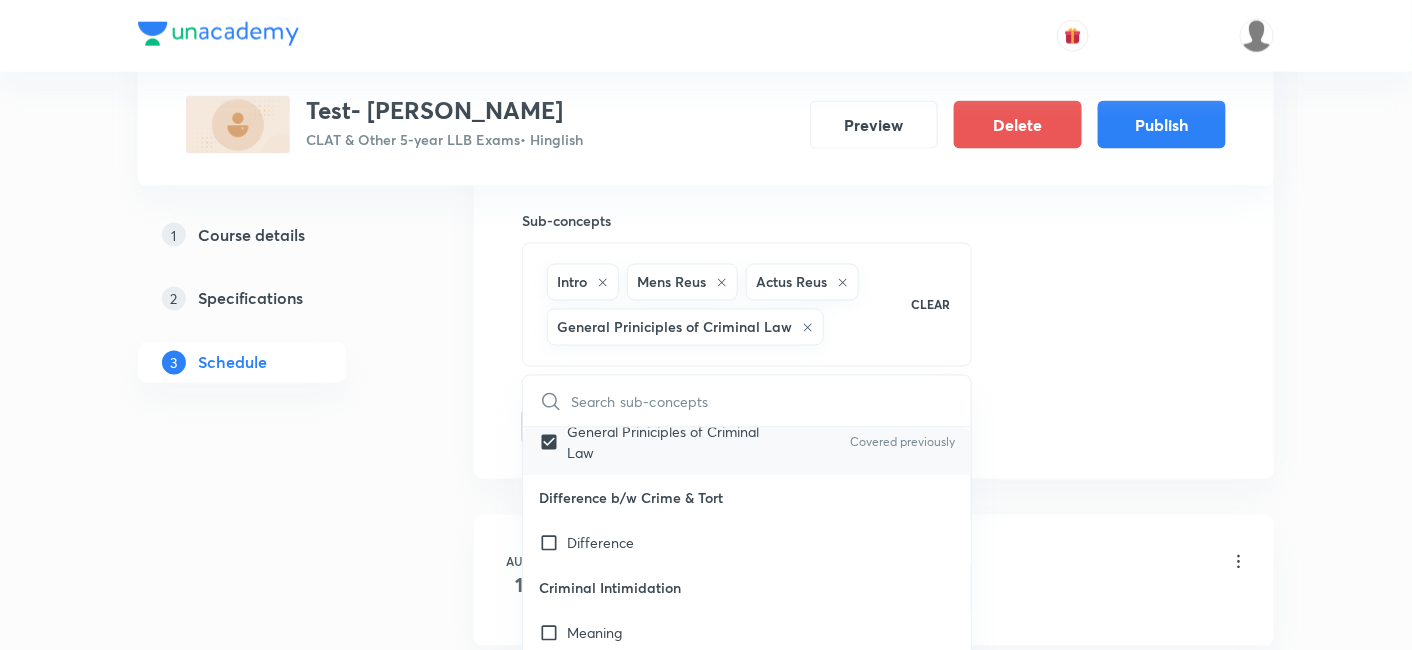 scroll, scrollTop: 200, scrollLeft: 0, axis: vertical 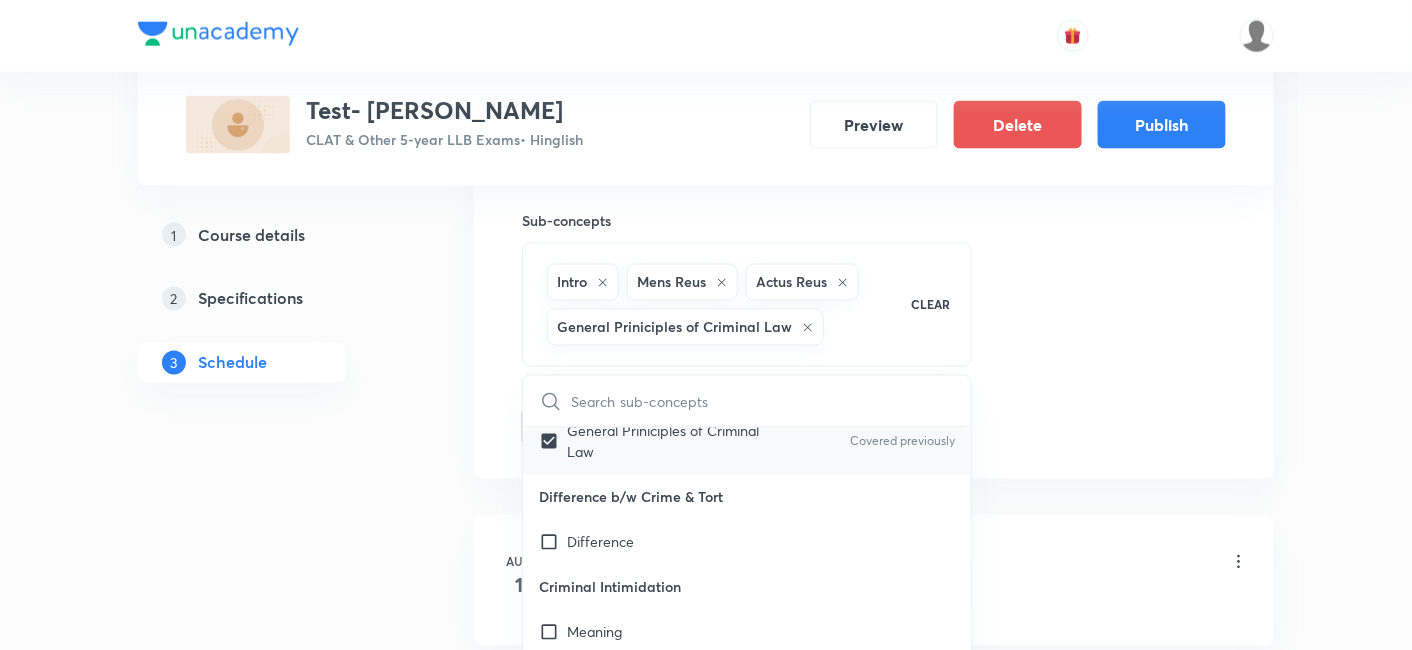 click at bounding box center [553, 541] 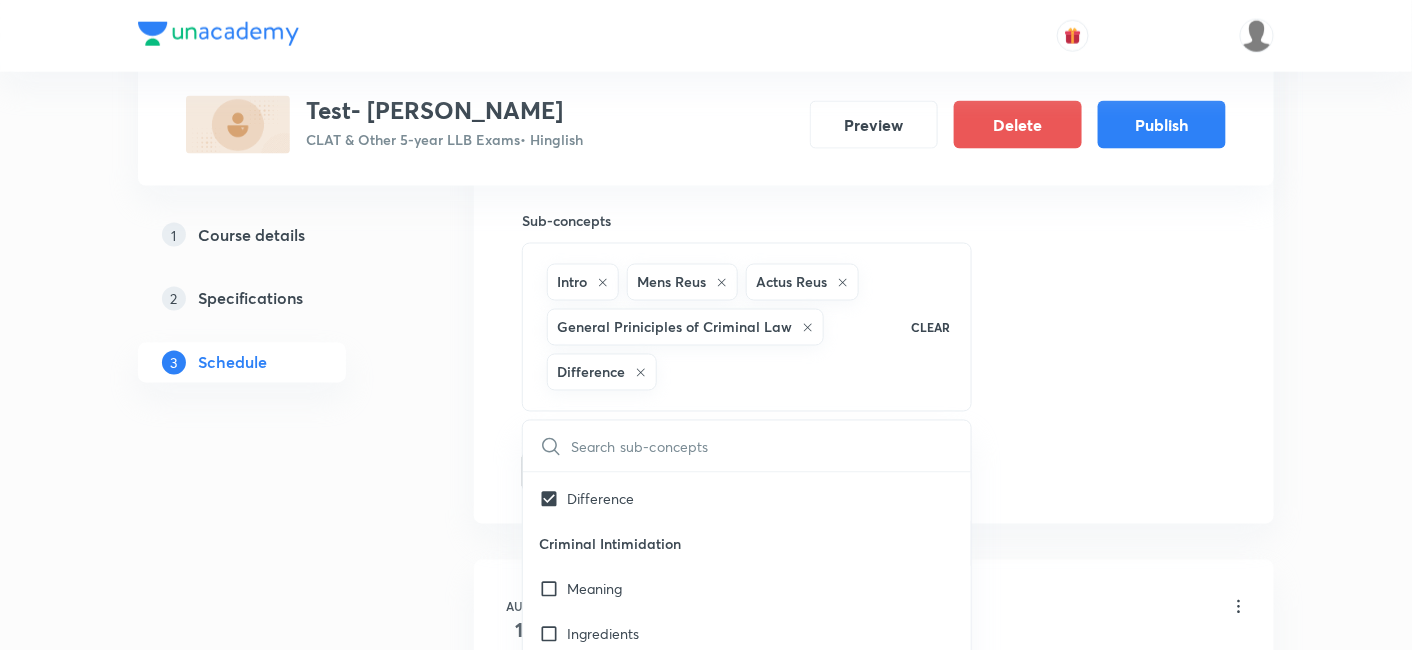 scroll, scrollTop: 290, scrollLeft: 0, axis: vertical 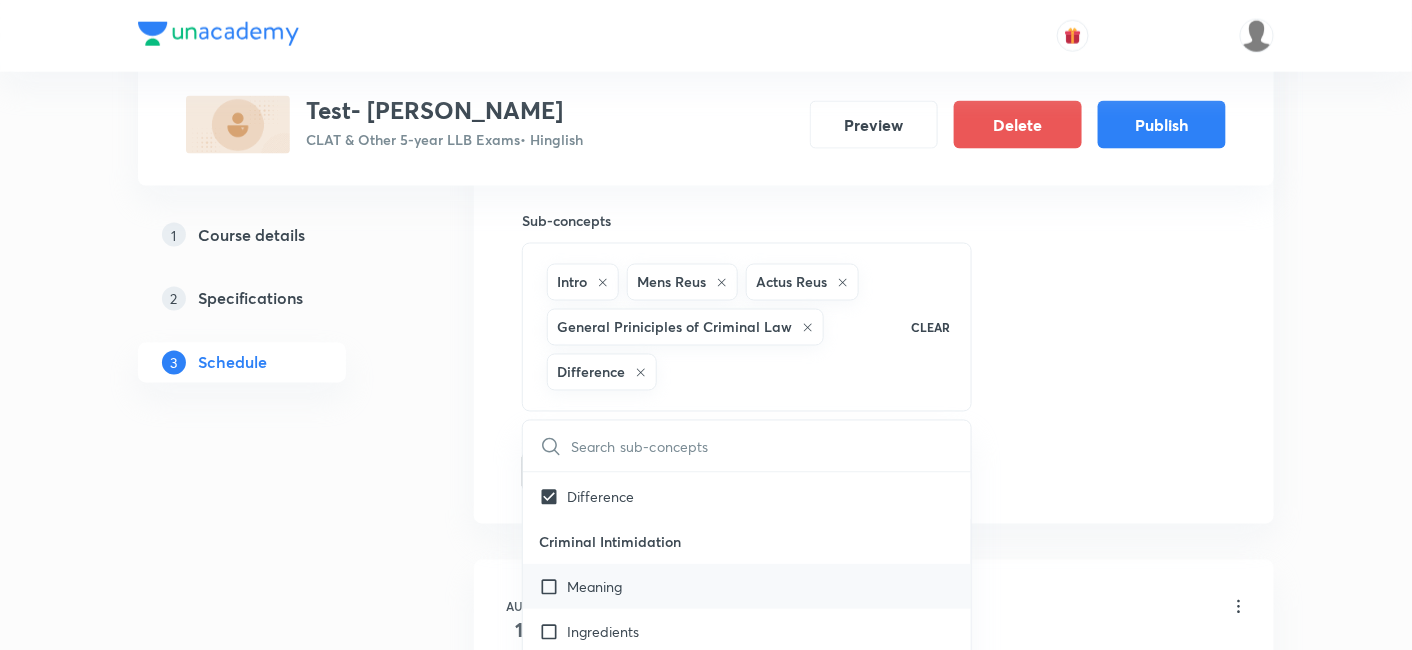 click on "Meaning" at bounding box center [747, 586] 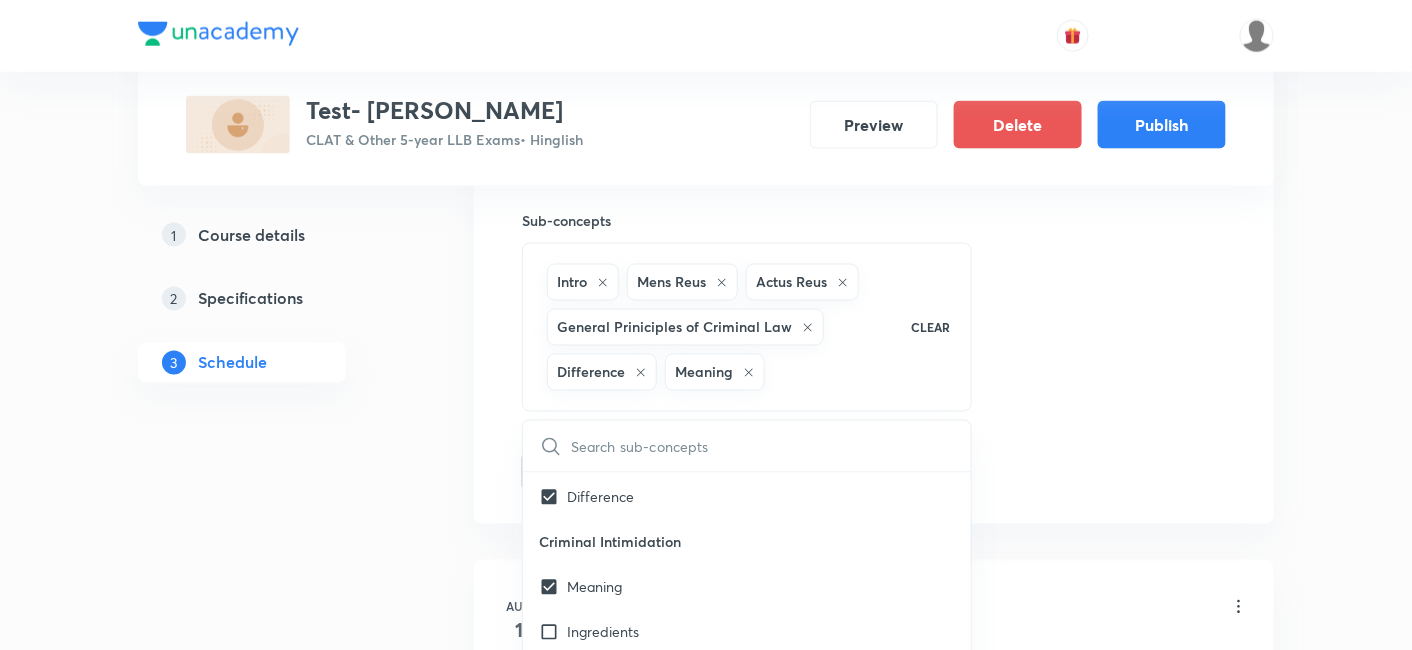 click on "Session  2 Live class Quiz Recorded classes Session title 16/99 Criminal Law - I ​ Schedule for Aug 6, 2025, 9:00 PM ​ Duration (in minutes) 60 ​ Sub-concepts Intro Mens Reus Actus Reus General Priniciples of Criminal Law Difference Meaning CLEAR ​ Definition & Meaning of Crime Intro Covered previously Mens Reus Covered previously Actus Reus Covered previously General Priniciples of Criminal Law Covered previously Difference b/w Crime & Tort Difference Criminal Intimidation Meaning Ingredients Affray Punishment Unlawful Assembly Meaning Ingredients Rioting Cheating Meaning Constituents Punishment Criminal Breach of Trust Meaning Ingredients Punishment Robbery and Dacoity Meaning Ingredients Punishment Difference b/w both Theft Meaning Conditions or Elements Punishment Offences Against State Section 121 to 123 Defamation Meaning Examples Types Slander Libel Defense against Defamation Receiving of Stolen Property Stolen property Dishonestly receiving the property Criminal Misappropriation of Property" at bounding box center (874, 94) 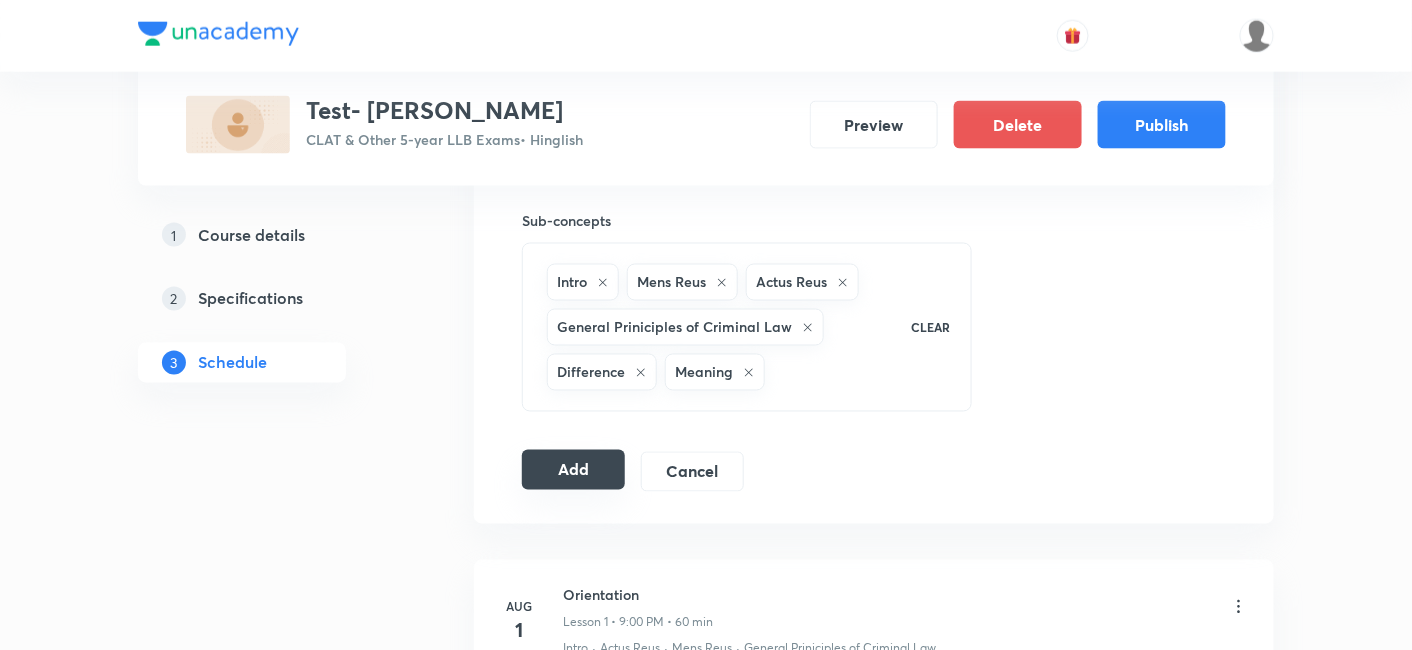 click on "Add" at bounding box center [573, 470] 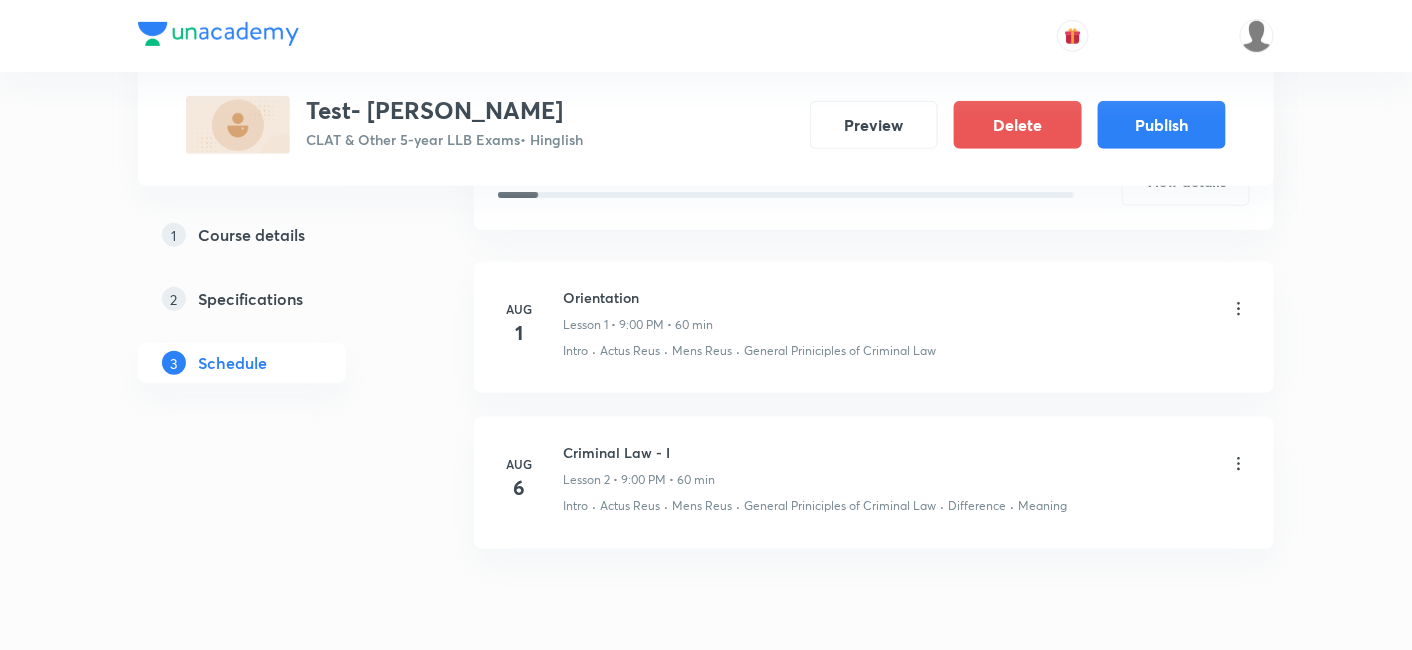 scroll, scrollTop: 323, scrollLeft: 0, axis: vertical 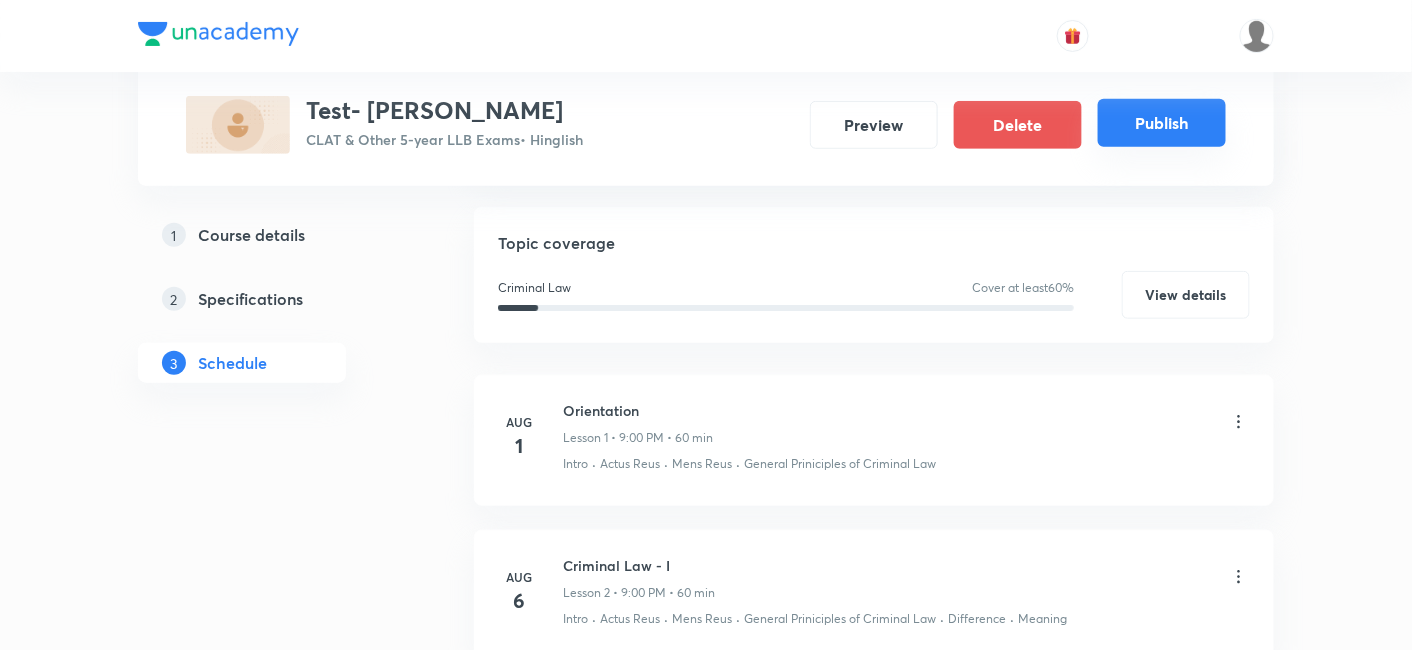 click on "Publish" at bounding box center (1162, 123) 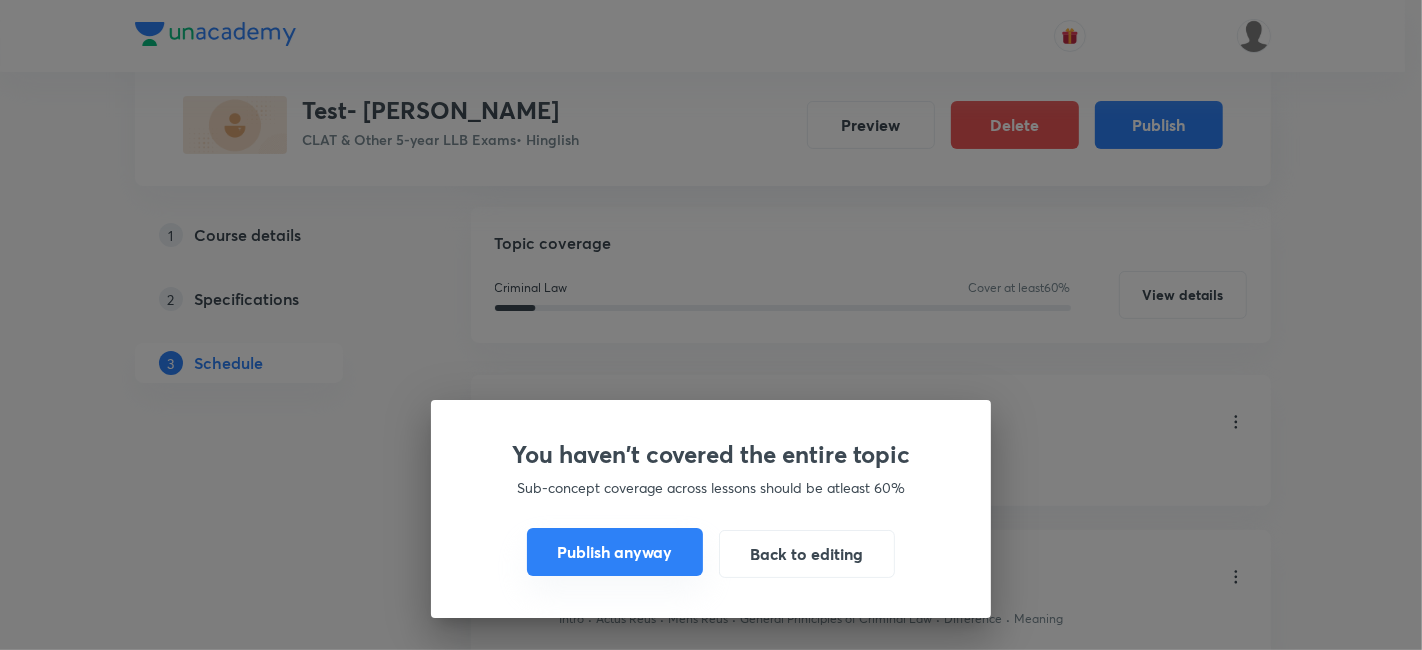 click on "Publish anyway" at bounding box center (615, 552) 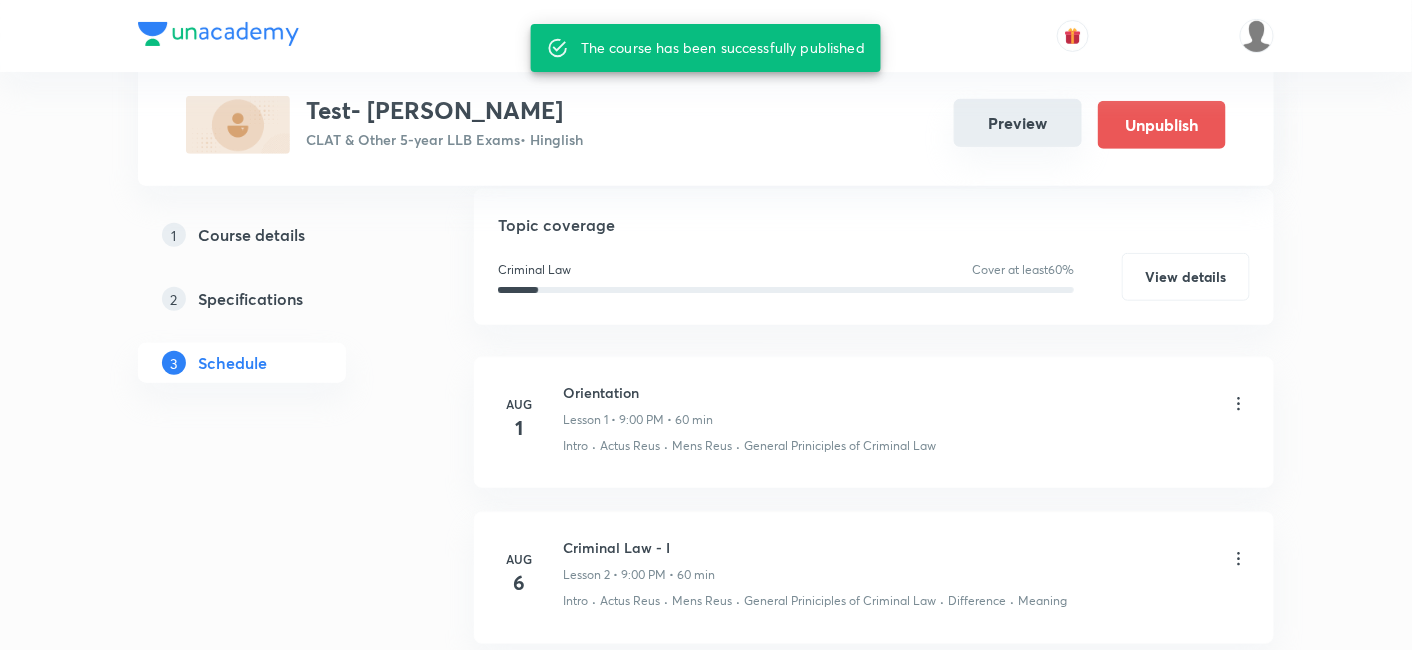 click on "Preview" at bounding box center [1018, 123] 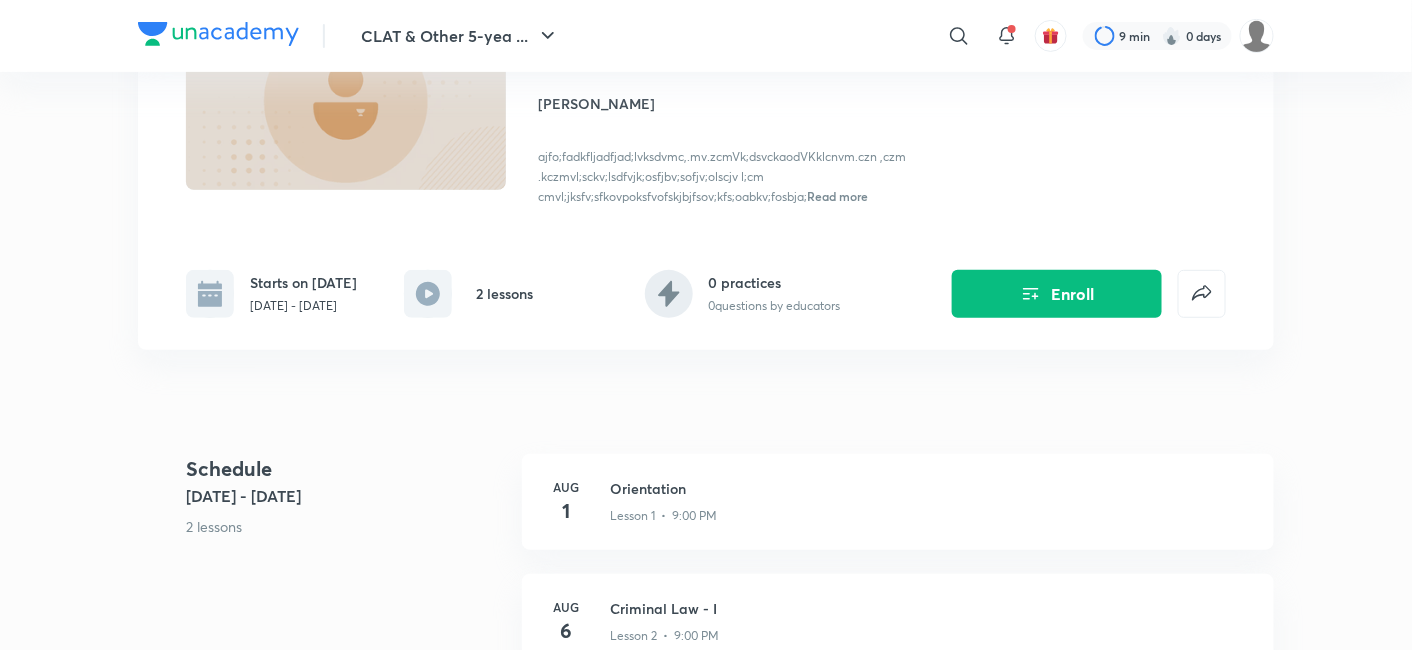 scroll, scrollTop: 0, scrollLeft: 0, axis: both 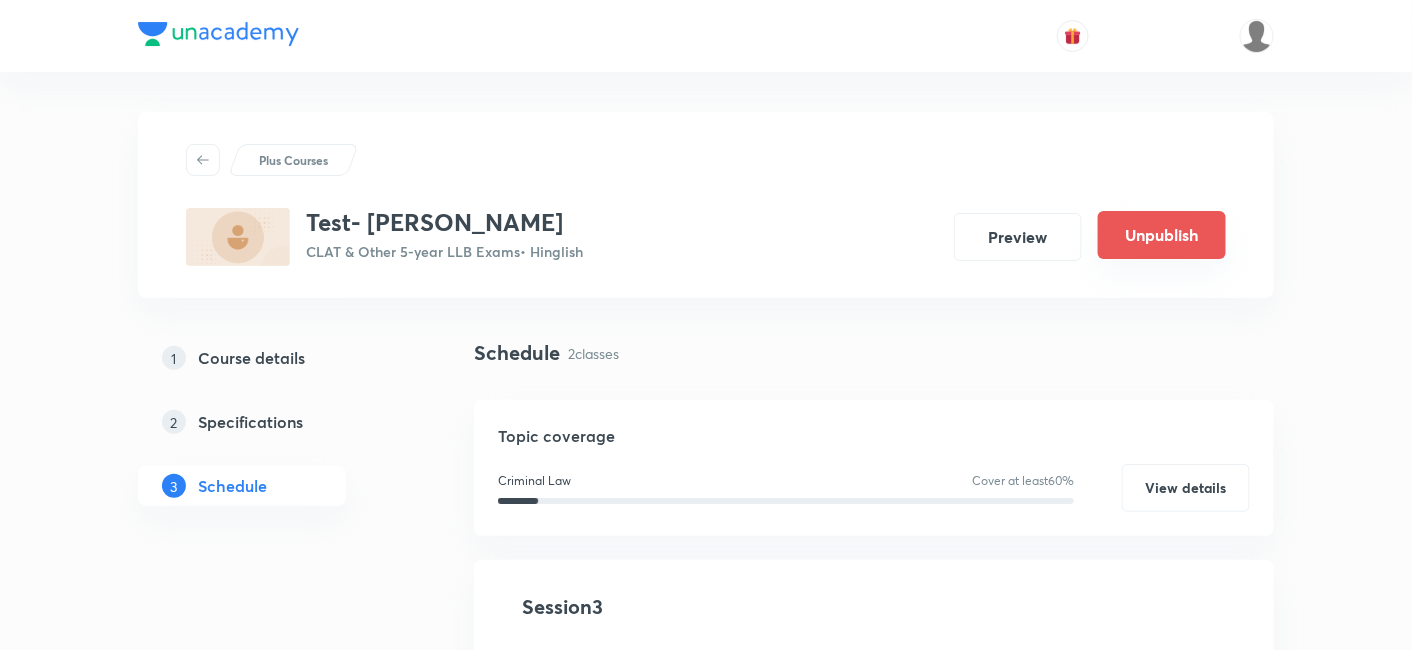 click on "Unpublish" at bounding box center (1162, 235) 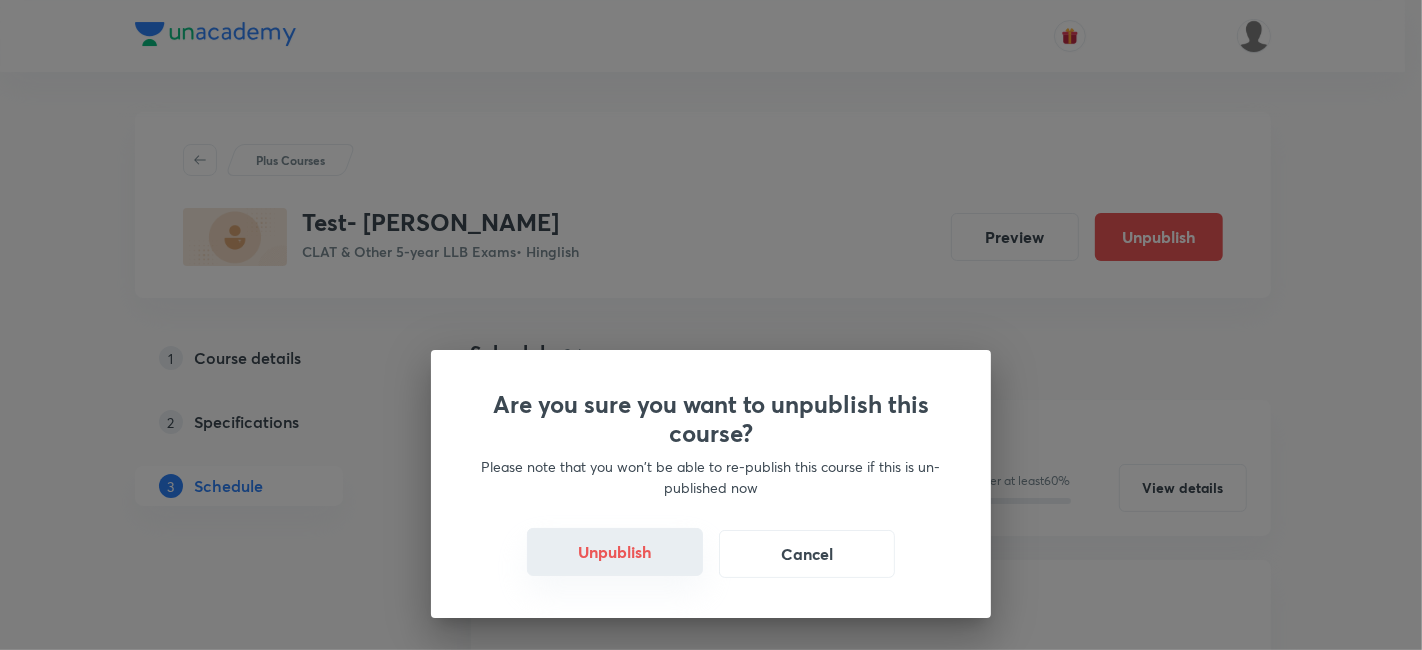 click on "Unpublish" at bounding box center (615, 552) 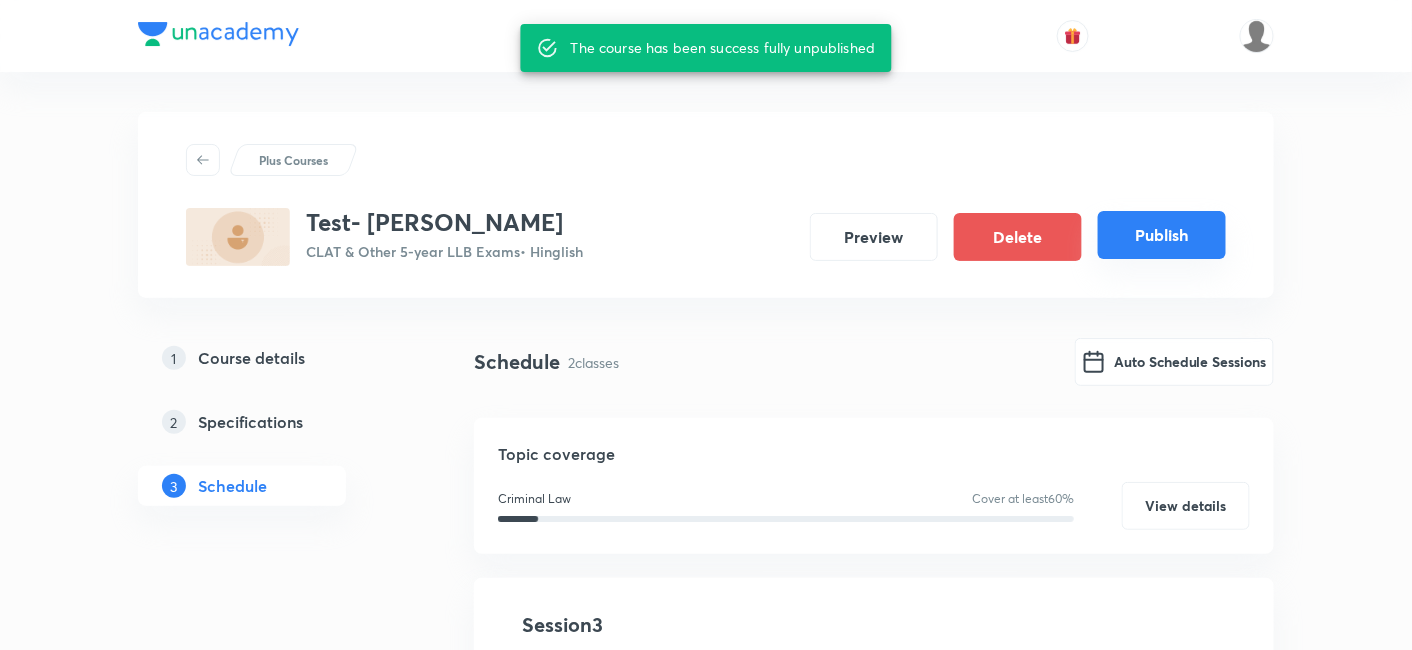 click on "Publish" at bounding box center (1162, 235) 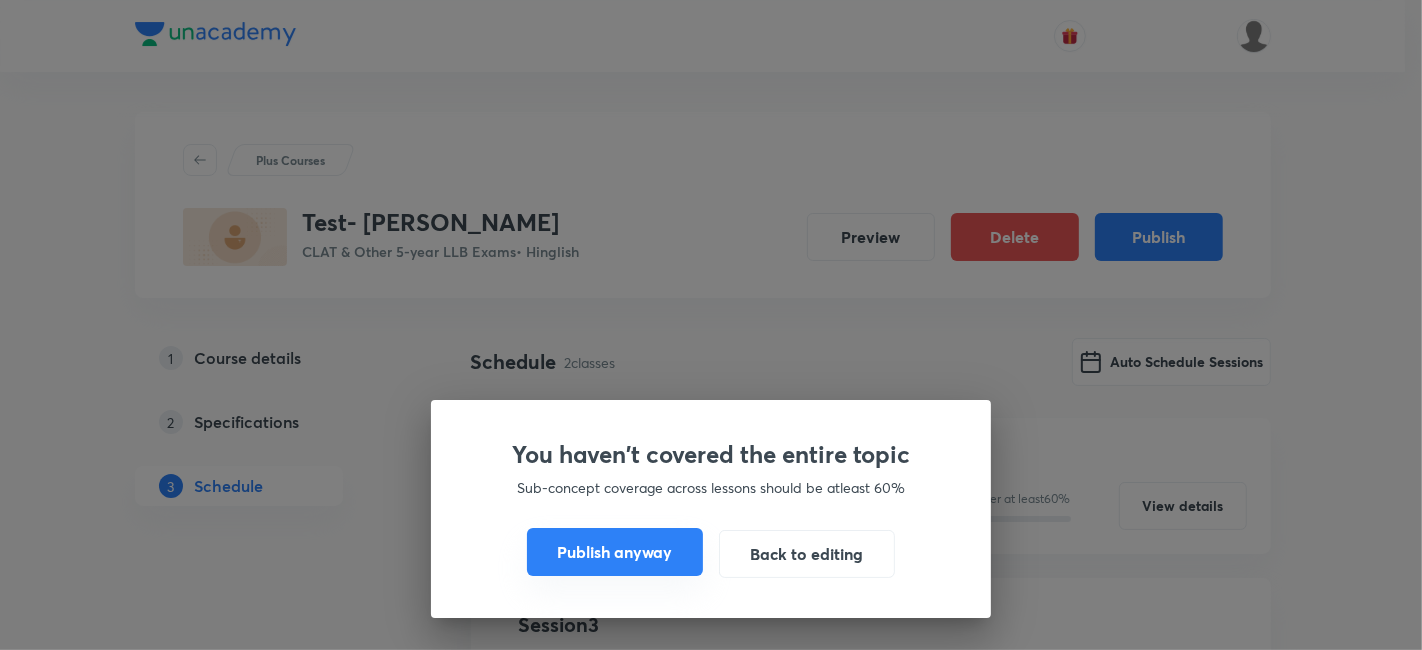 click on "Publish anyway" at bounding box center [615, 552] 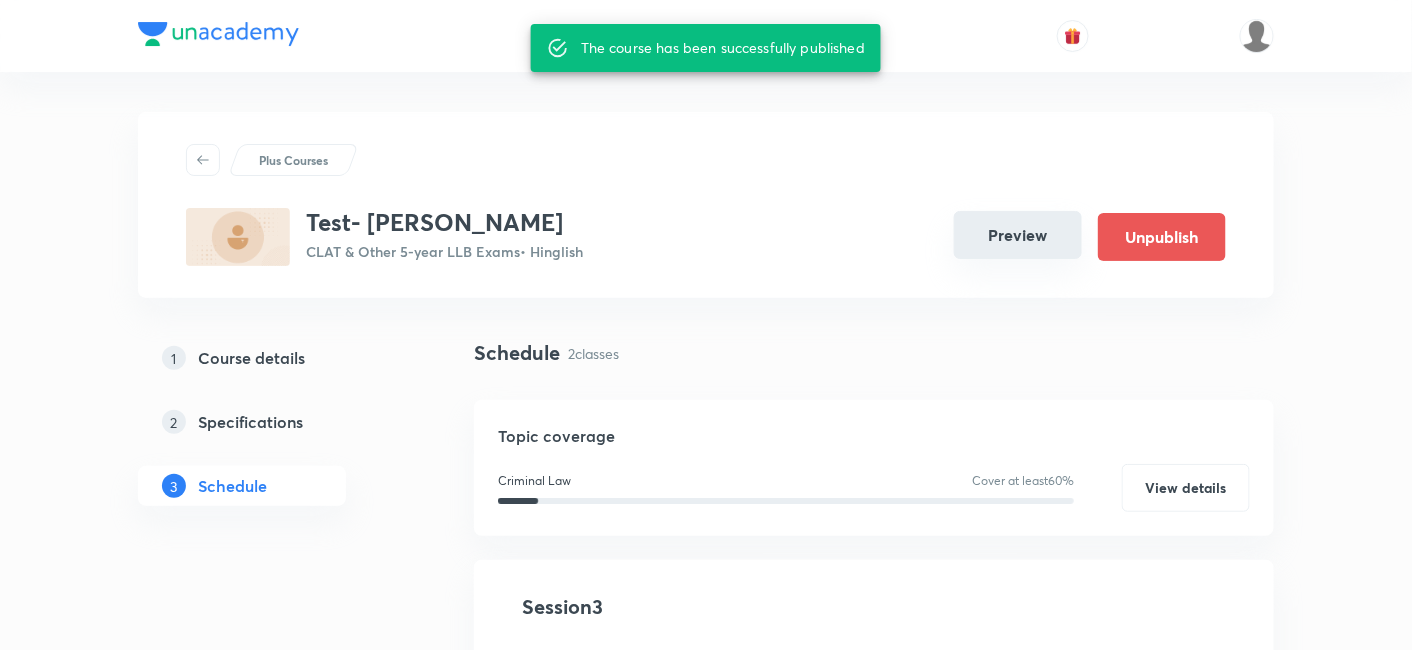click on "Preview" at bounding box center [1018, 235] 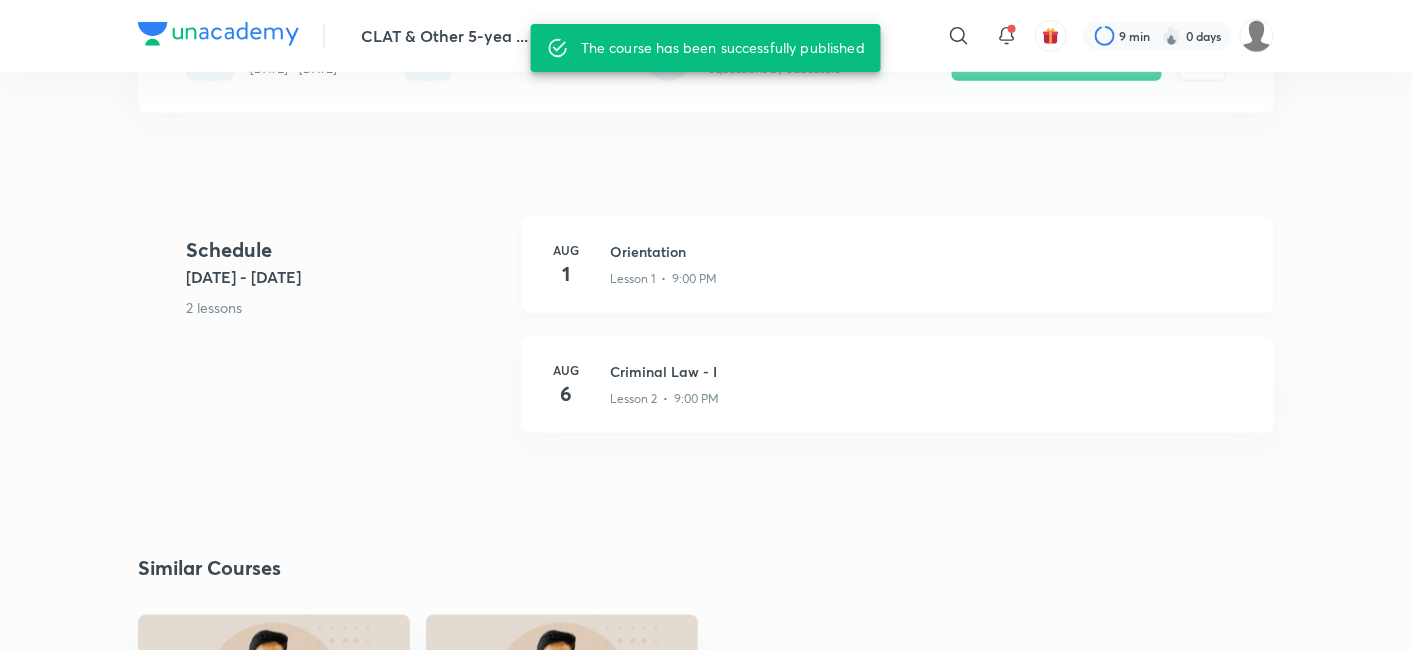 scroll, scrollTop: 0, scrollLeft: 0, axis: both 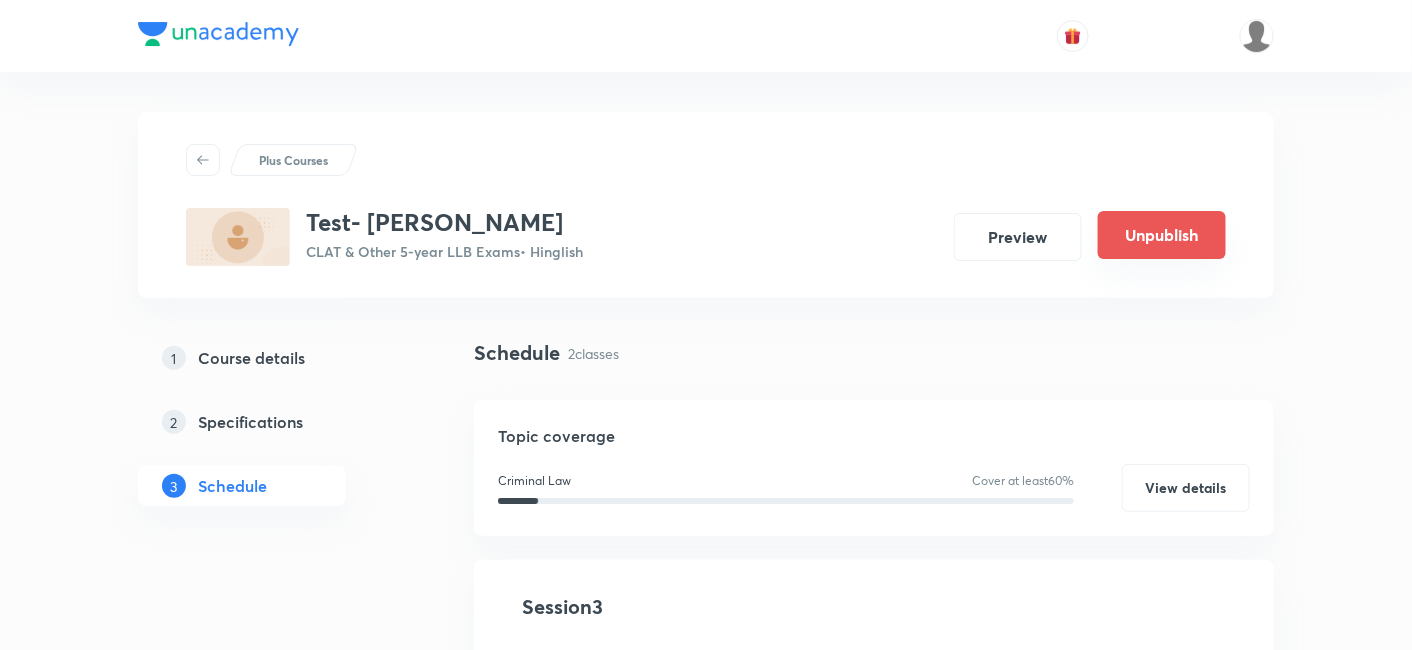 click on "Unpublish" at bounding box center [1162, 235] 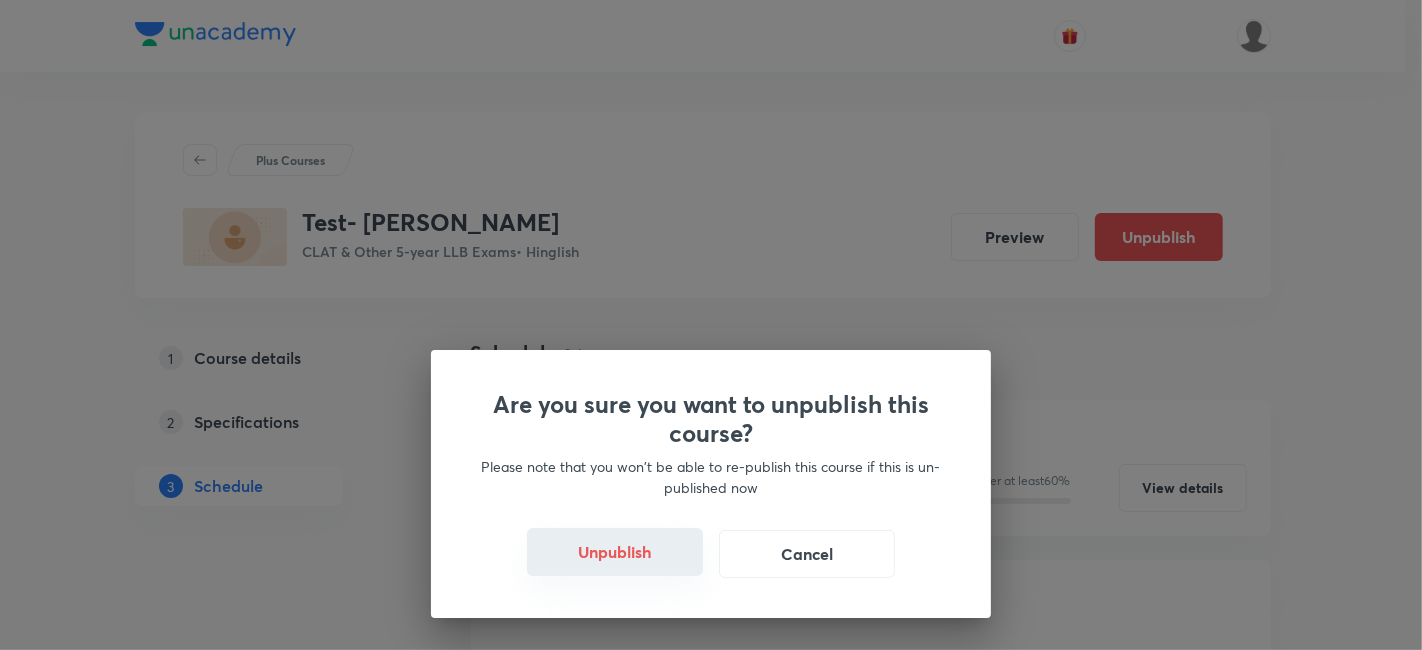 click on "Unpublish" at bounding box center [615, 552] 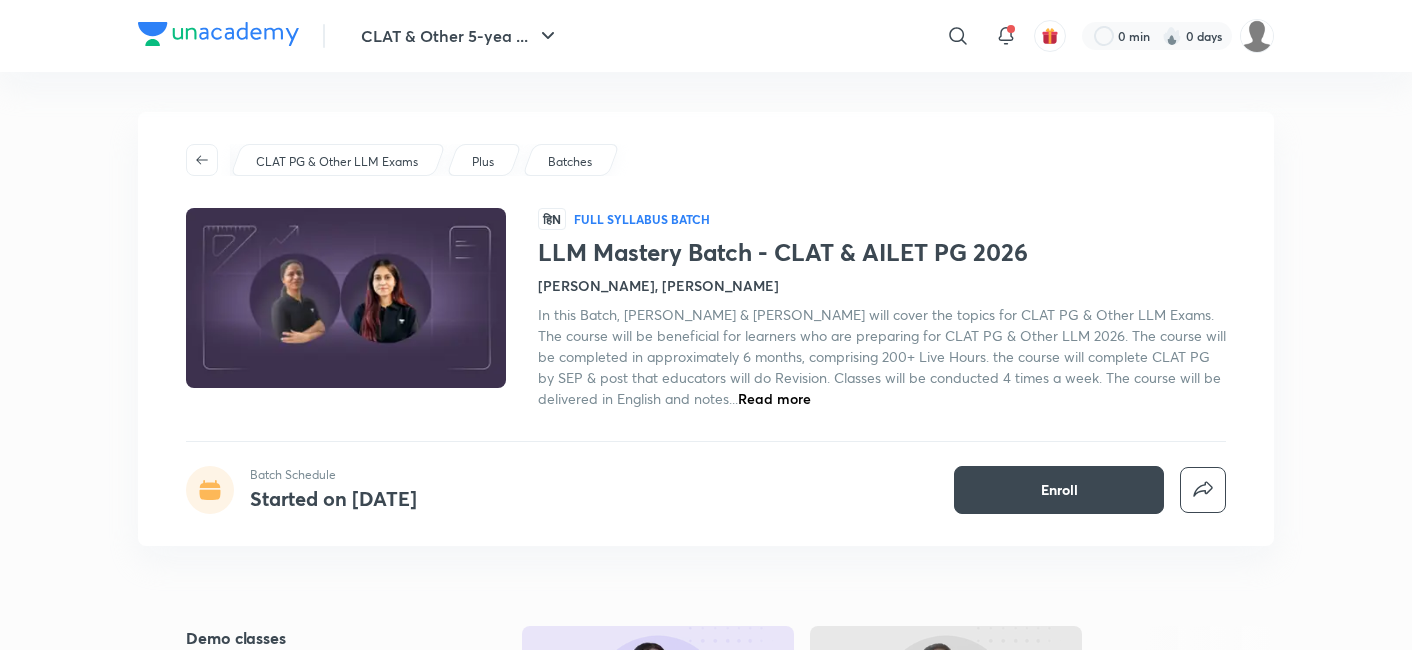 scroll, scrollTop: 0, scrollLeft: 0, axis: both 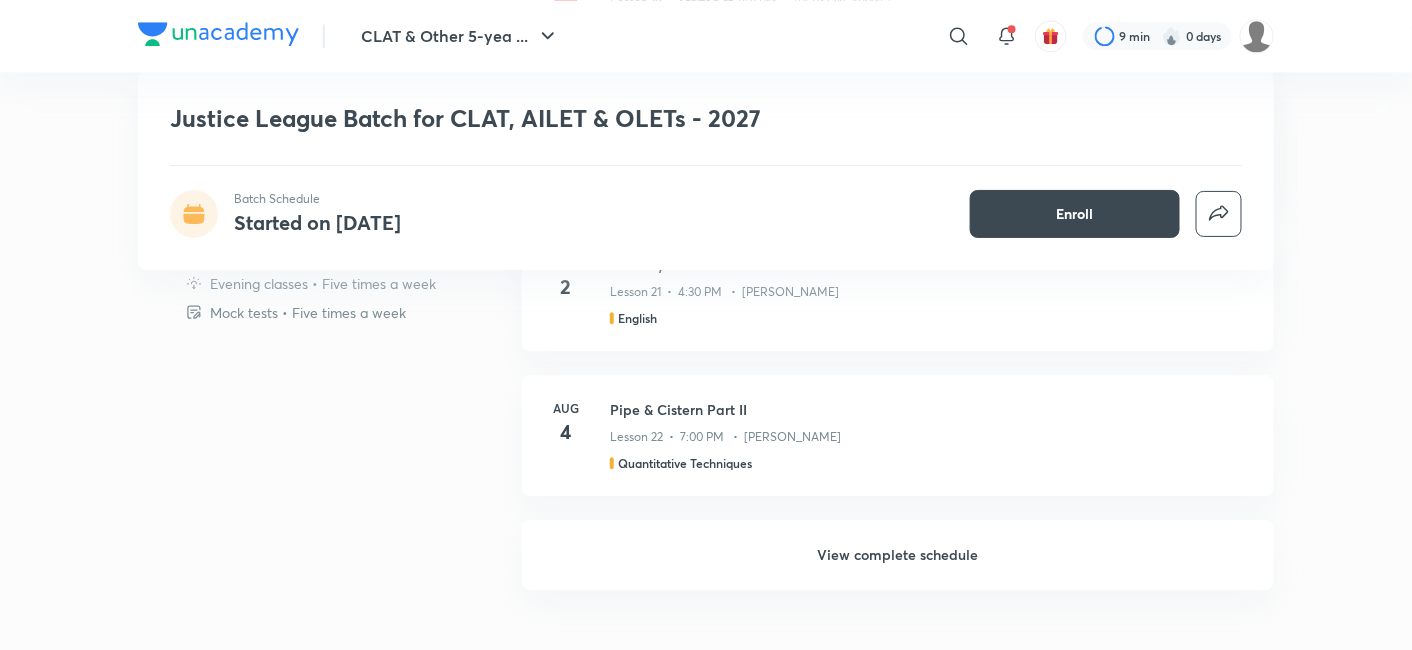 click on "View complete schedule" at bounding box center (898, 555) 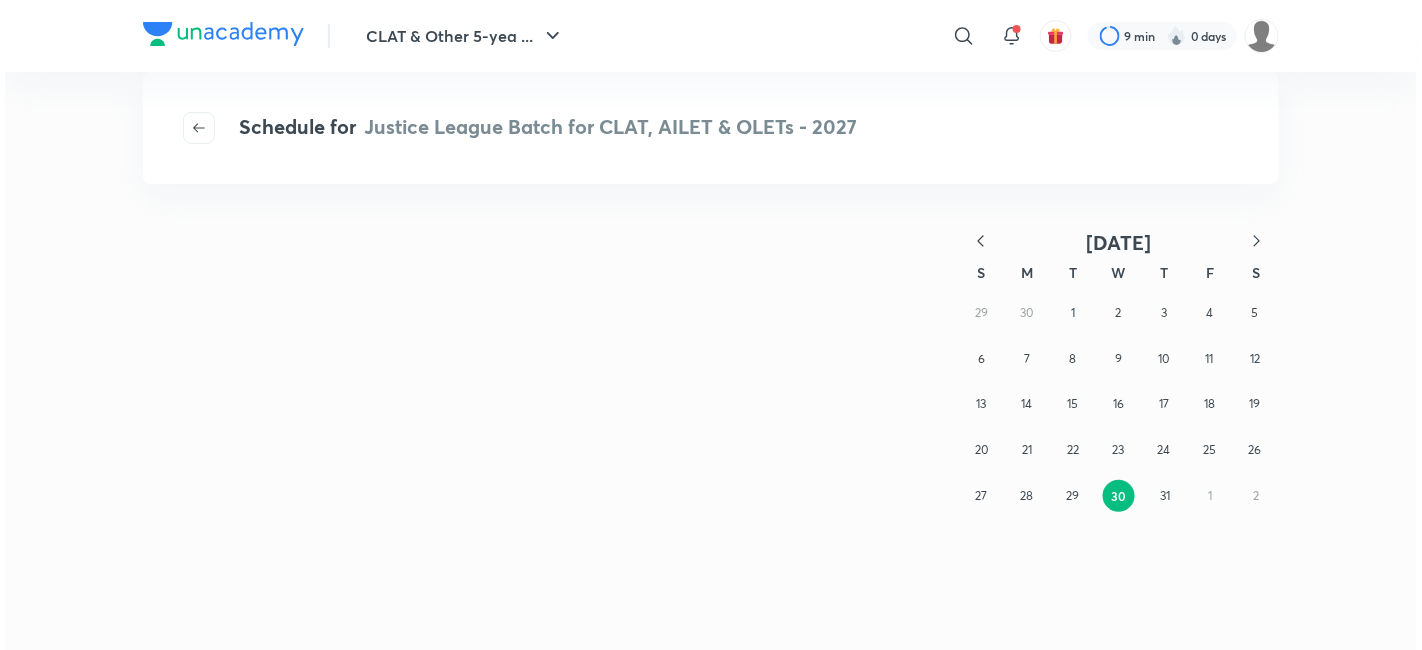 scroll, scrollTop: 0, scrollLeft: 0, axis: both 